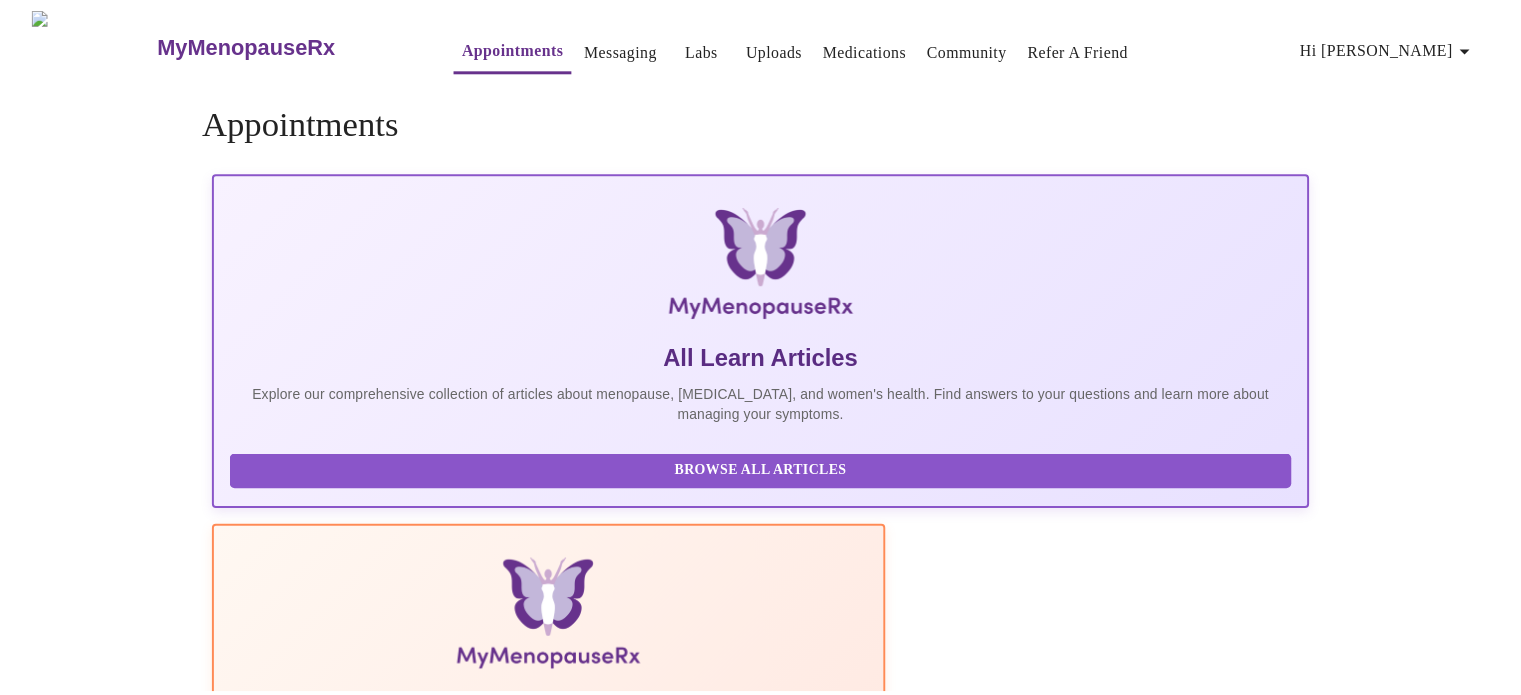 scroll, scrollTop: 0, scrollLeft: 0, axis: both 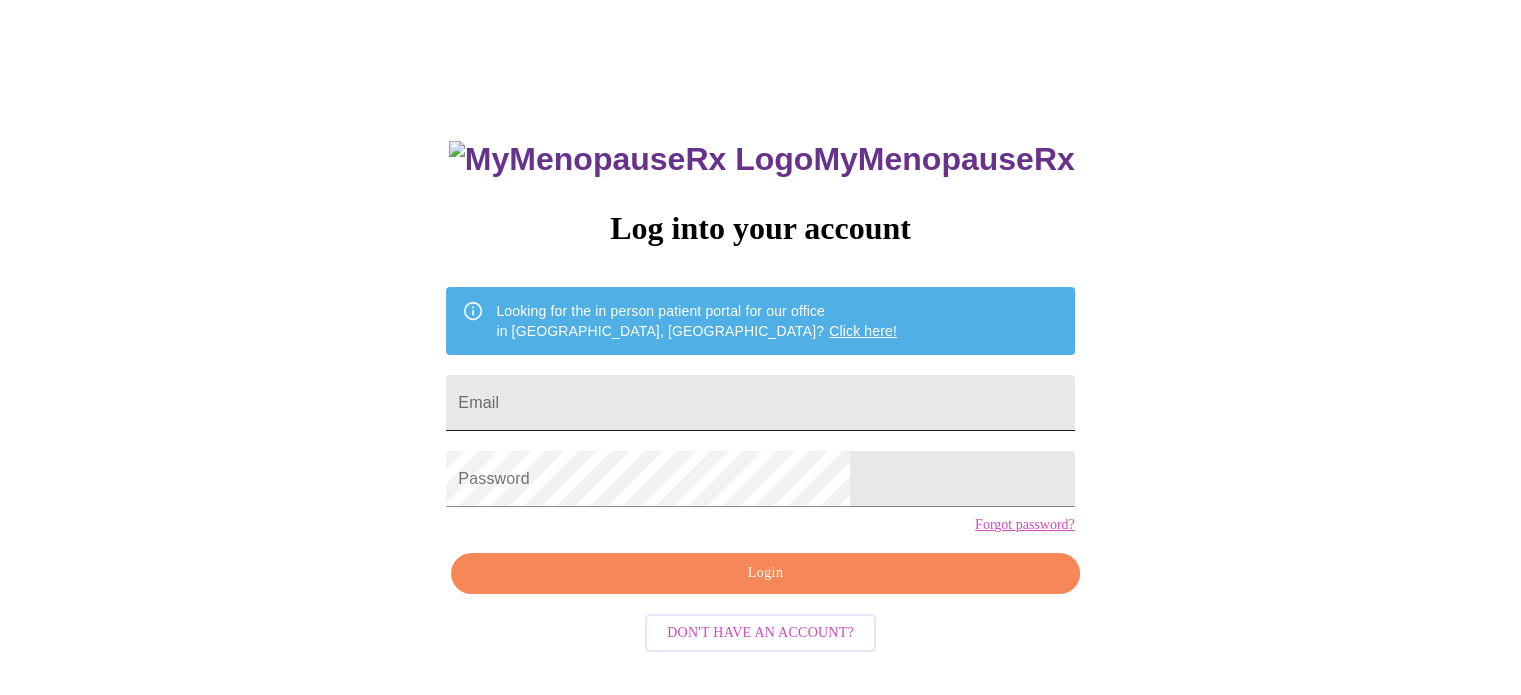 click on "Email" at bounding box center [760, 403] 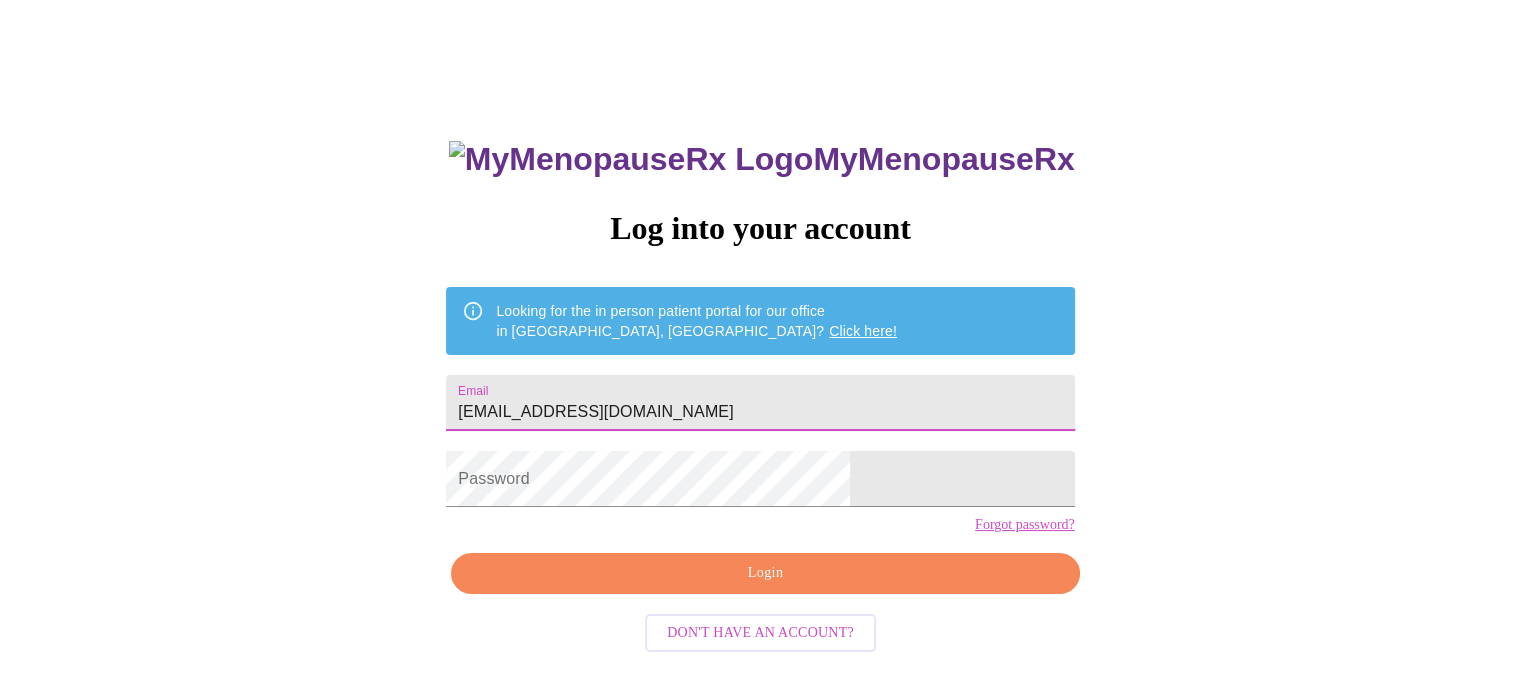type on "roechellefortner@gmail.com" 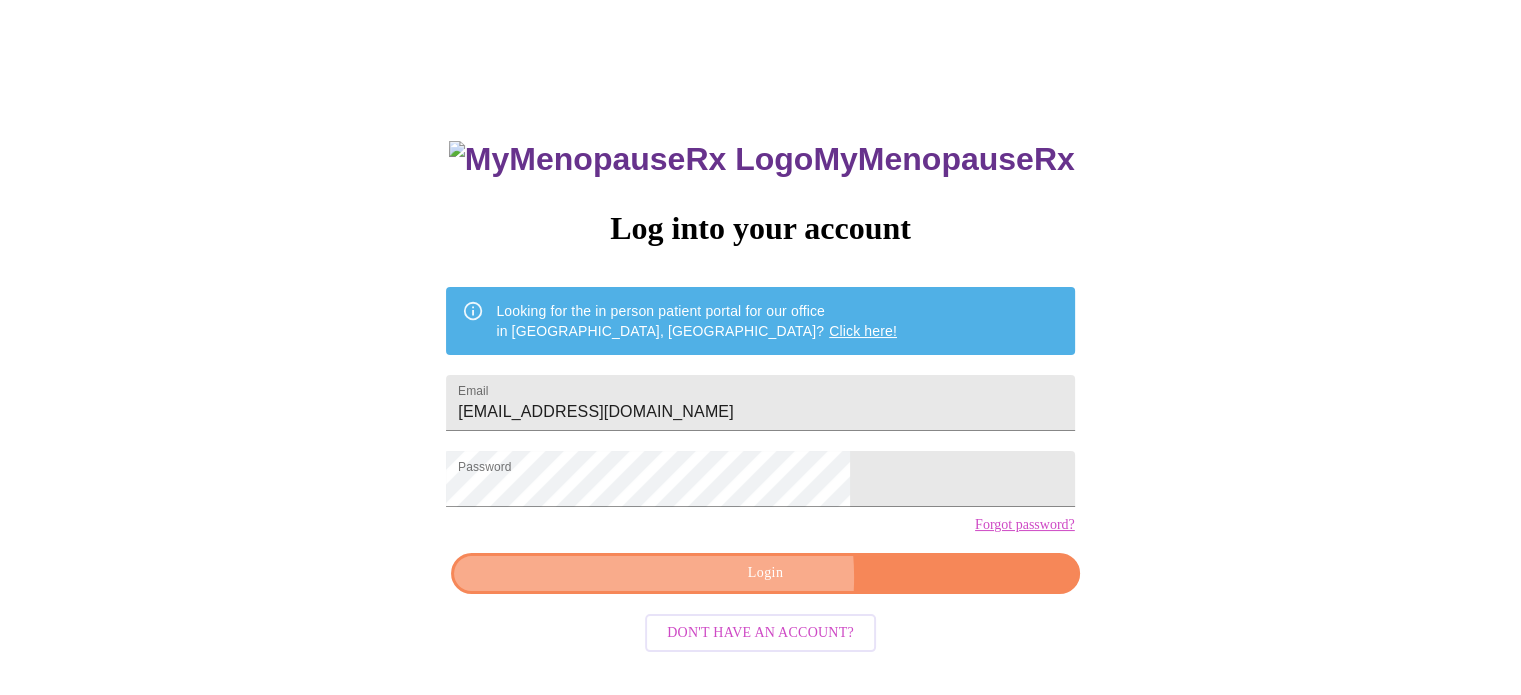 click on "Login" at bounding box center [765, 573] 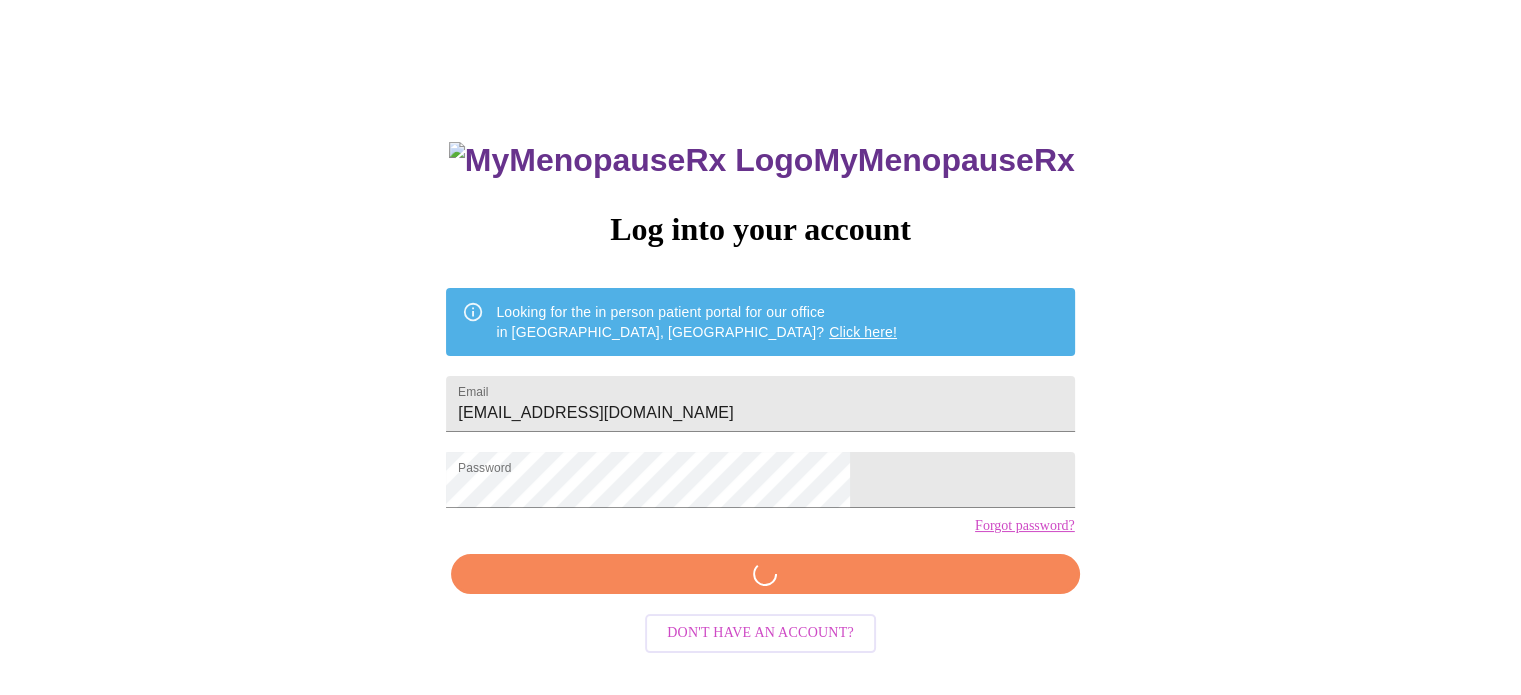 scroll, scrollTop: 0, scrollLeft: 0, axis: both 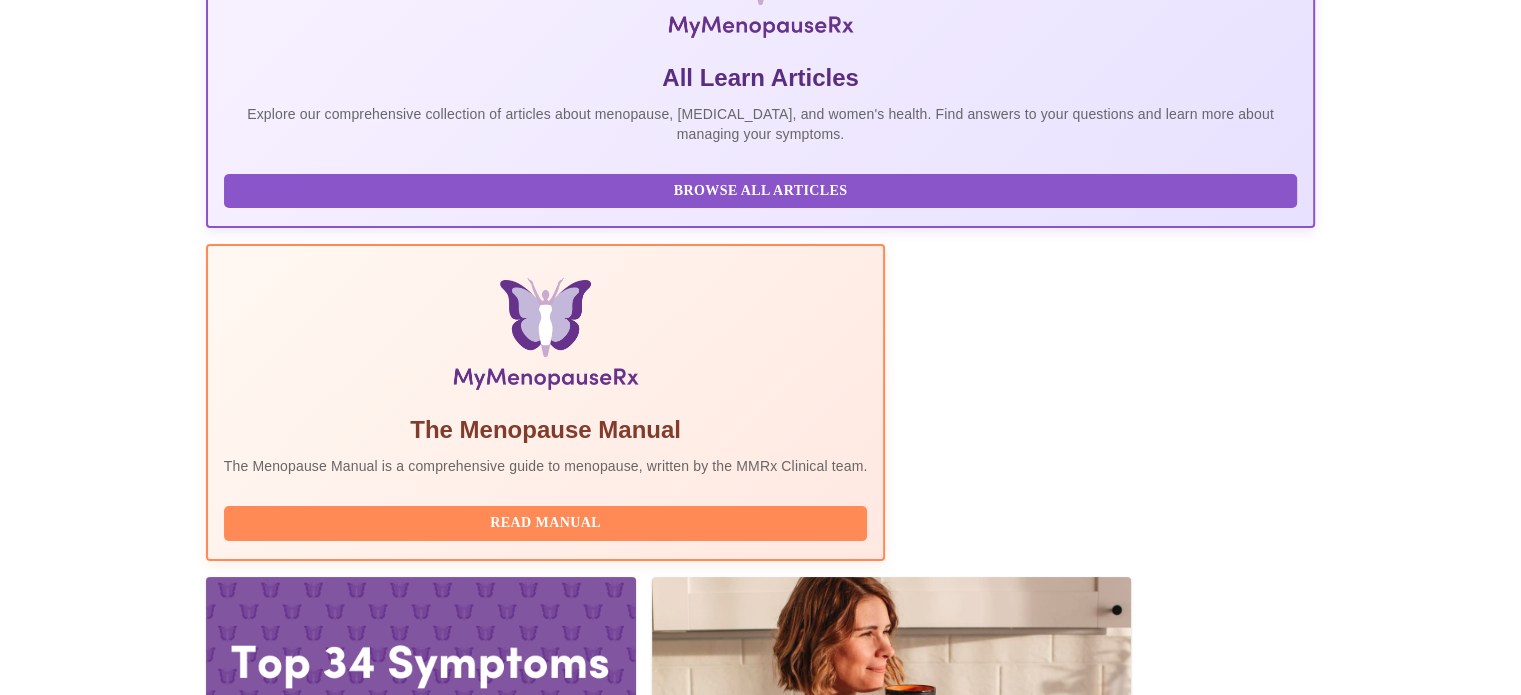 click on "Complete Pre-Assessment" at bounding box center [1179, 2156] 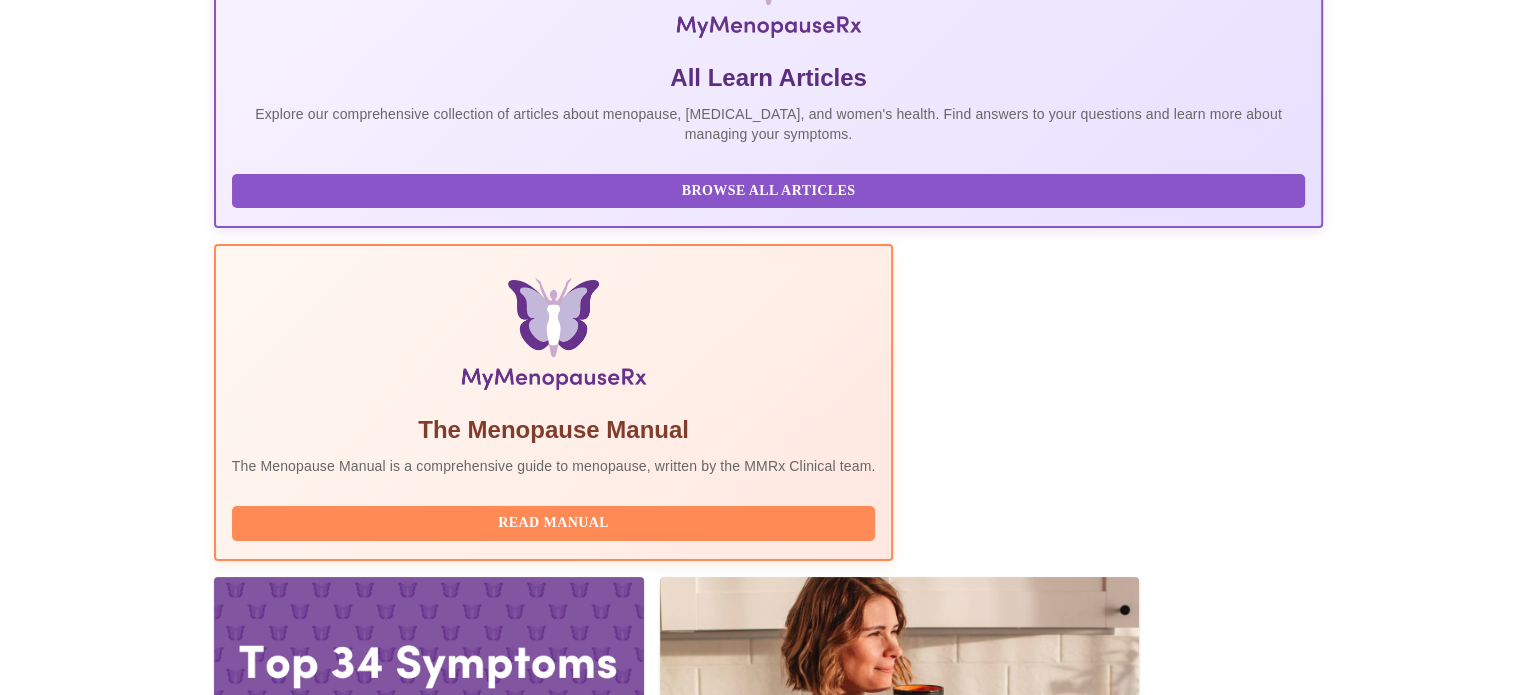 scroll, scrollTop: 0, scrollLeft: 0, axis: both 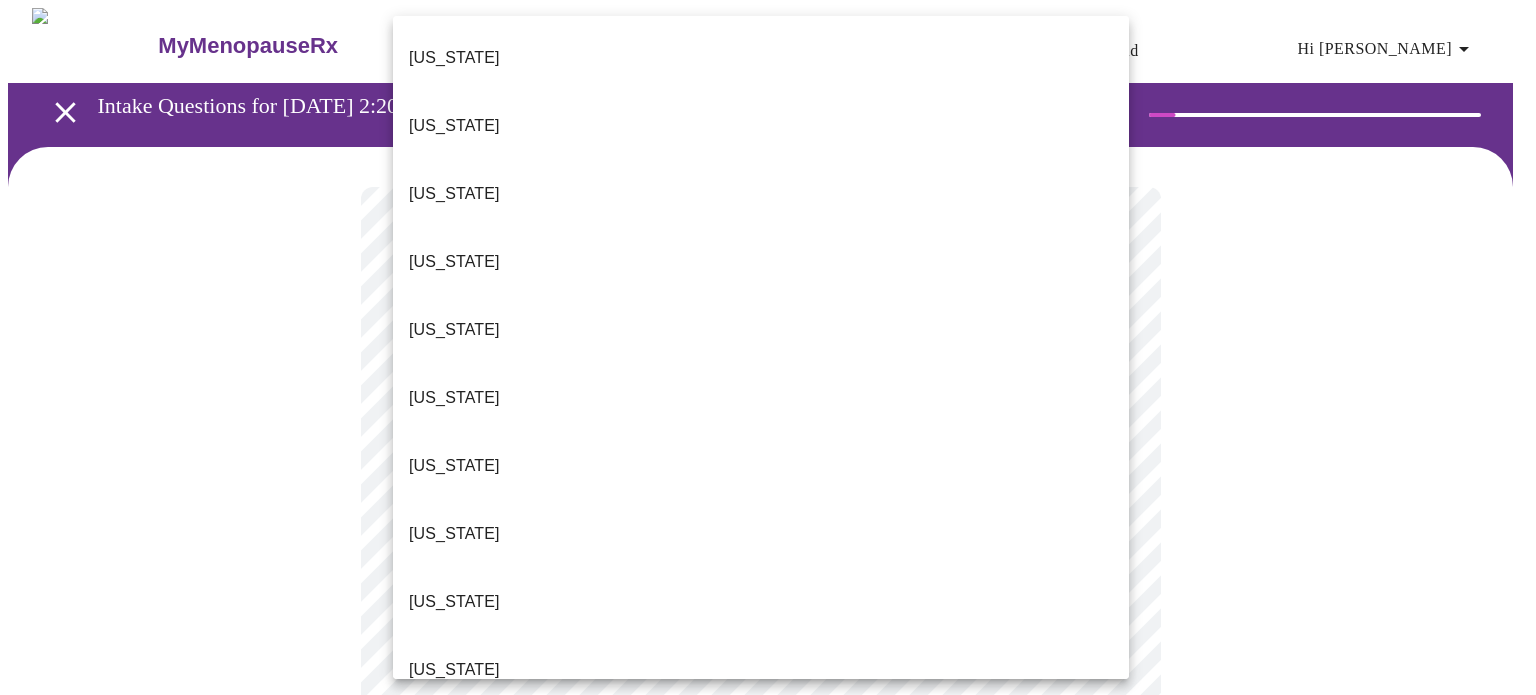 click on "MyMenopauseRx Appointments Messaging Labs Uploads Medications Community Refer a Friend Hi Roechelle   Intake Questions for Thu, Jul 17th 2025 @ 2:20pm-2:40pm 1  /  13 Settings Billing Invoices Log out Alabama
Alaska
Arizona
Arkansas
California
Colorado
Connecticut
Delaware
Florida
Georgia
Hawaii
Idaho
Illinois
Indiana
Iowa
Kansas
Kentucky
Louisiana
Maine
Maryland
Massachusetts
Michigan
Minnesota
Mississippi
Missouri
Montana
Nebraska
Nevada
New Hanpshire
New Jersey
New Mexico
New York
North Carolina
North Dakota
Ohio
Oklahoma
Oregon
Pennsylvania
Rhode Island
South Carolina
Tennessee
Texas
Utah
Vermont
Virginia
Washington
Washington, D.C. (District of Columbia)
West Virginia
Wisconsin
Wyoming" at bounding box center [768, 926] 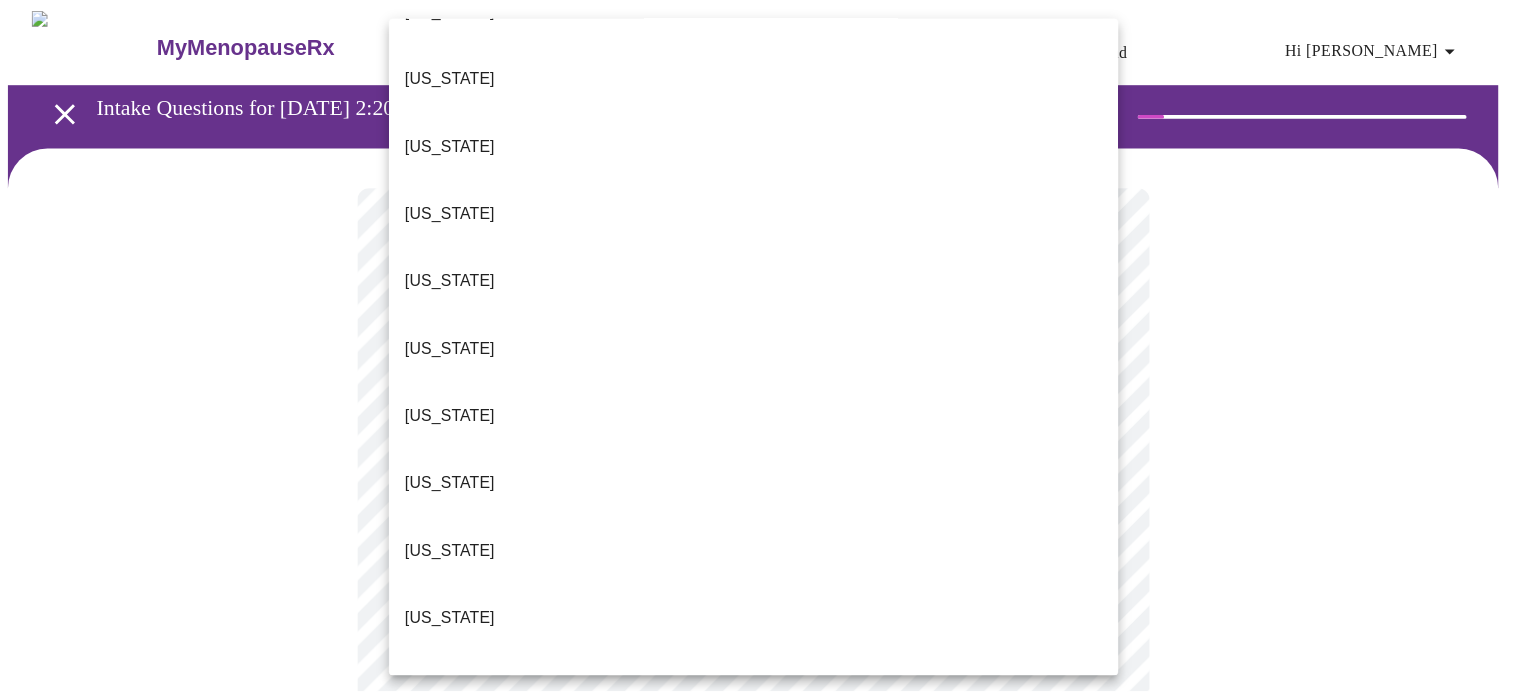 scroll, scrollTop: 732, scrollLeft: 0, axis: vertical 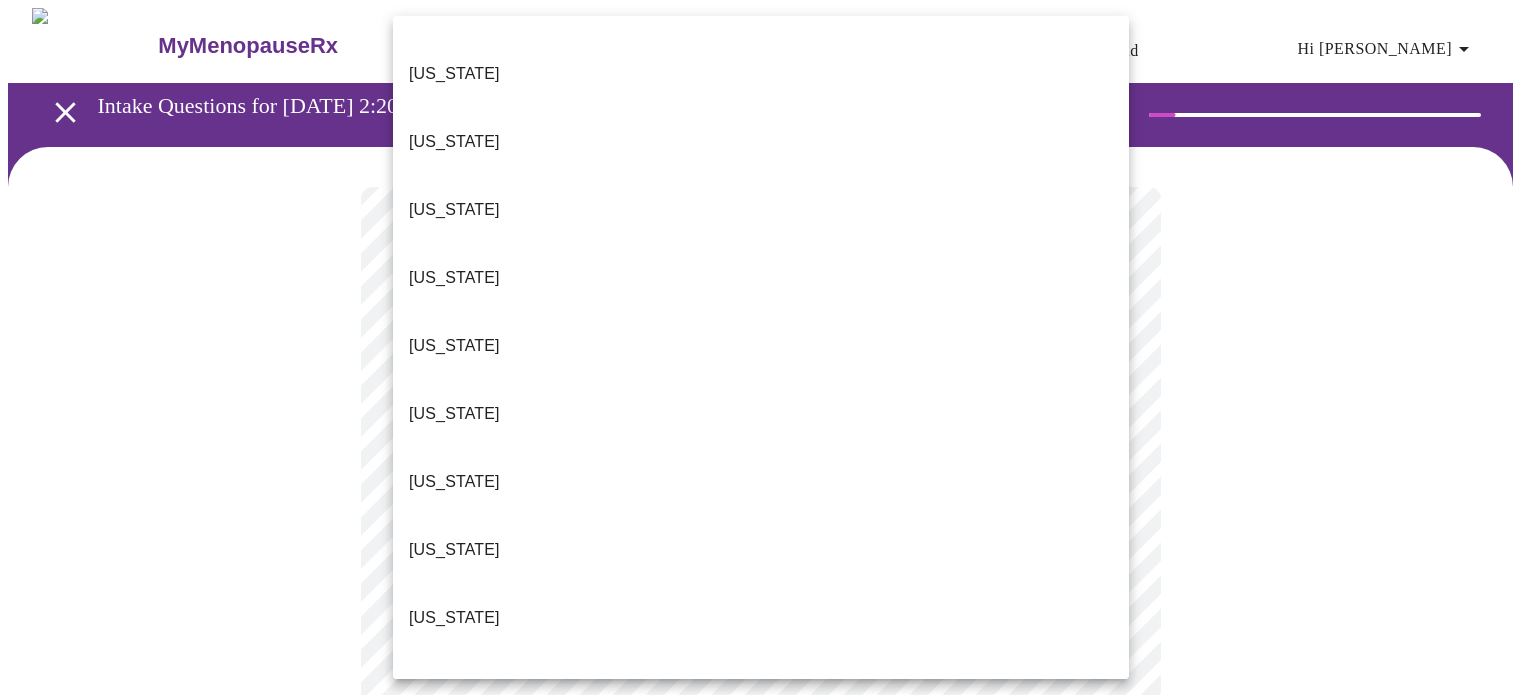 click on "Mississippi" at bounding box center [761, 890] 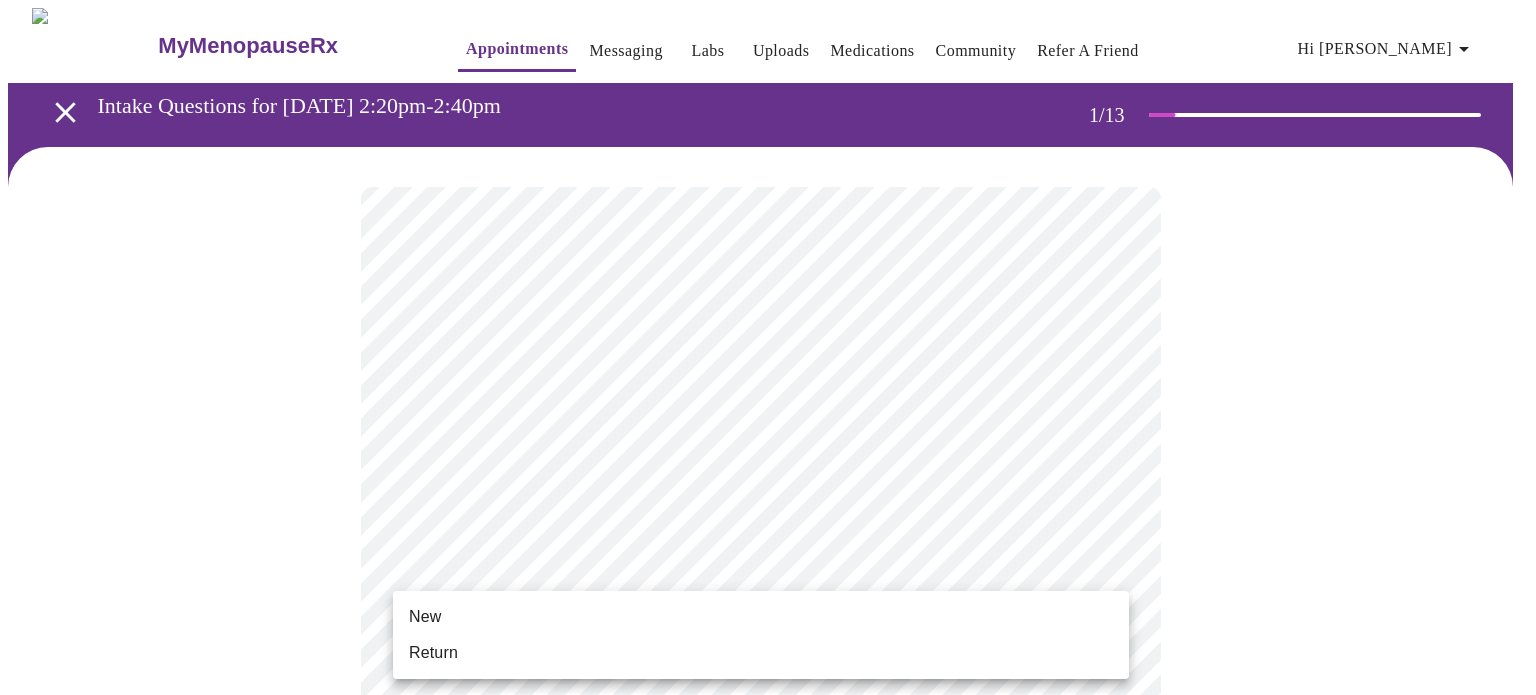click on "MyMenopauseRx Appointments Messaging Labs Uploads Medications Community Refer a Friend Hi Roechelle   Intake Questions for Thu, Jul 17th 2025 @ 2:20pm-2:40pm 1  /  13 Settings Billing Invoices Log out New Return" at bounding box center (768, 920) 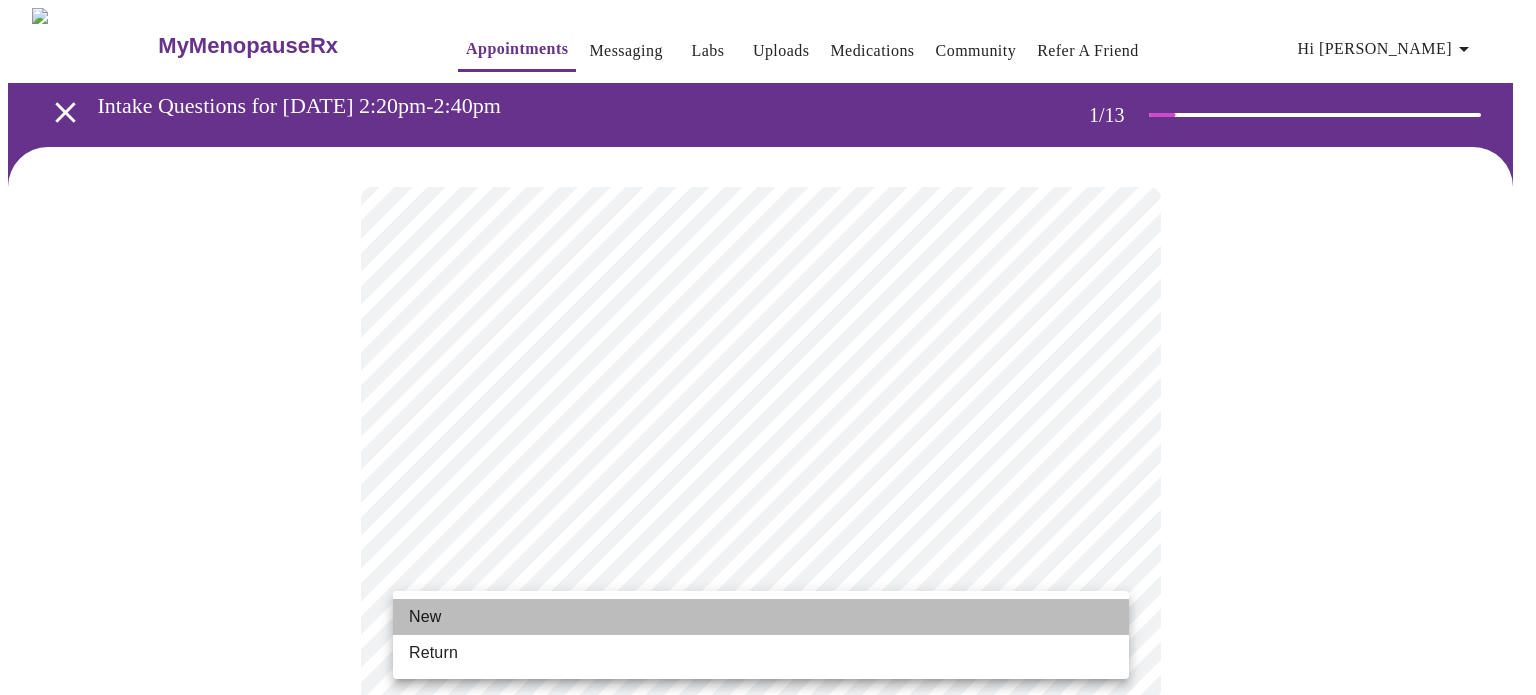 click on "New" at bounding box center (761, 617) 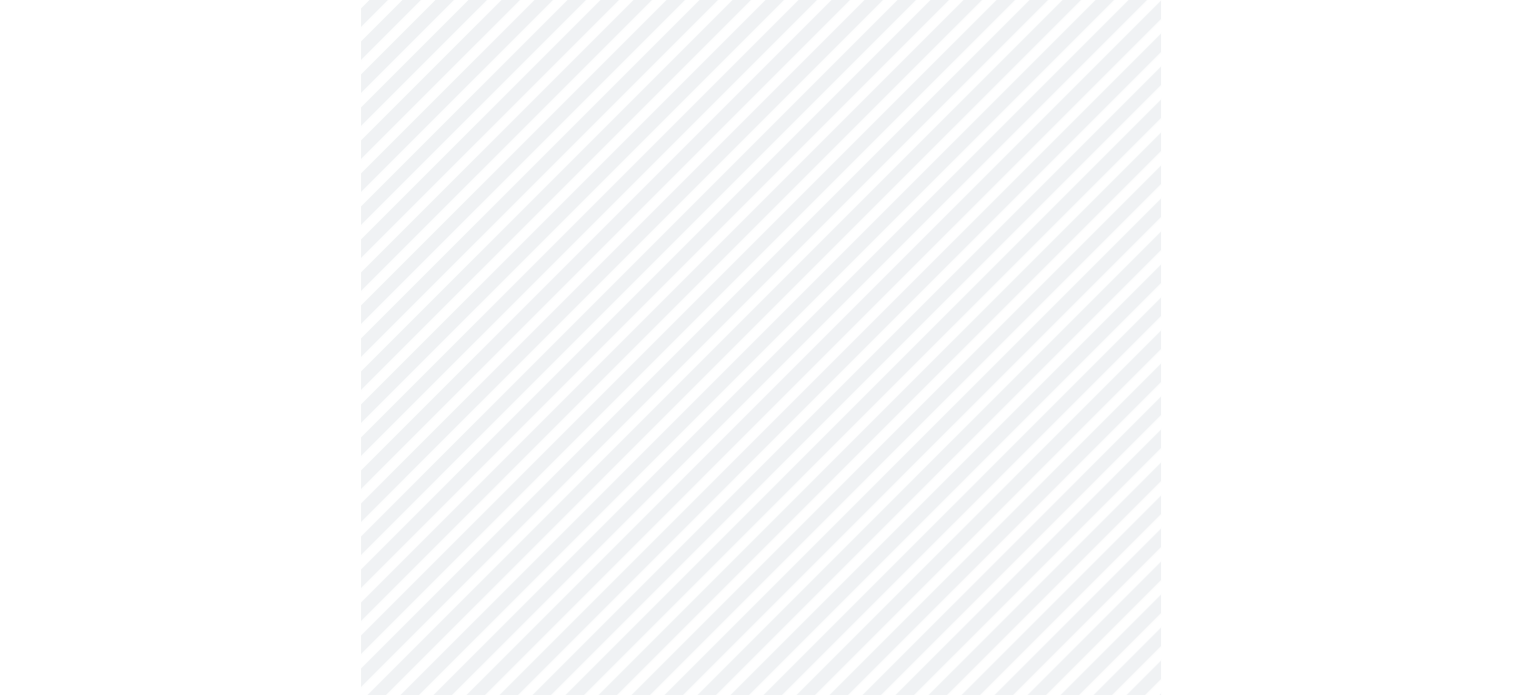scroll, scrollTop: 607, scrollLeft: 0, axis: vertical 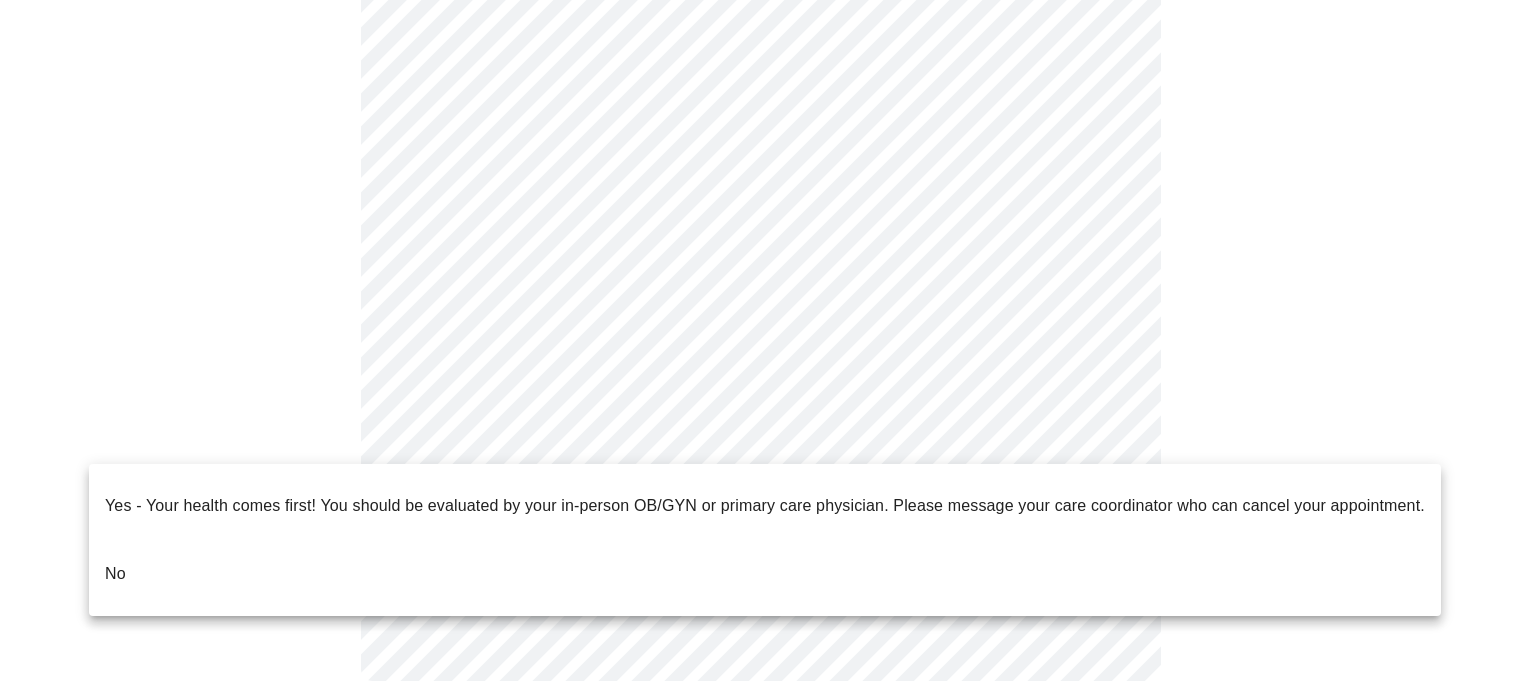click on "MyMenopauseRx Appointments Messaging Labs Uploads Medications Community Refer a Friend Hi Roechelle   Intake Questions for Thu, Jul 17th 2025 @ 2:20pm-2:40pm 1  /  13 Settings Billing Invoices Log out Yes - Your health comes first! You should be evaluated by your in-person OB/GYN or primary care physician.  Please message your care coordinator who can cancel your appointment.
No" at bounding box center (768, -178) 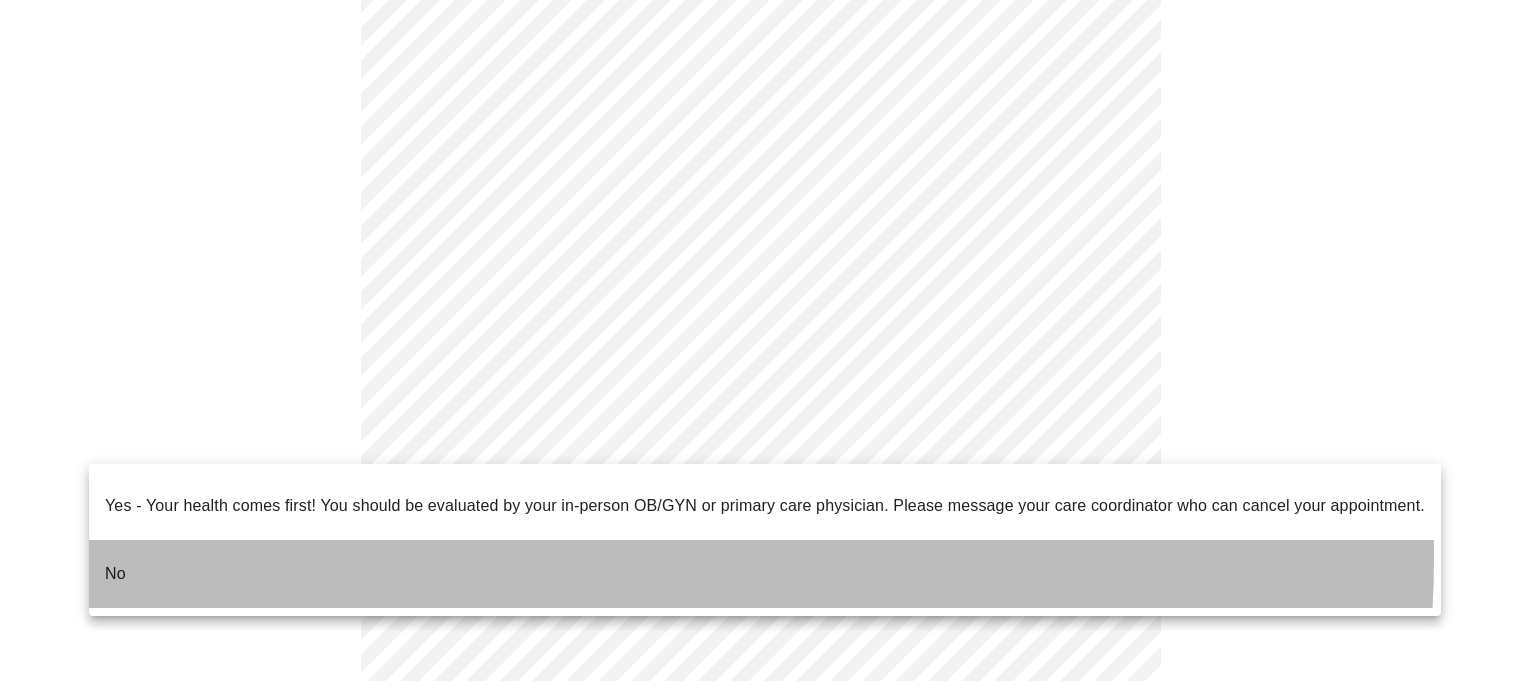 click on "No" at bounding box center (765, 574) 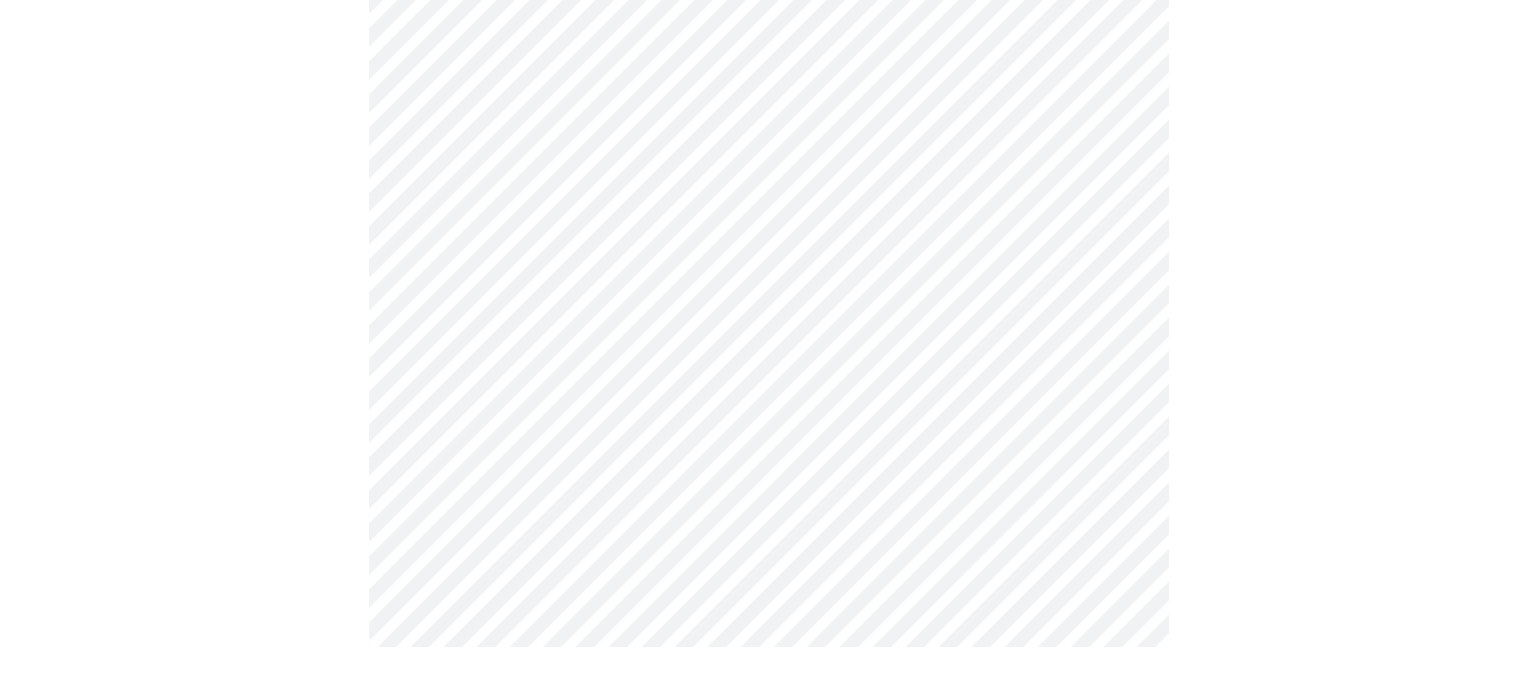 scroll, scrollTop: 0, scrollLeft: 0, axis: both 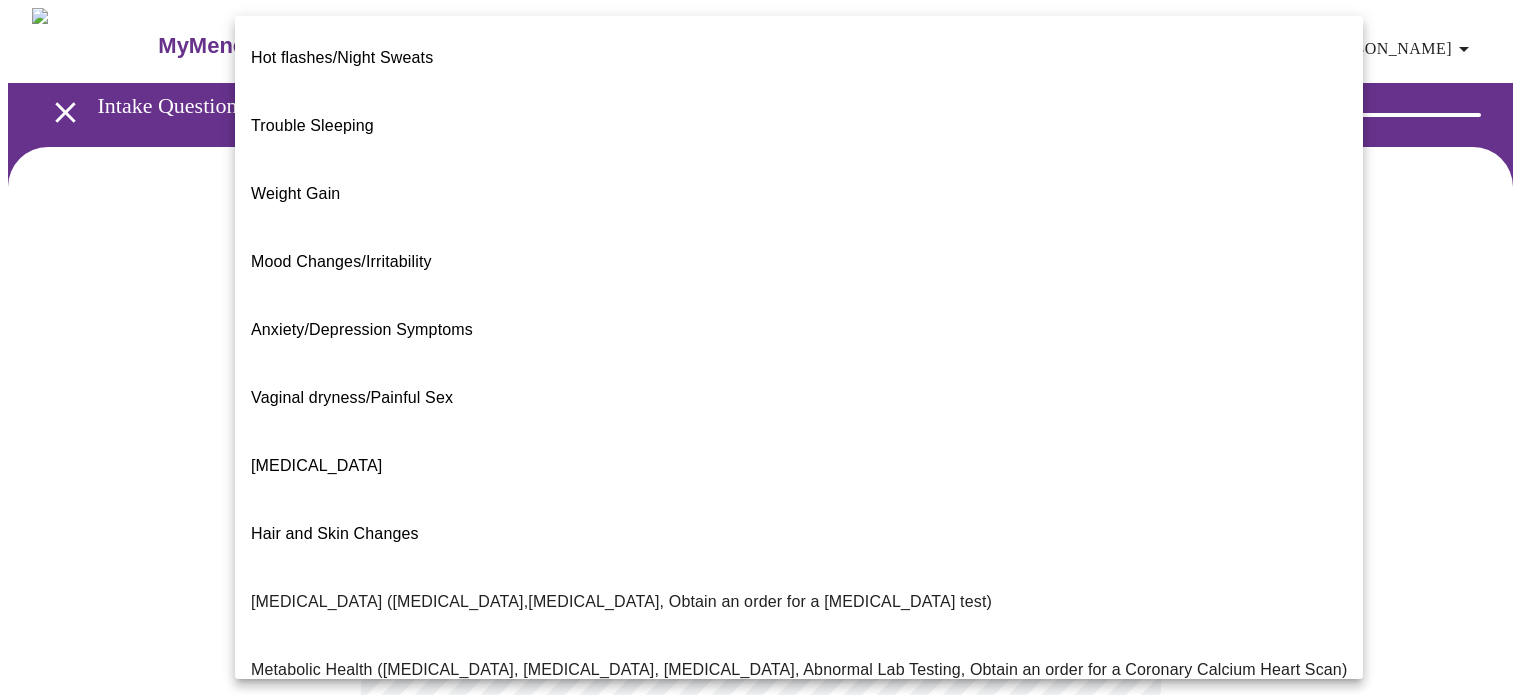 click on "MyMenopauseRx Appointments Messaging Labs Uploads Medications Community Refer a Friend Hi Roechelle   Intake Questions for Thu, Jul 17th 2025 @ 2:20pm-2:40pm 2  /  13 Settings Billing Invoices Log out Hot flashes/Night Sweats
Trouble Sleeping
Weight Gain
Mood Changes/Irritability
Anxiety/Depression Symptoms
Vaginal dryness/Painful Sex
Decreased libido
Hair and Skin Changes
Bone Health (Osteopenia,Osteoporosis, Obtain an order for a bone density test)
Metabolic Health (Pre-diabetes, Elevated Cholesterol, Vitamin D, Abnormal Lab Testing, Obtain an order for a Coronary Calcium Heart Scan)
Period Problems
Postmenopausal Bleeding
Orgasms are weak
UTI Symptoms
Vaginal Infection
Herpes (oral, genital)
STD Testing
I feel great - just need a refill.
Other" at bounding box center (768, 608) 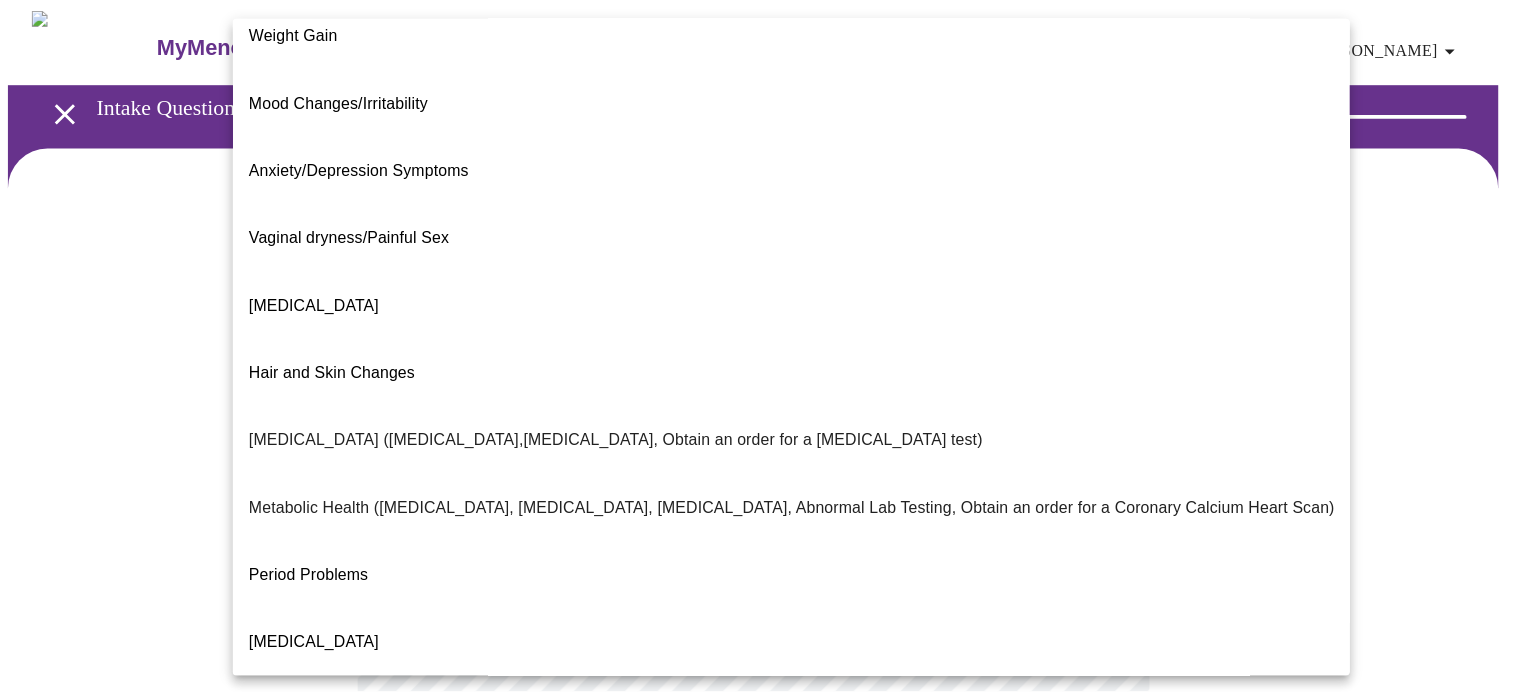 scroll, scrollTop: 0, scrollLeft: 0, axis: both 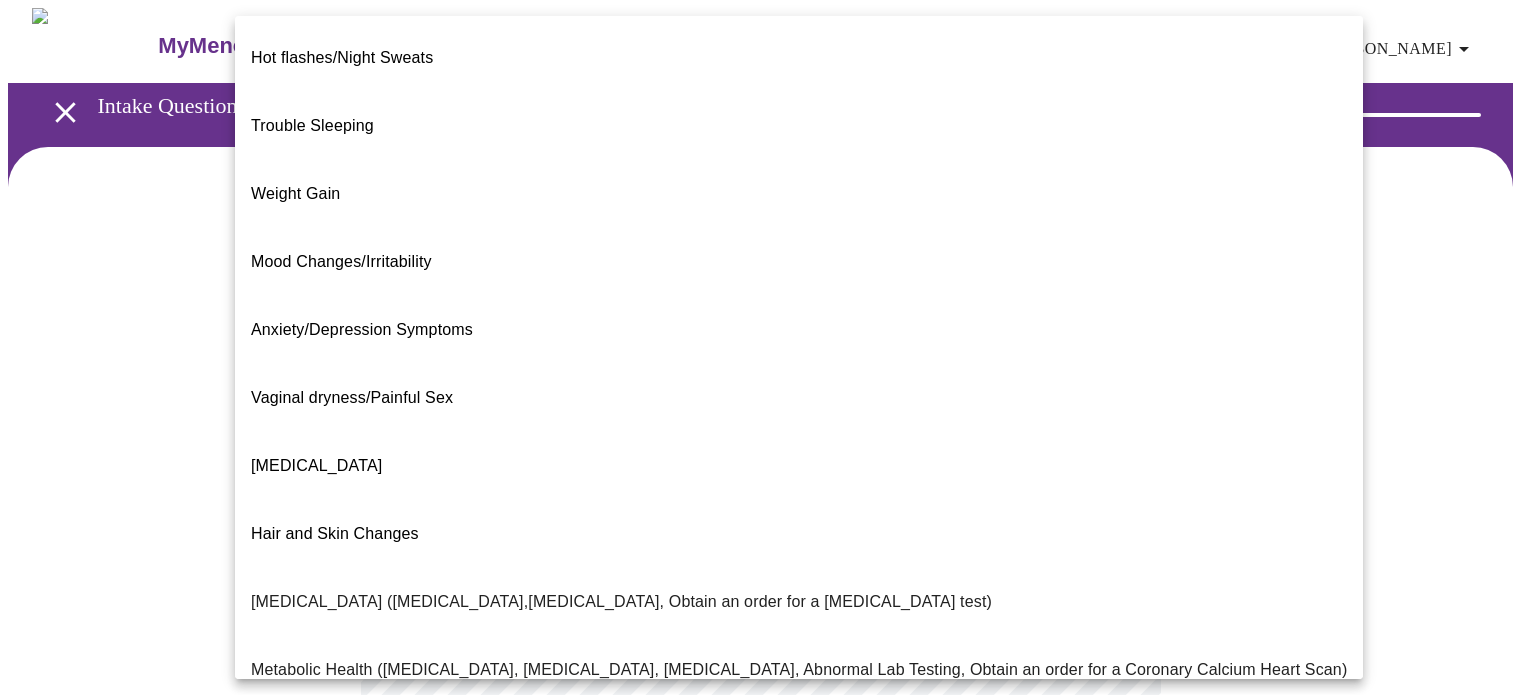 click at bounding box center [768, 347] 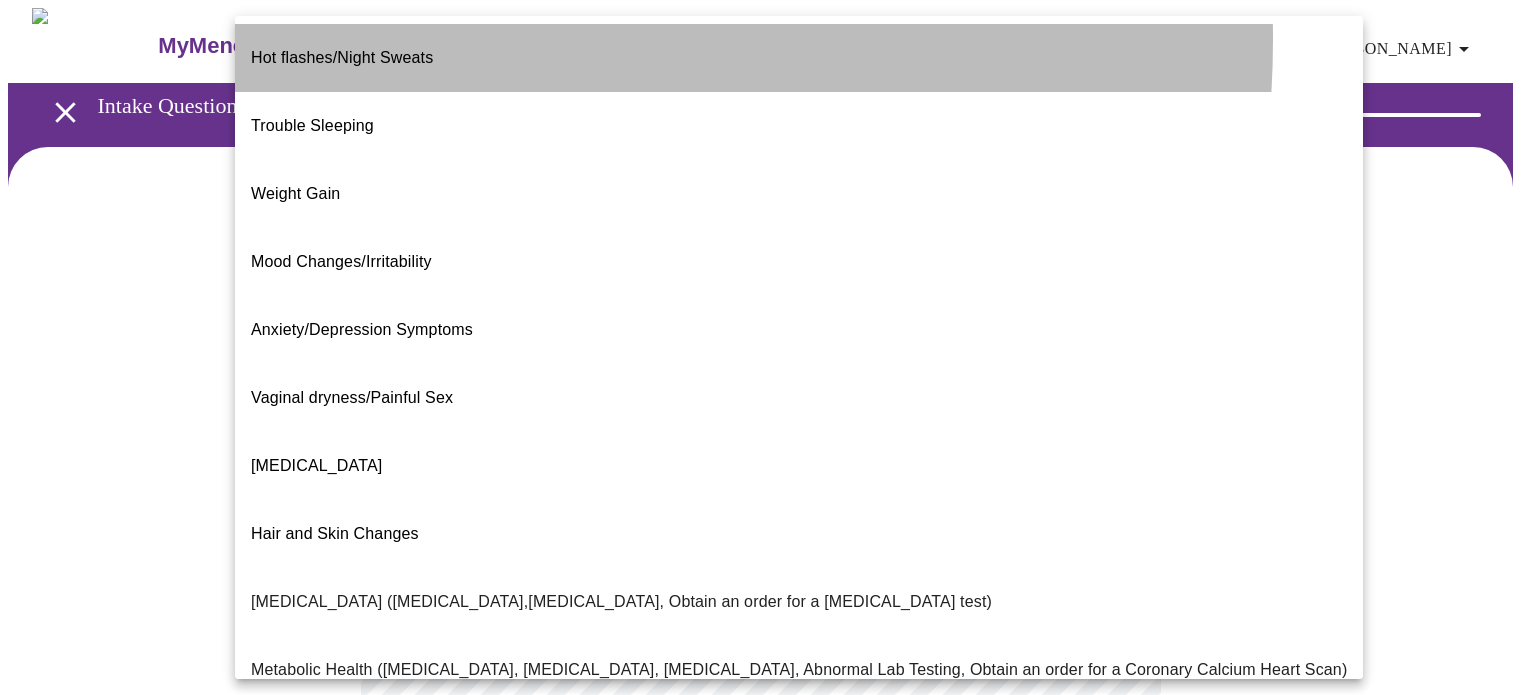 click on "Hot flashes/Night Sweats" at bounding box center [342, 57] 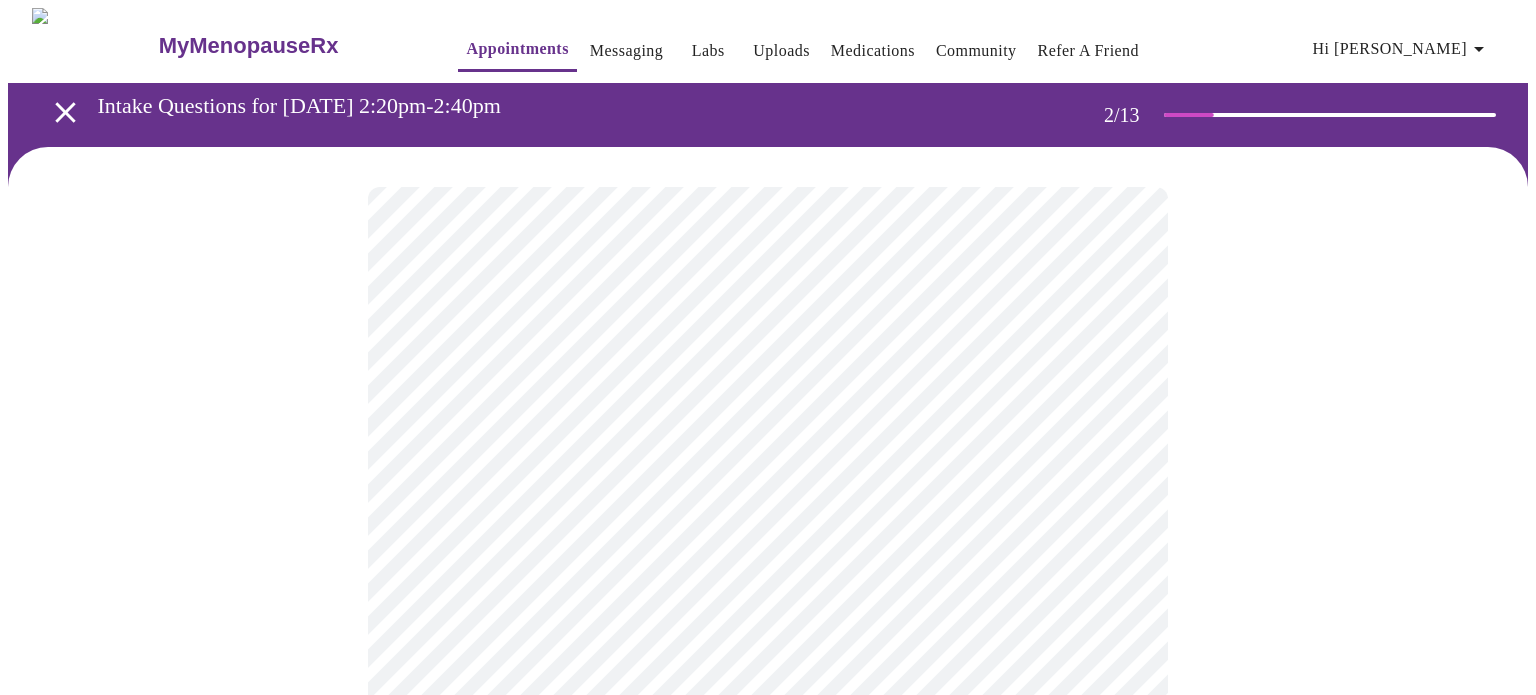 click on "MyMenopauseRx Appointments Messaging Labs Uploads Medications Community Refer a Friend Hi Roechelle   Intake Questions for Thu, Jul 17th 2025 @ 2:20pm-2:40pm 2  /  13 Settings Billing Invoices Log out" at bounding box center [768, 602] 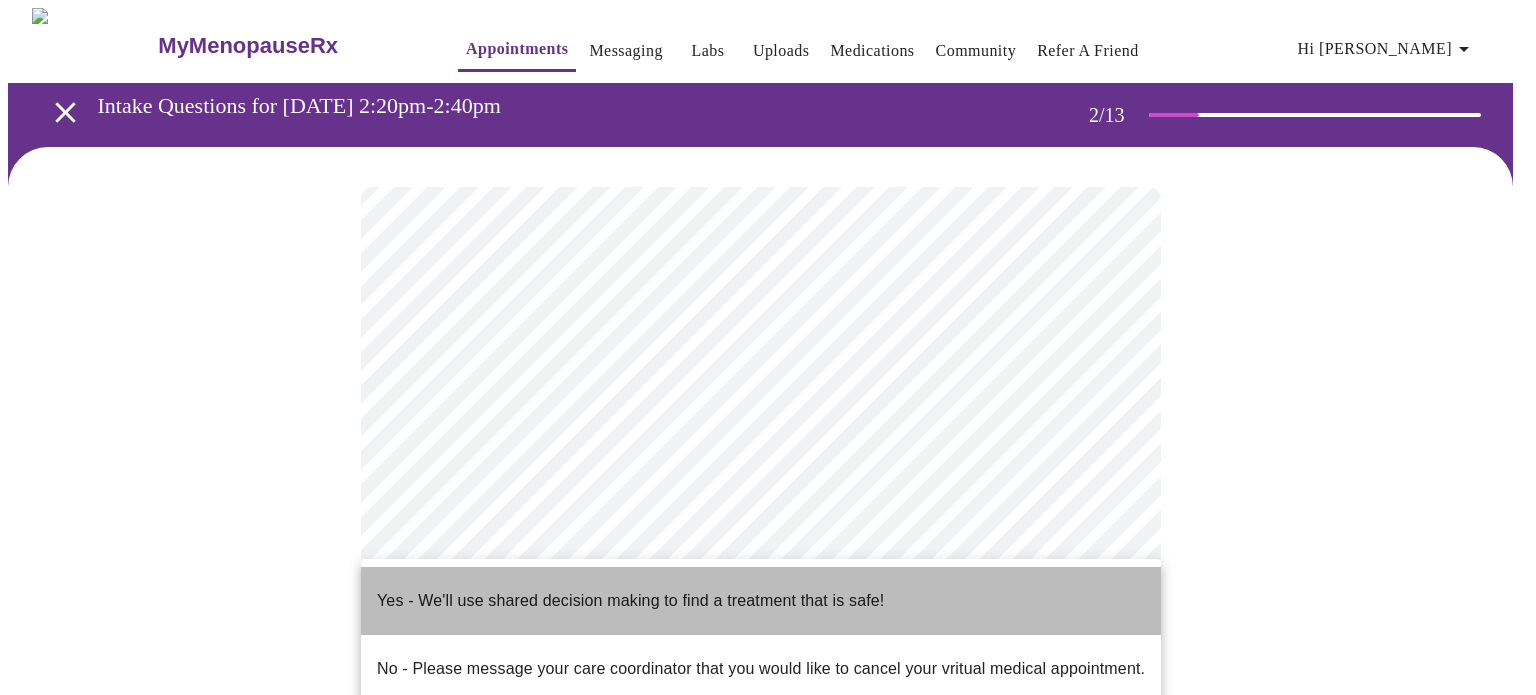 click on "Yes - We'll use shared decision making to find a treatment that is safe!" at bounding box center [630, 601] 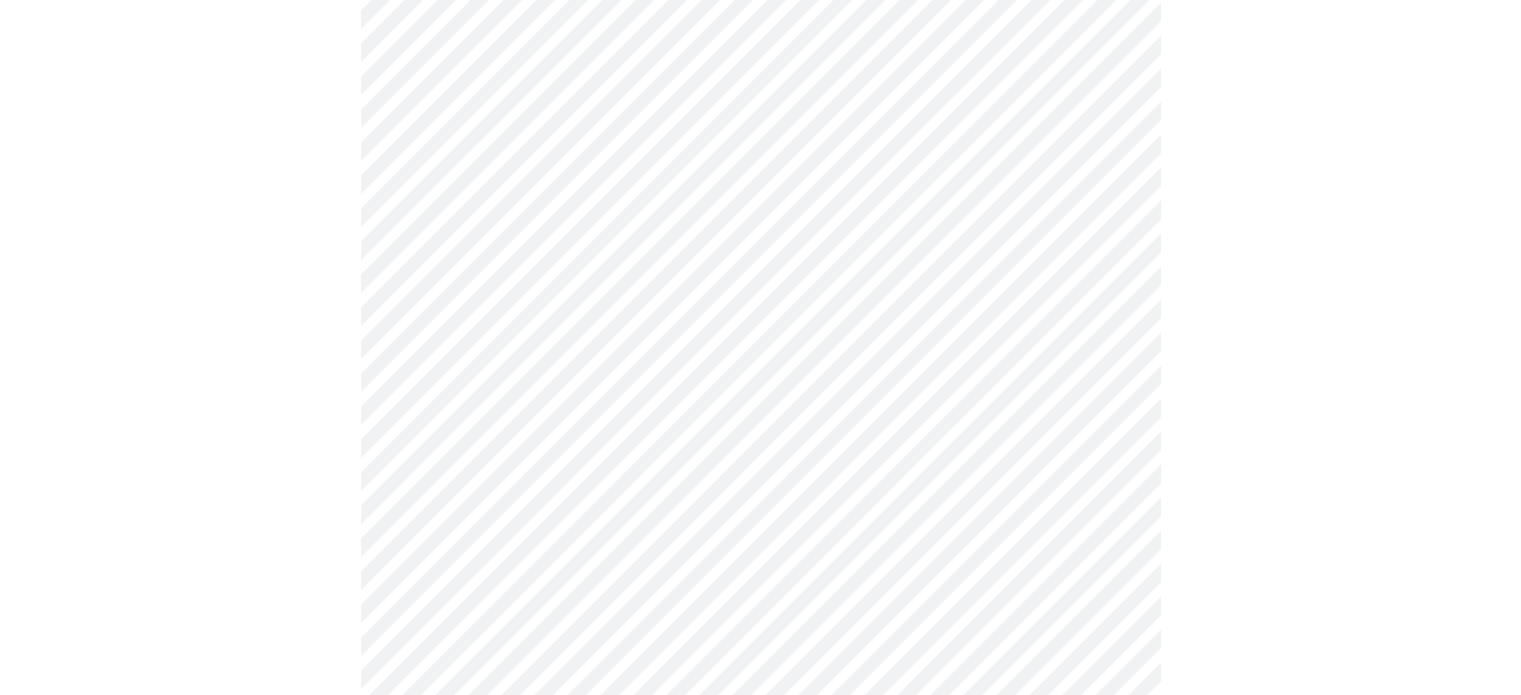 scroll, scrollTop: 401, scrollLeft: 0, axis: vertical 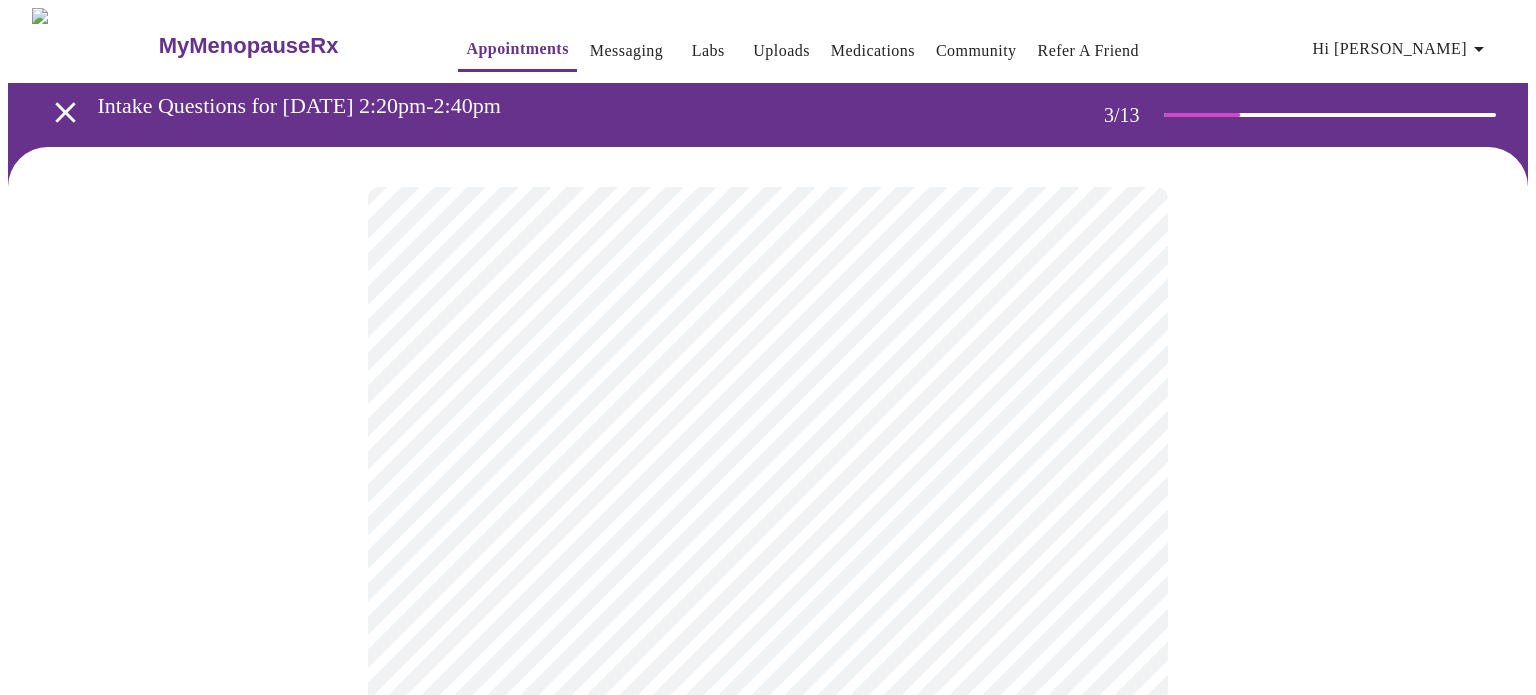 click on "MyMenopauseRx Appointments Messaging Labs Uploads Medications Community Refer a Friend Hi Roechelle   Intake Questions for Thu, Jul 17th 2025 @ 2:20pm-2:40pm 3  /  13 Settings Billing Invoices Log out" at bounding box center (768, 1359) 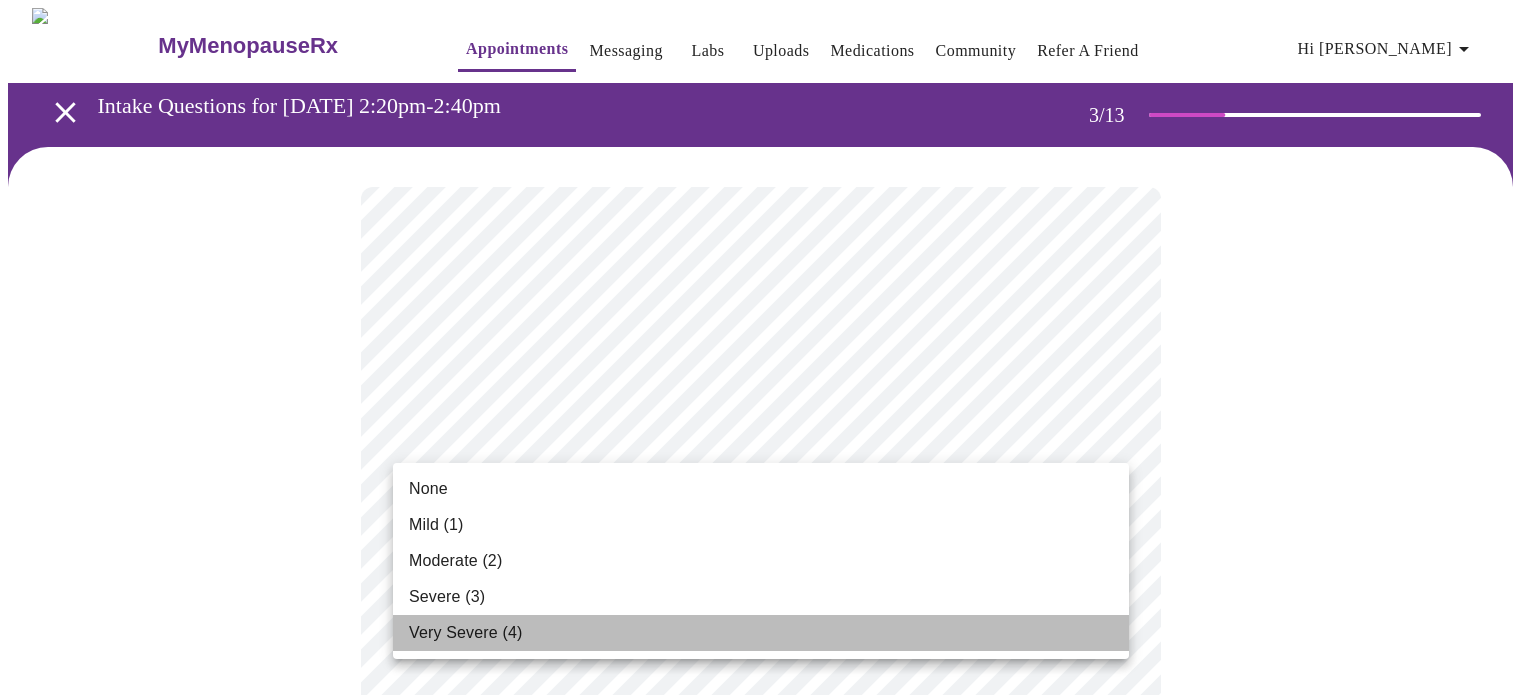 click on "Very Severe (4)" at bounding box center [465, 633] 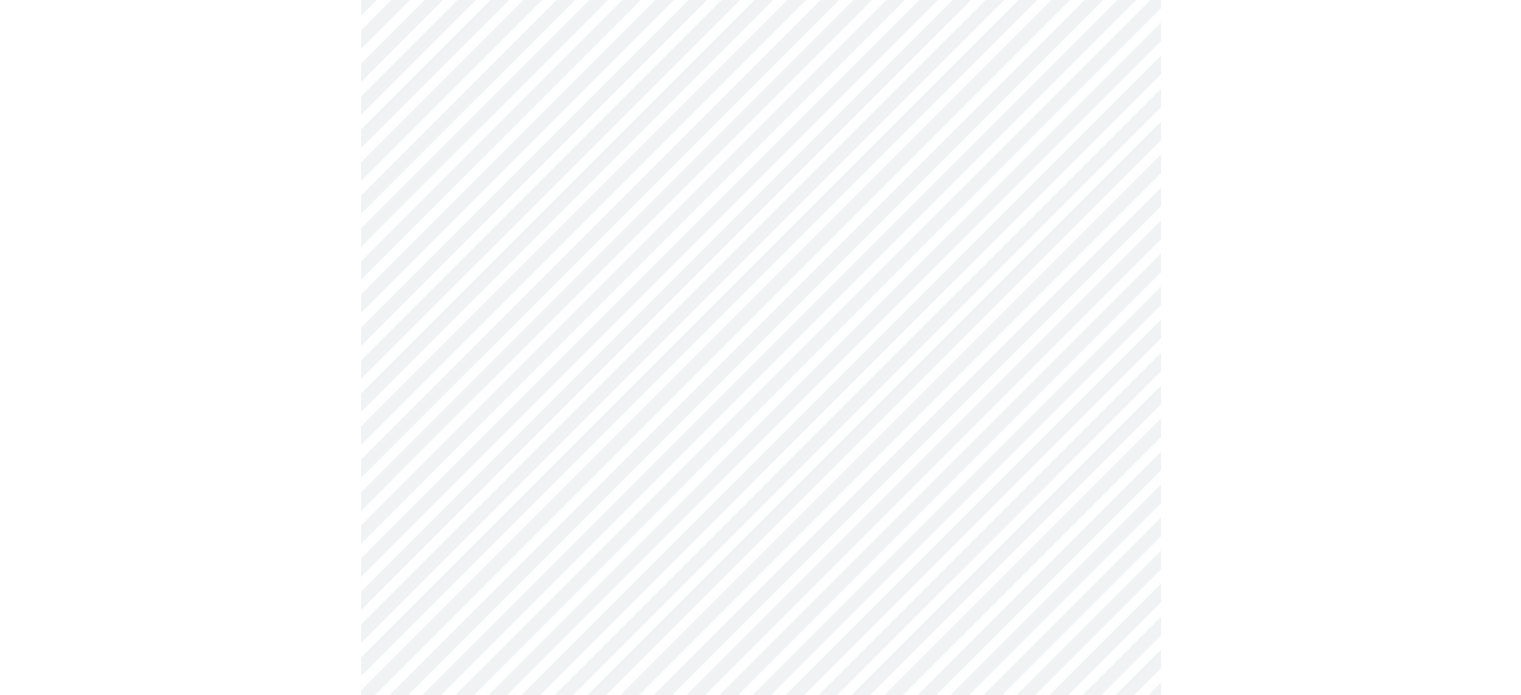 scroll, scrollTop: 260, scrollLeft: 0, axis: vertical 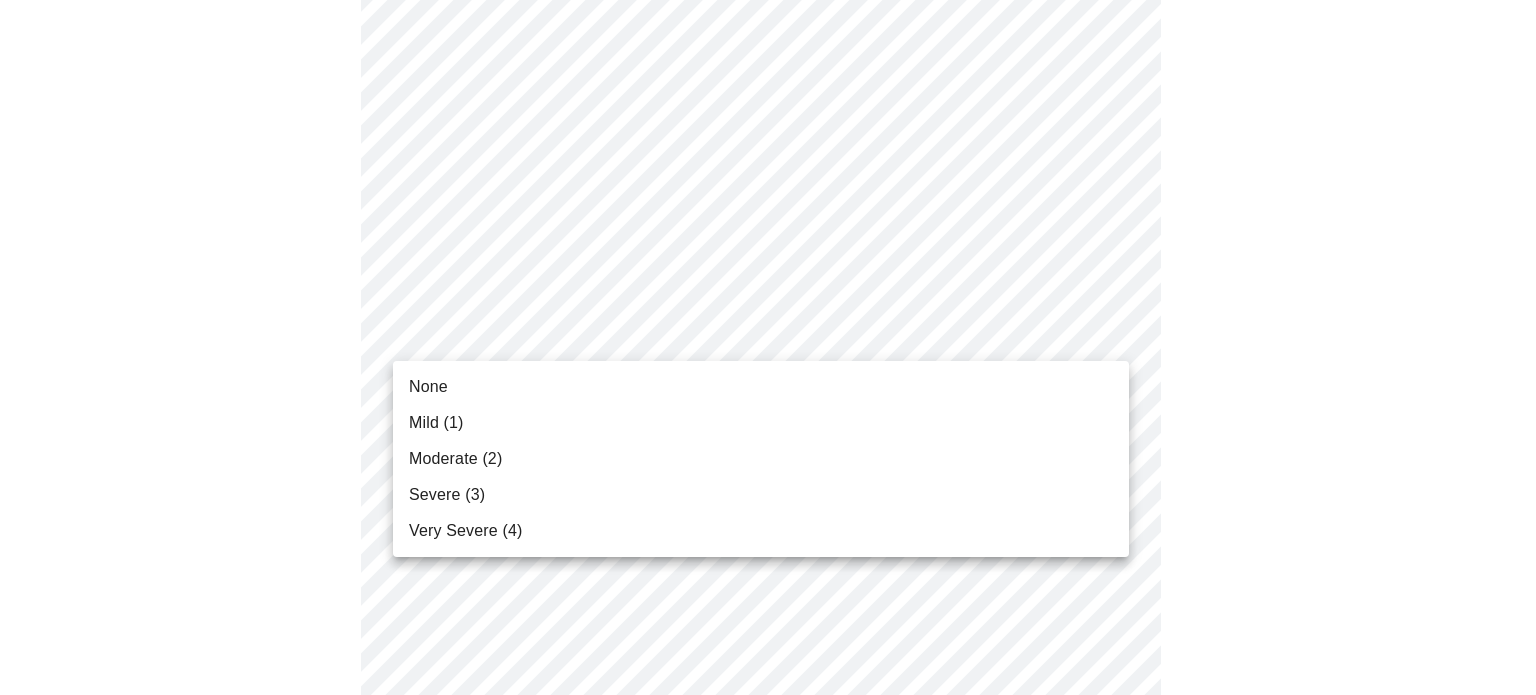 click on "MyMenopauseRx Appointments Messaging Labs Uploads Medications Community Refer a Friend Hi Roechelle   Intake Questions for Thu, Jul 17th 2025 @ 2:20pm-2:40pm 3  /  13 Settings Billing Invoices Log out None Mild (1) Moderate (2) Severe (3) Very Severe (4)" at bounding box center (768, 1063) 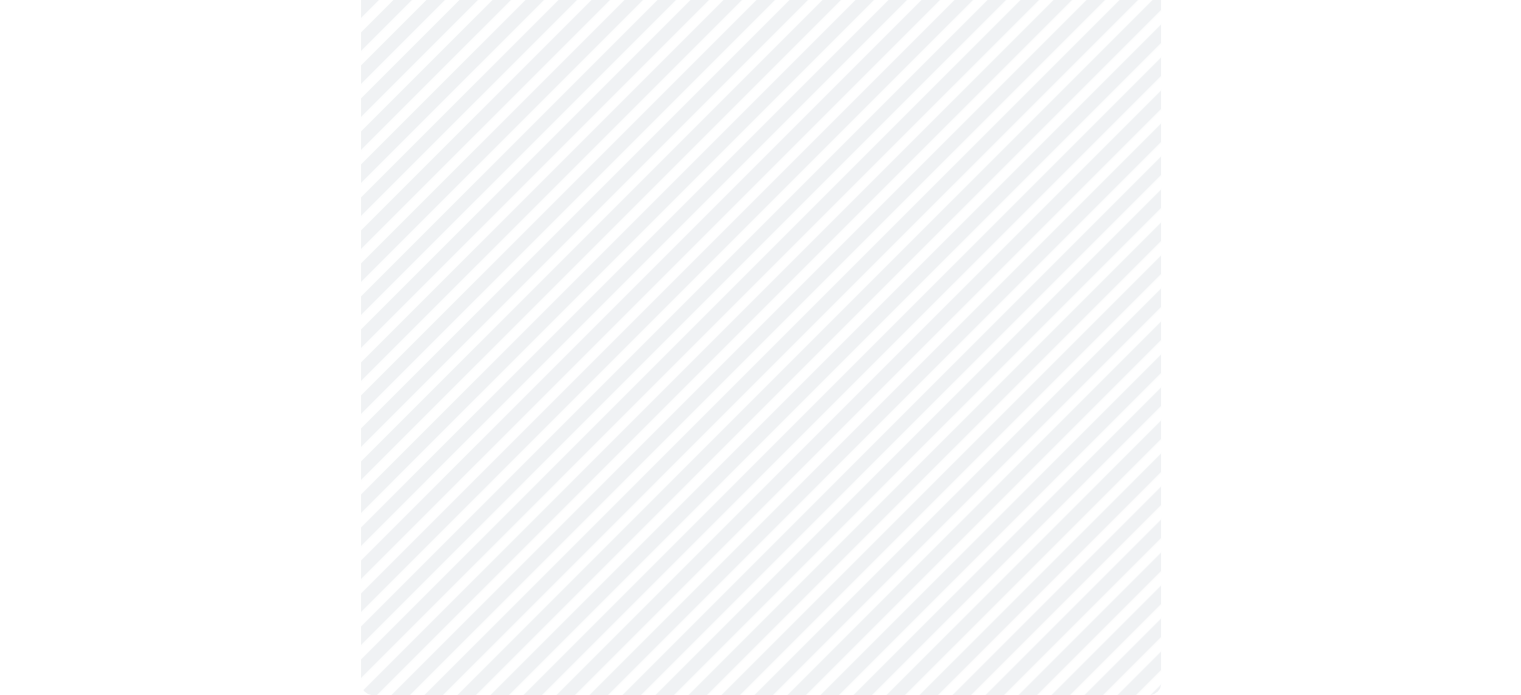 scroll, scrollTop: 1935, scrollLeft: 0, axis: vertical 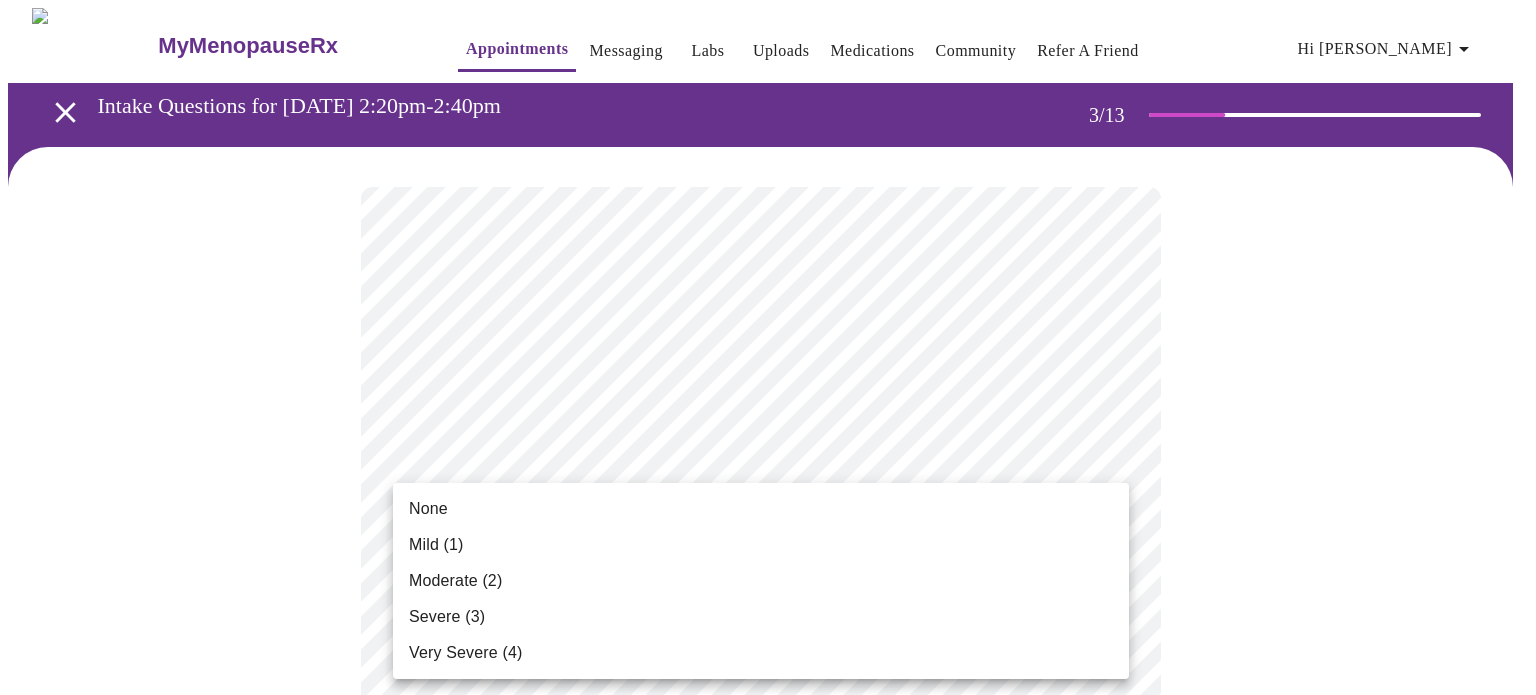 click on "MyMenopauseRx Appointments Messaging Labs Uploads Medications Community Refer a Friend Hi Roechelle   Intake Questions for Thu, Jul 17th 2025 @ 2:20pm-2:40pm 3  /  13 Settings Billing Invoices Log out None Mild (1) Moderate (2) Severe (3) Very Severe (4)" at bounding box center (768, 1323) 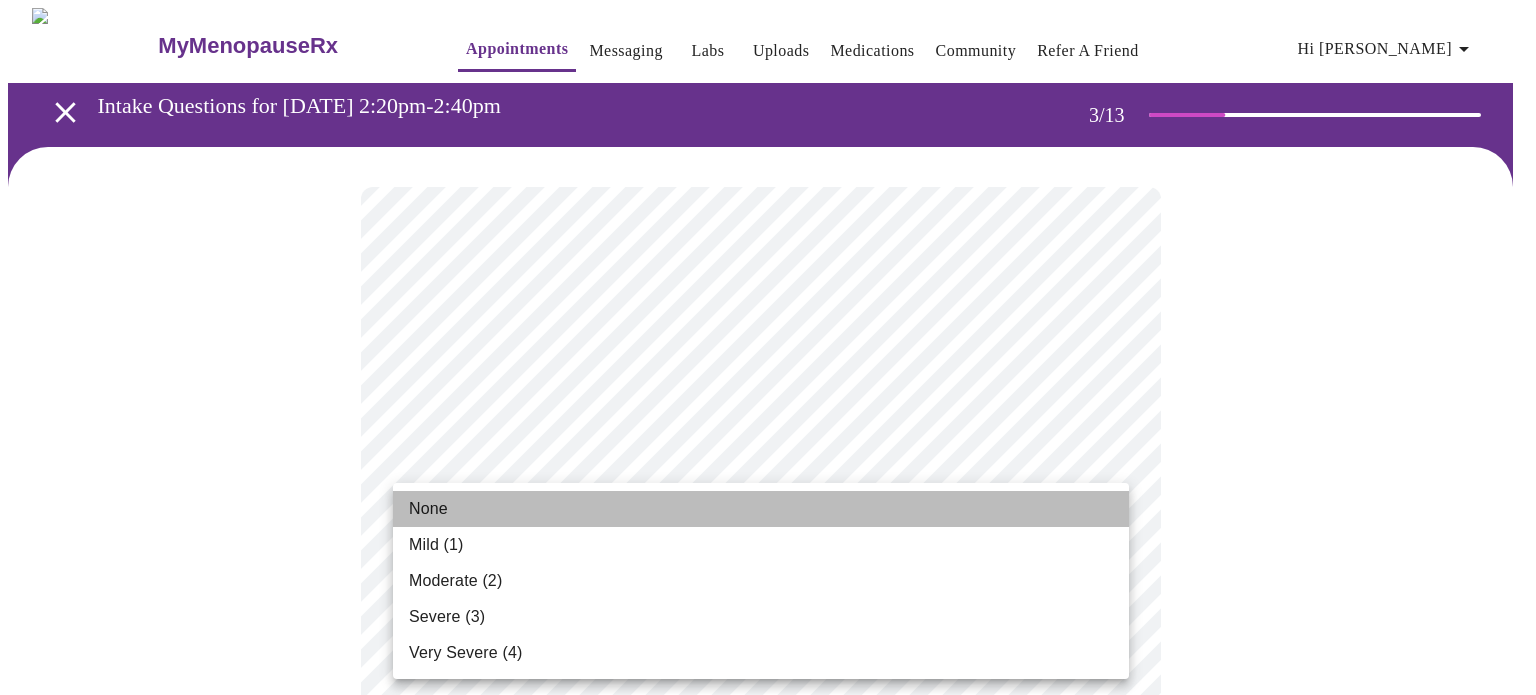 click on "None" at bounding box center (761, 509) 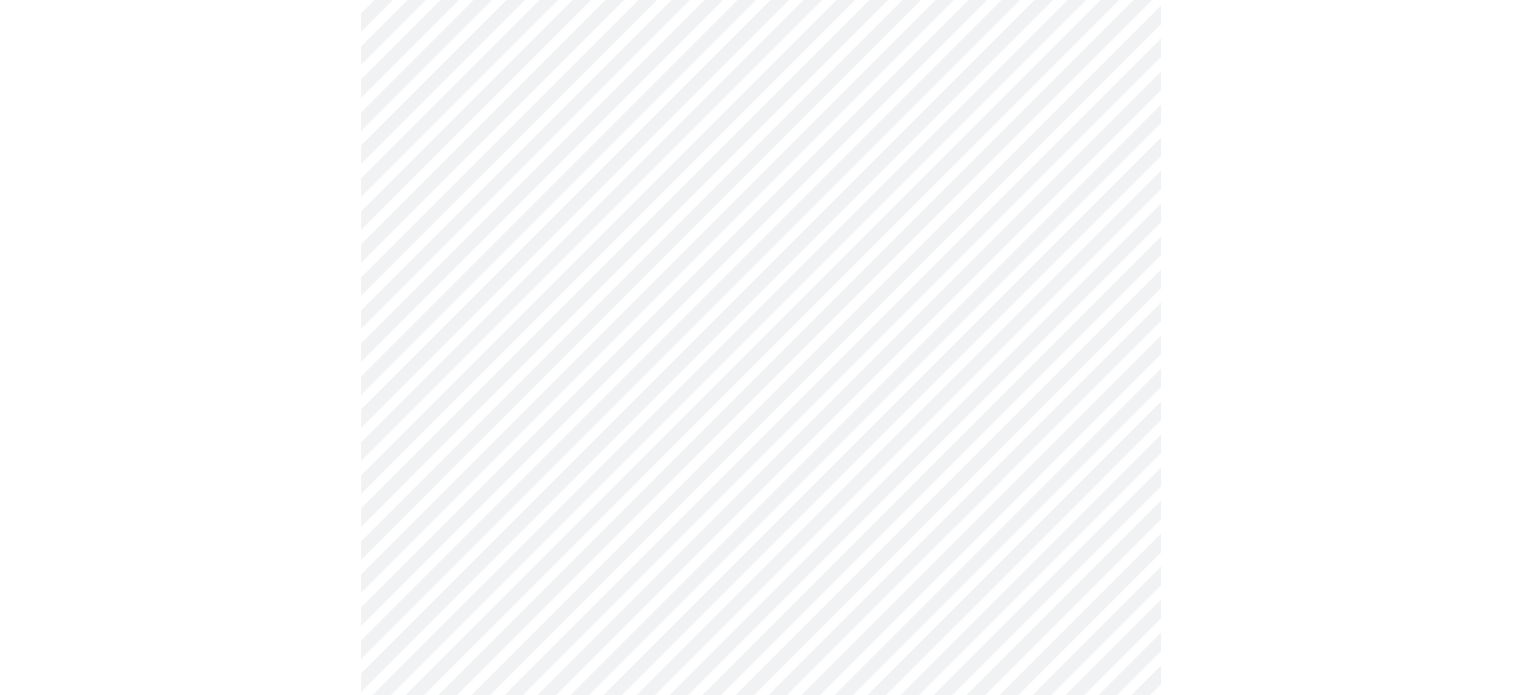 scroll, scrollTop: 512, scrollLeft: 0, axis: vertical 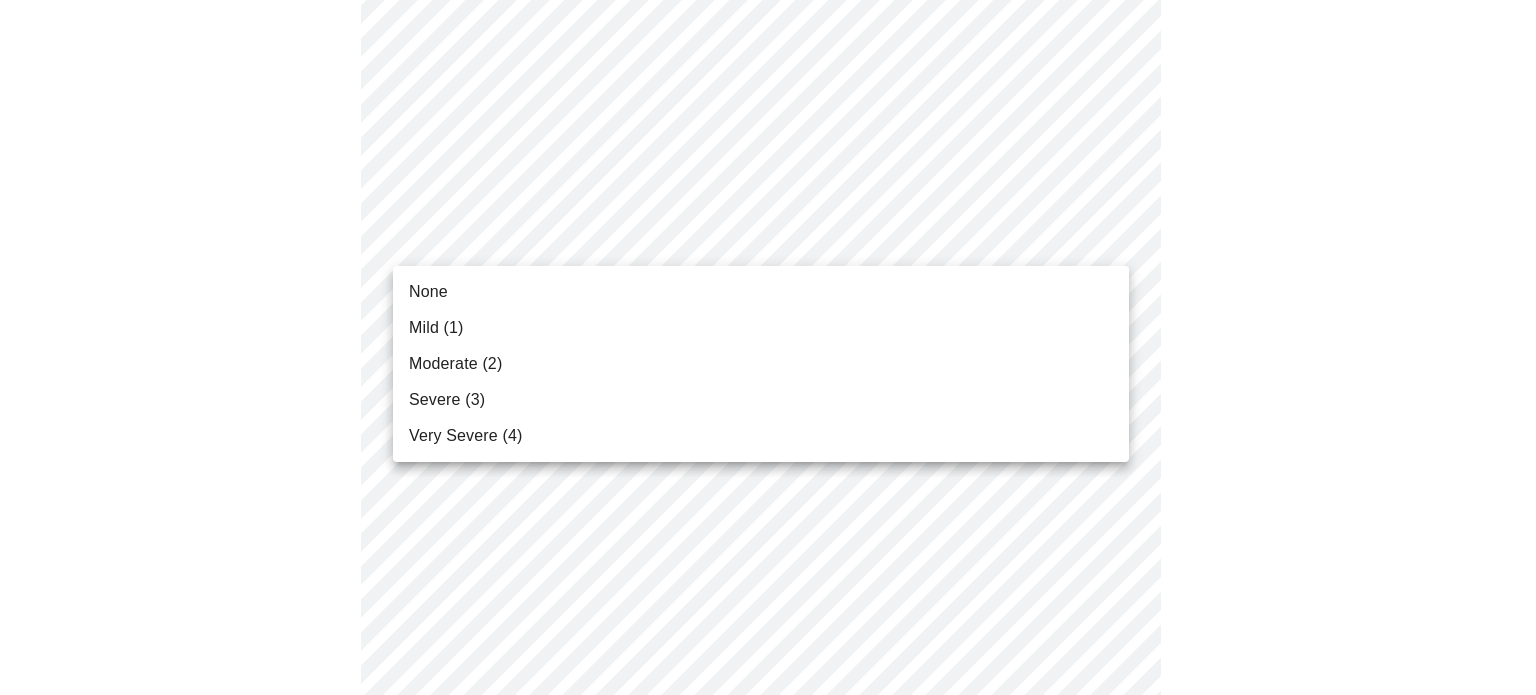 click on "MyMenopauseRx Appointments Messaging Labs Uploads Medications Community Refer a Friend Hi Roechelle   Intake Questions for Thu, Jul 17th 2025 @ 2:20pm-2:40pm 3  /  13 Settings Billing Invoices Log out None Mild (1) Moderate (2) Severe (3) Very Severe (4)" at bounding box center (768, 797) 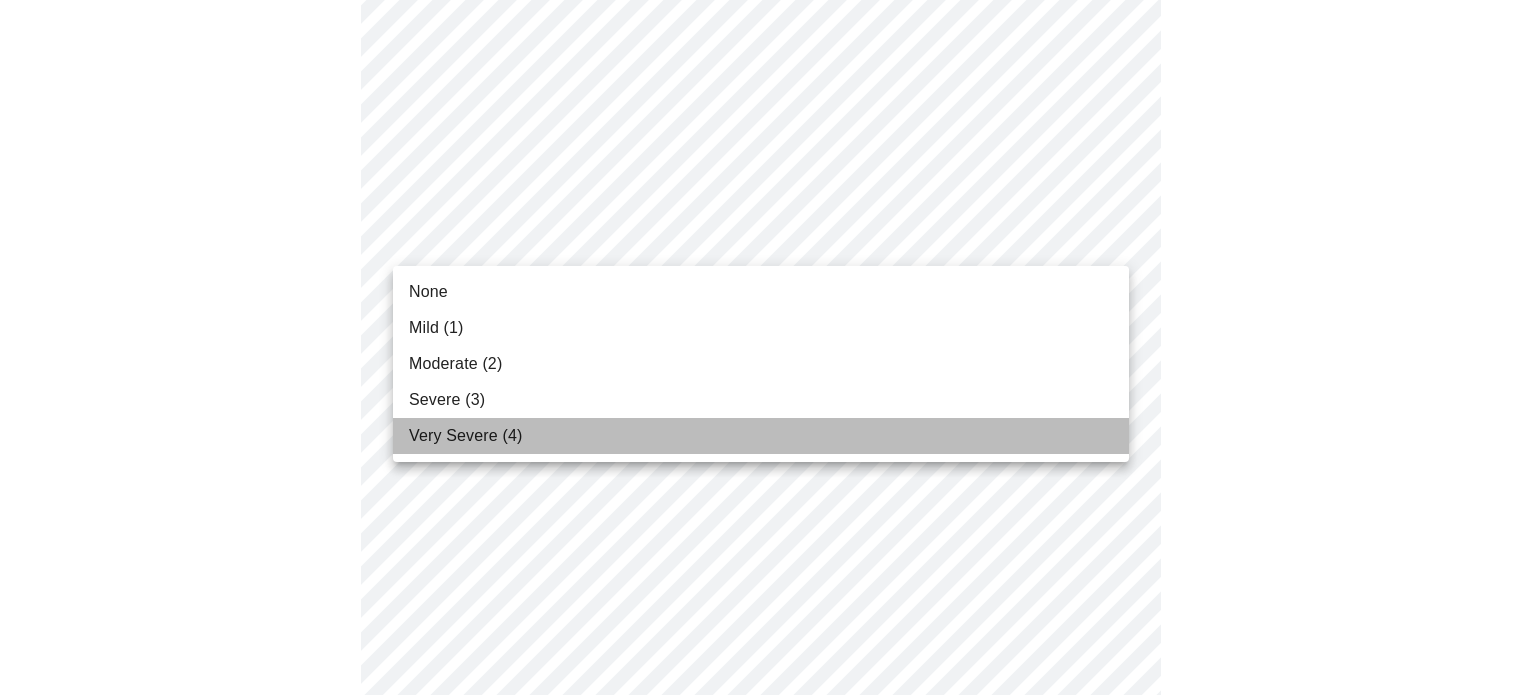 click on "Very Severe (4)" at bounding box center [465, 436] 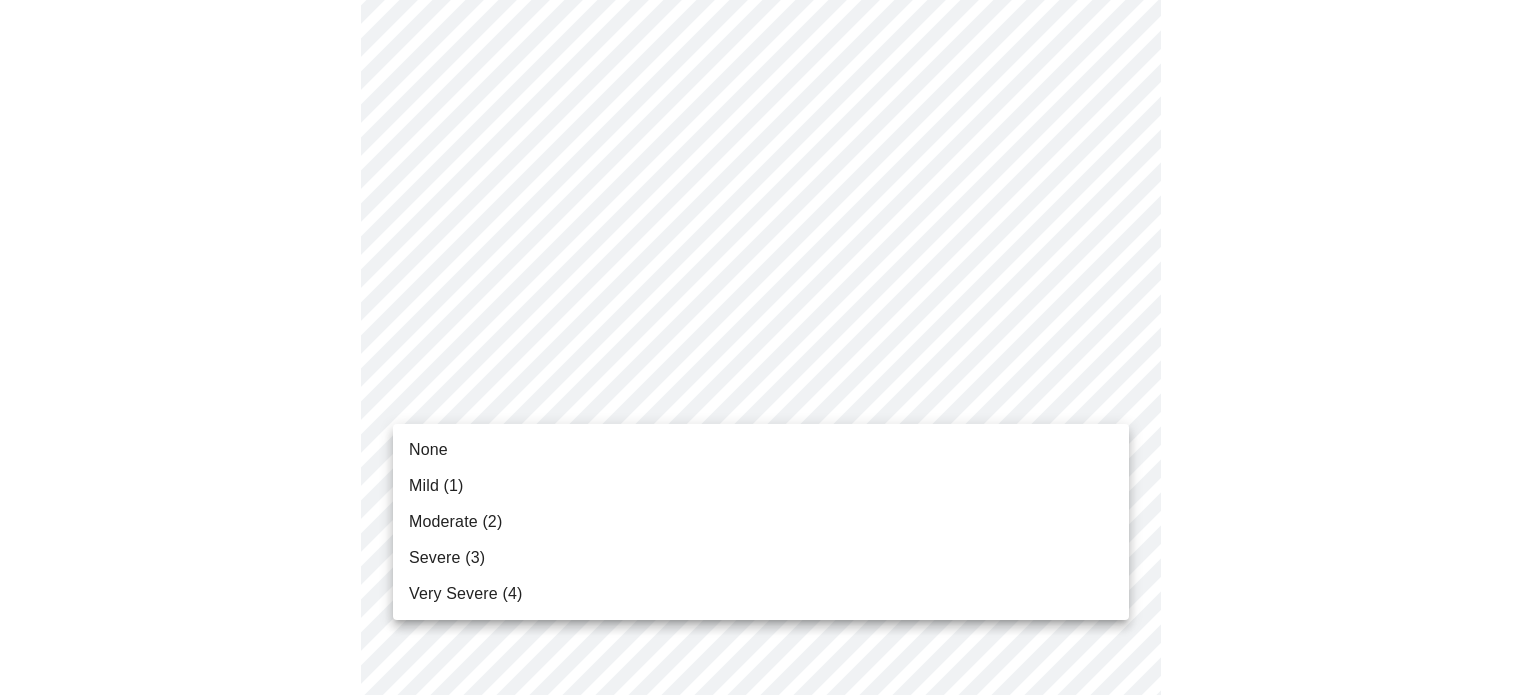 click on "MyMenopauseRx Appointments Messaging Labs Uploads Medications Community Refer a Friend Hi Roechelle   Intake Questions for Thu, Jul 17th 2025 @ 2:20pm-2:40pm 3  /  13 Settings Billing Invoices Log out None Mild (1) Moderate (2) Severe (3) Very Severe (4)" at bounding box center (768, 783) 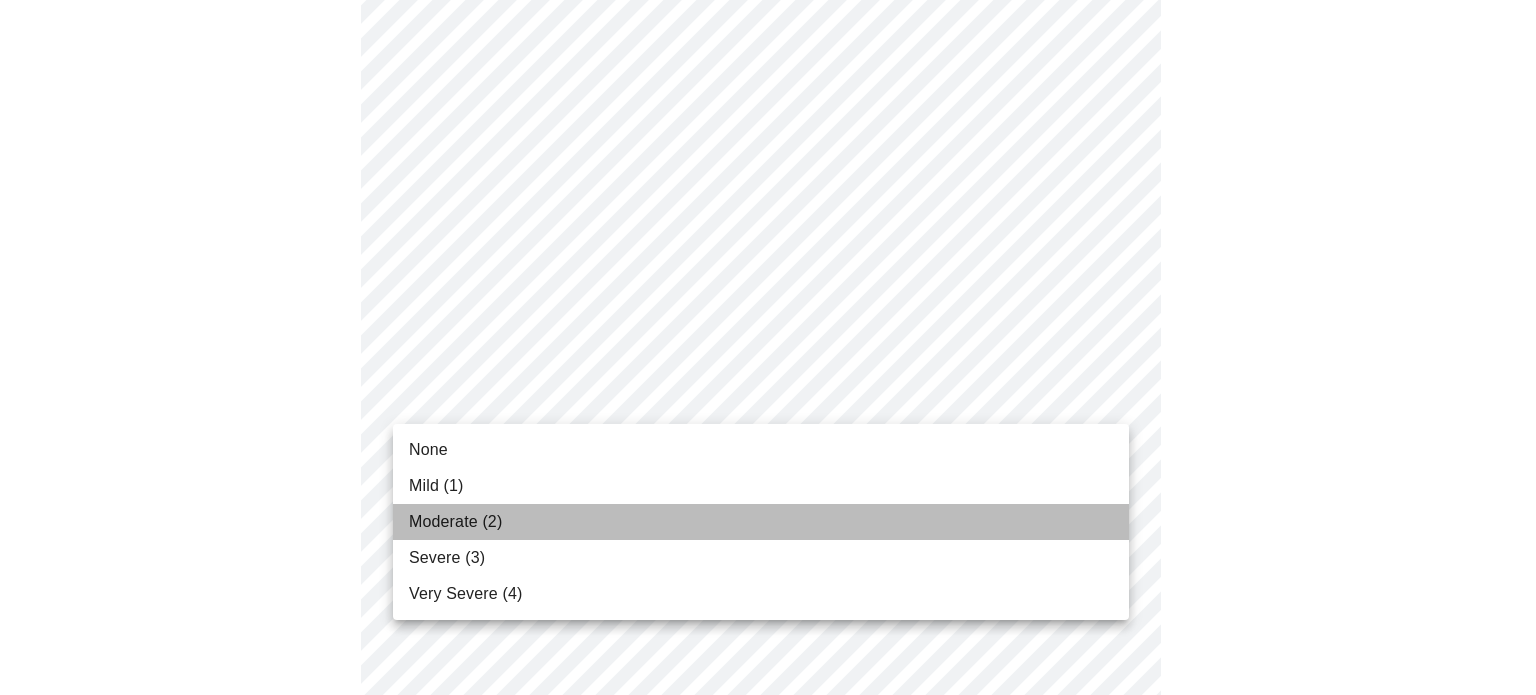 click on "Moderate (2)" at bounding box center (455, 522) 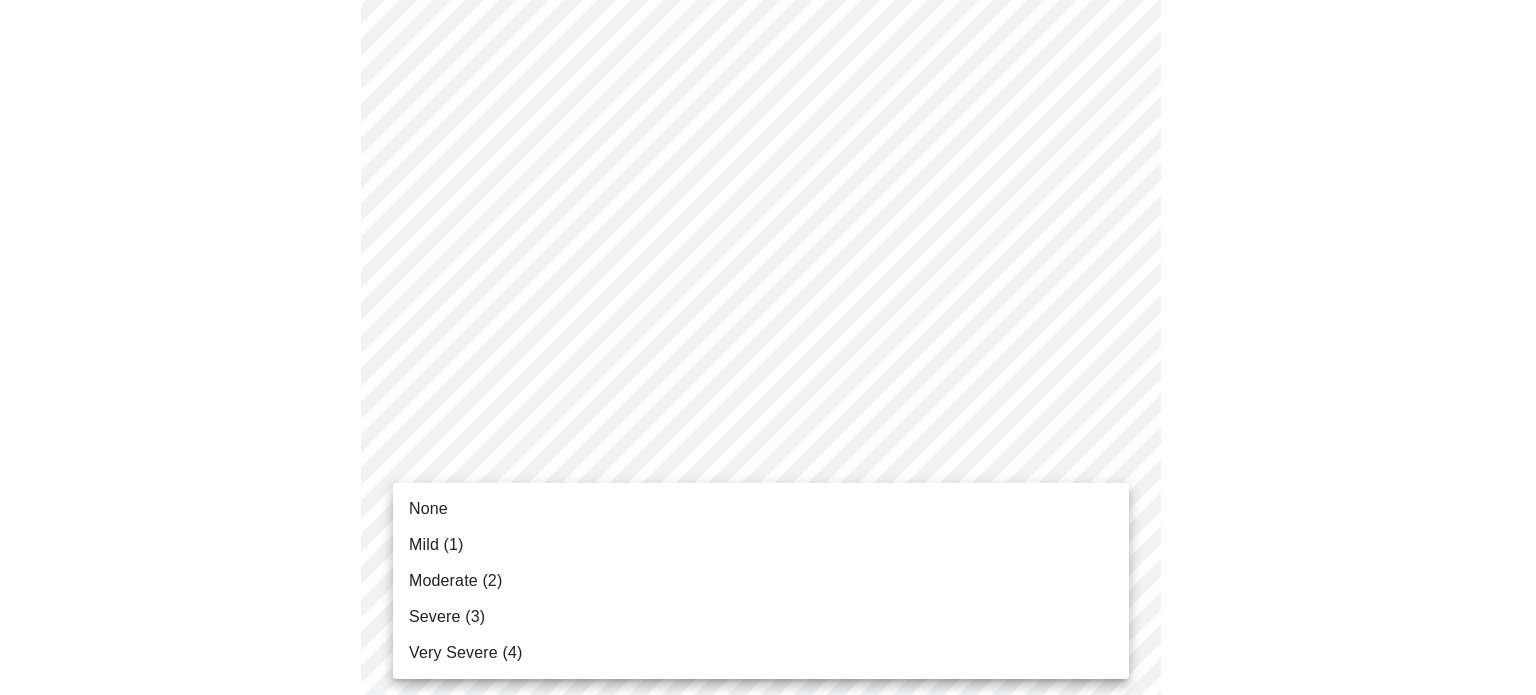 click on "MyMenopauseRx Appointments Messaging Labs Uploads Medications Community Refer a Friend Hi Roechelle   Intake Questions for Thu, Jul 17th 2025 @ 2:20pm-2:40pm 3  /  13 Settings Billing Invoices Log out None Mild (1) Moderate (2) Severe (3) Very Severe (4)" at bounding box center [768, 769] 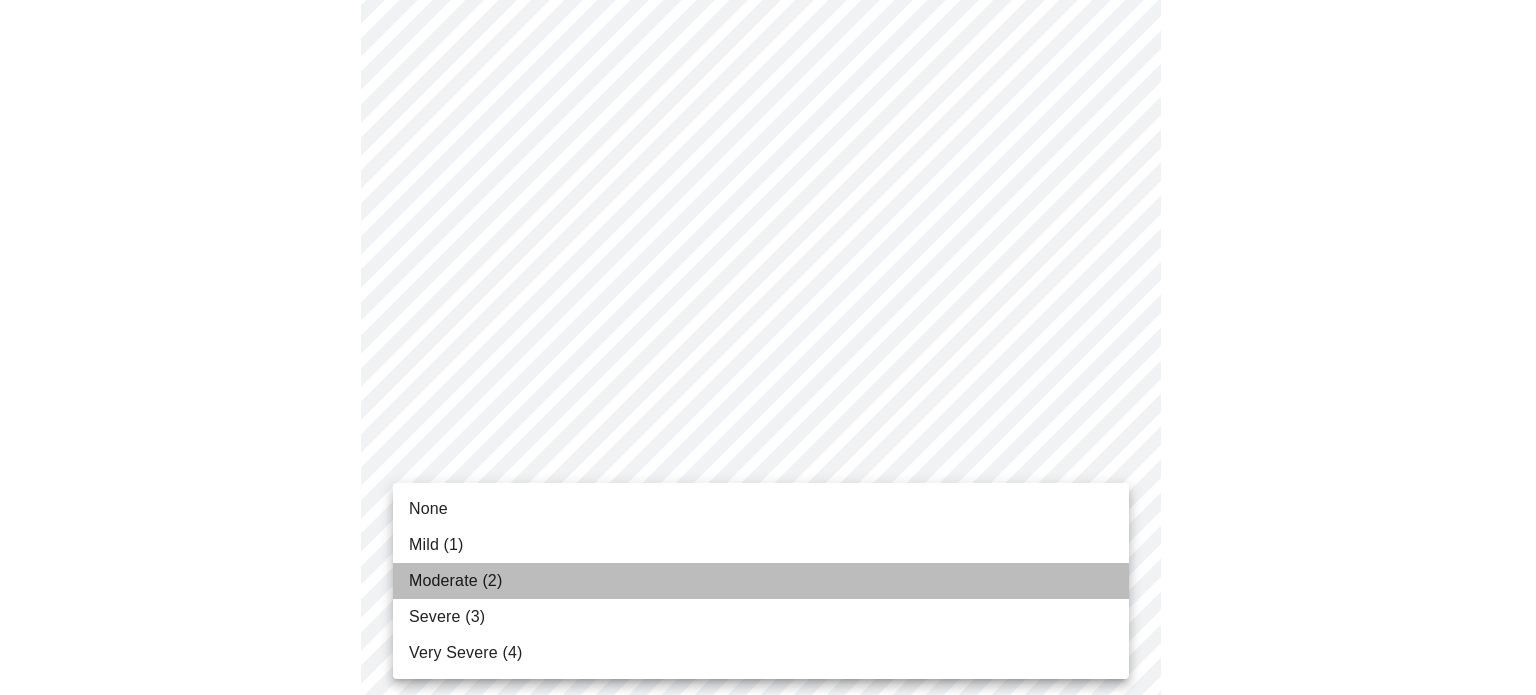 click on "Moderate (2)" at bounding box center (455, 581) 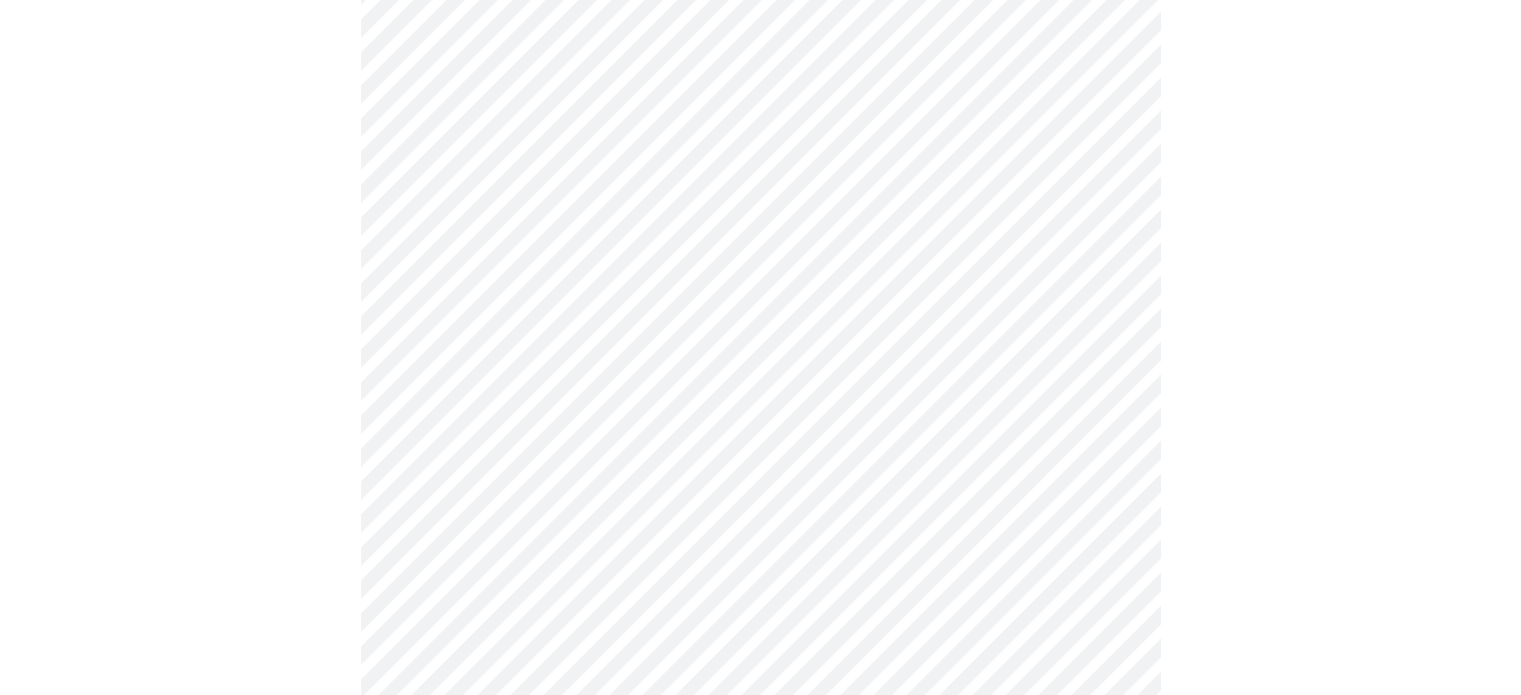 scroll, scrollTop: 804, scrollLeft: 0, axis: vertical 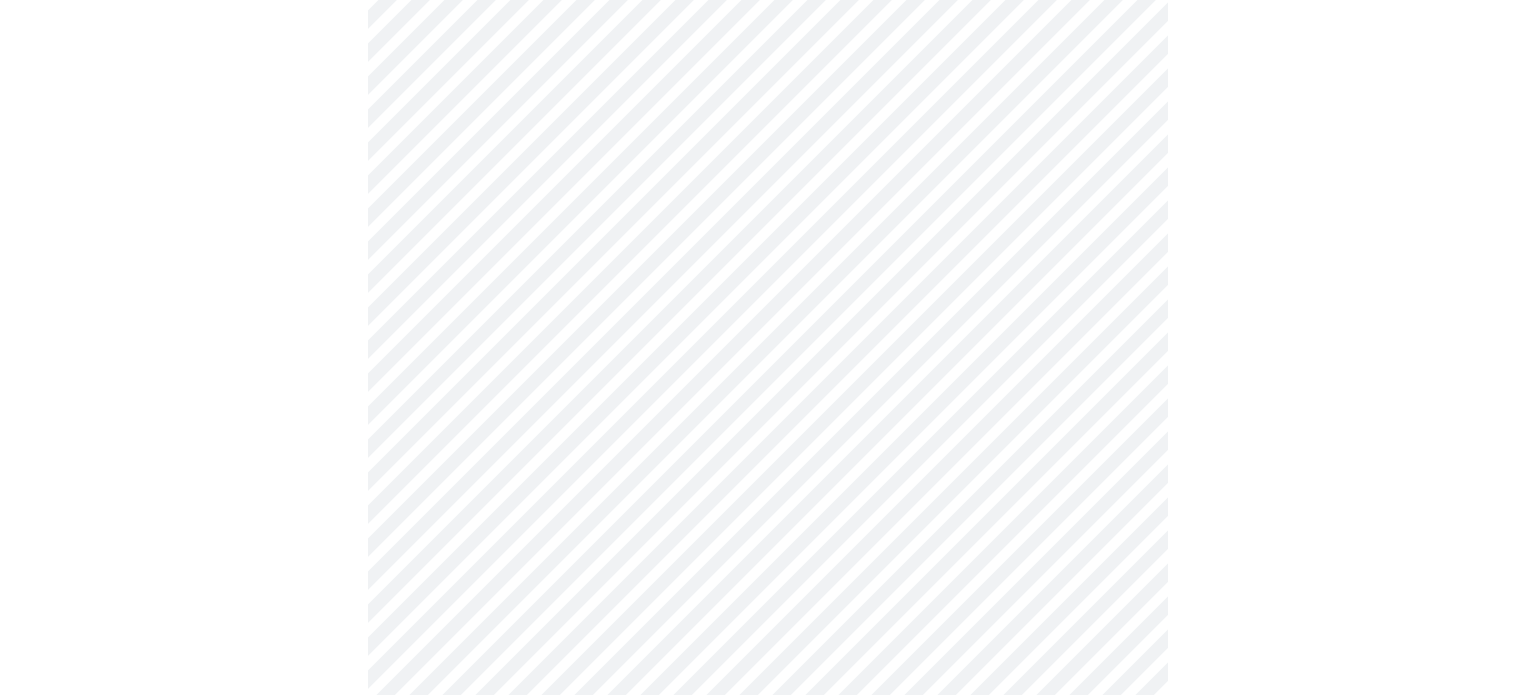 click on "MyMenopauseRx Appointments Messaging Labs Uploads Medications Community Refer a Friend Hi Roechelle   Intake Questions for Thu, Jul 17th 2025 @ 2:20pm-2:40pm 3  /  13 Settings Billing Invoices Log out" at bounding box center (768, 463) 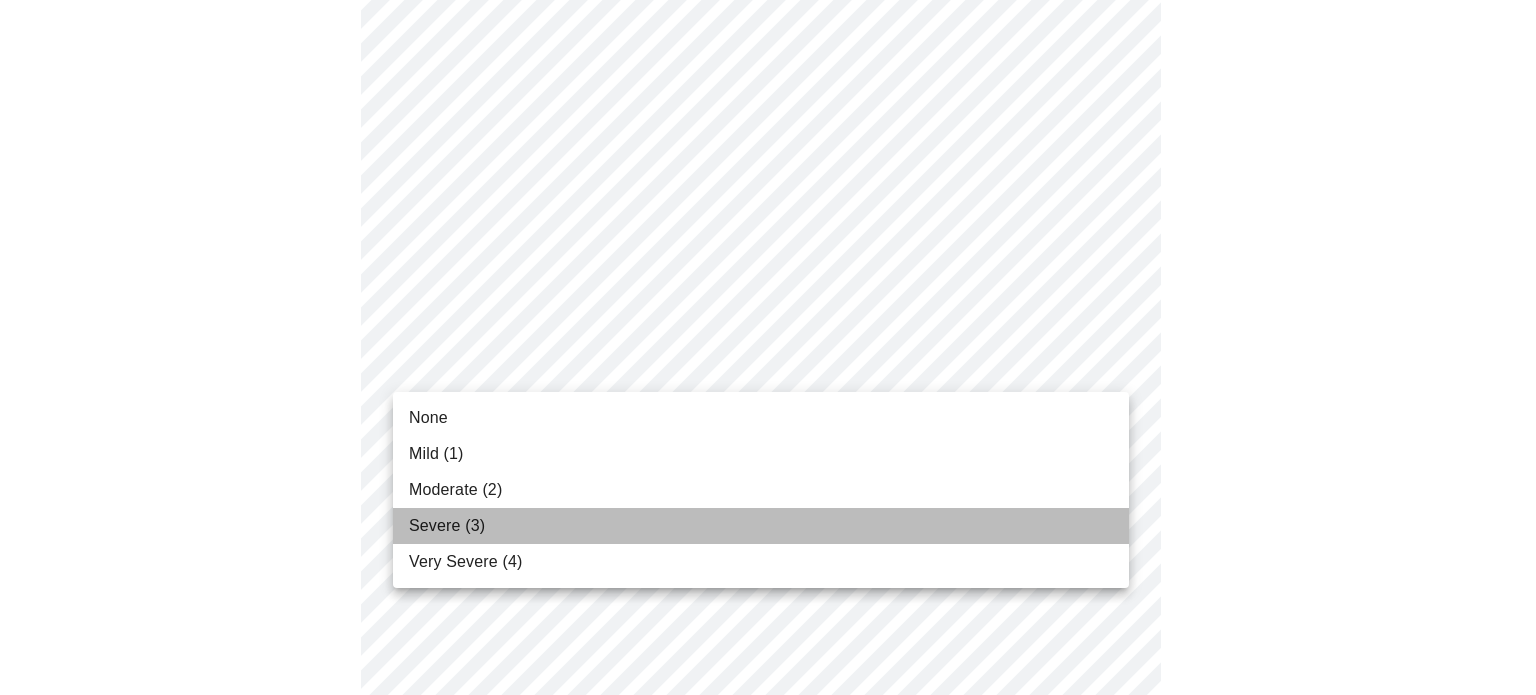 click on "Severe (3)" at bounding box center [761, 526] 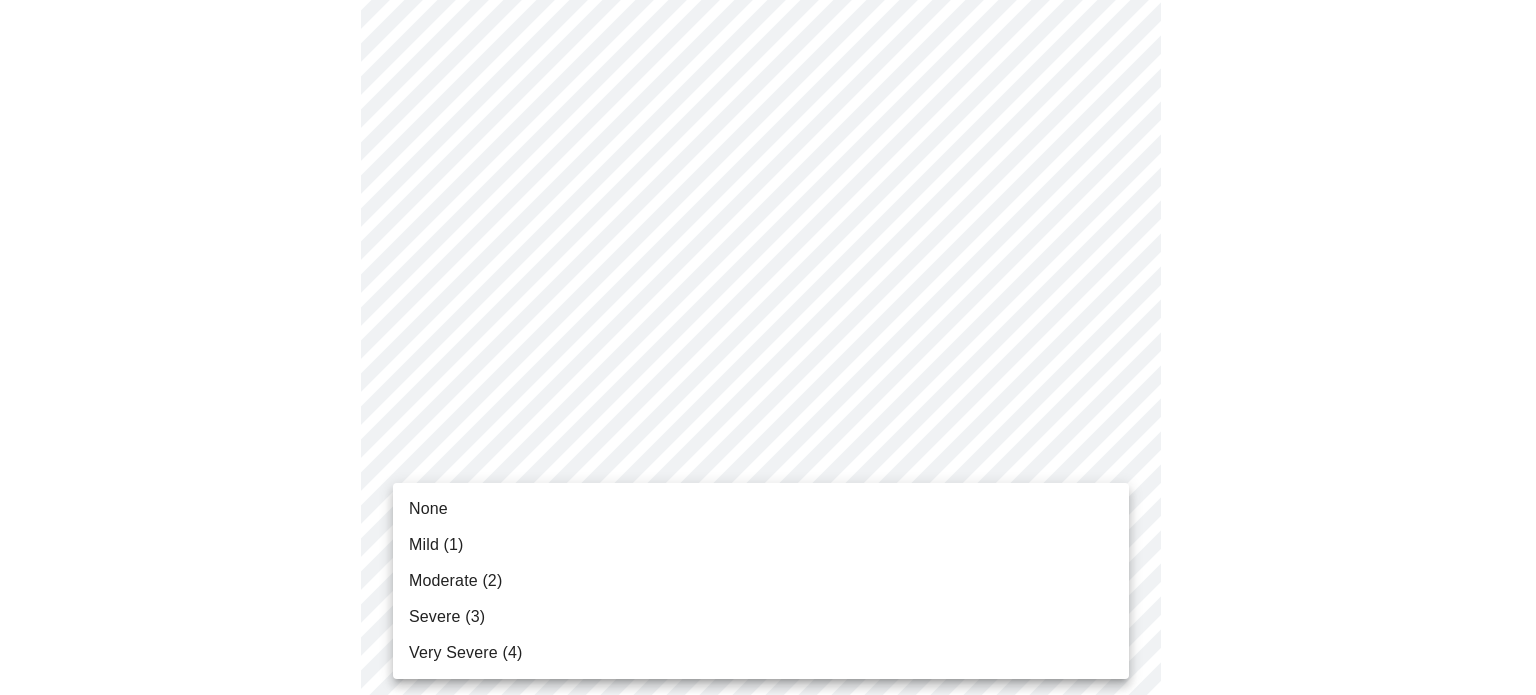 click on "MyMenopauseRx Appointments Messaging Labs Uploads Medications Community Refer a Friend Hi Roechelle   Intake Questions for Thu, Jul 17th 2025 @ 2:20pm-2:40pm 3  /  13 Settings Billing Invoices Log out None Mild (1) Moderate (2) Severe (3) Very Severe (4)" at bounding box center (768, 449) 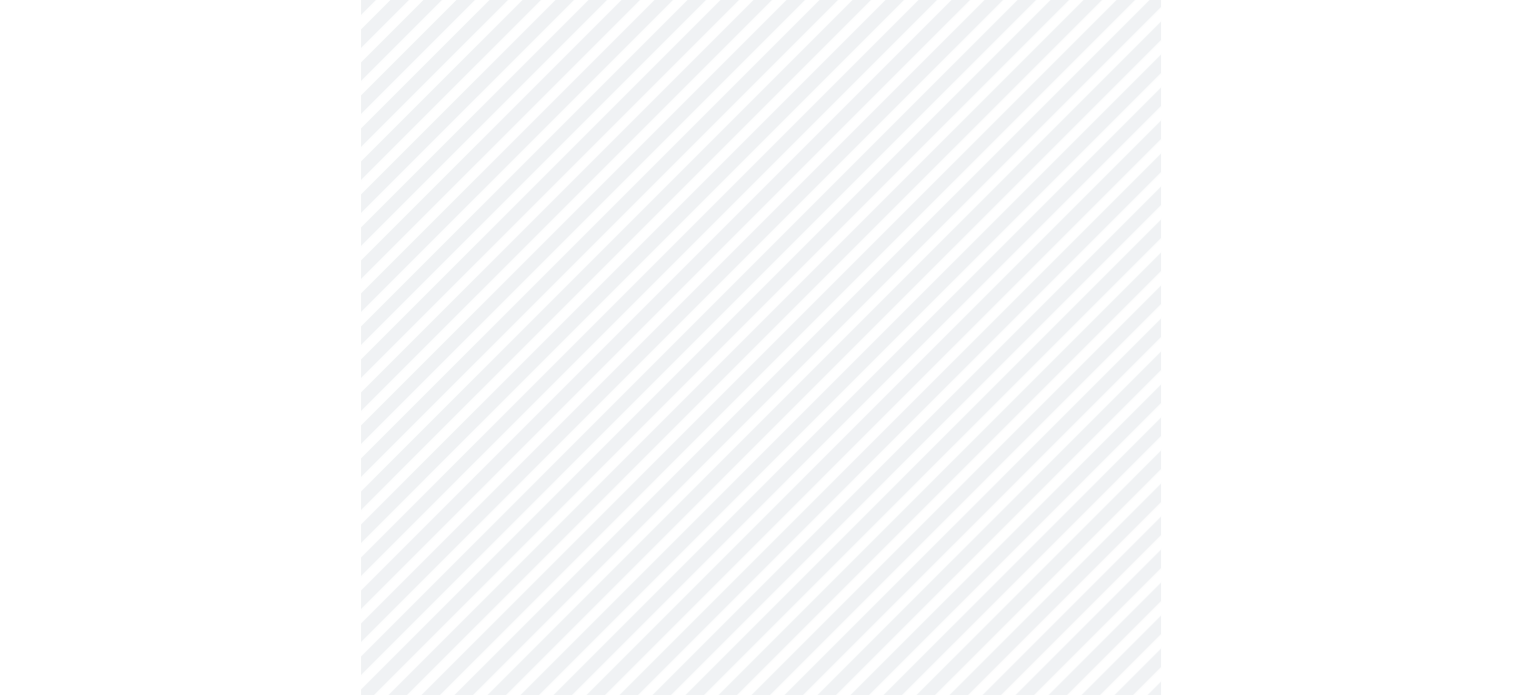 scroll, scrollTop: 1299, scrollLeft: 0, axis: vertical 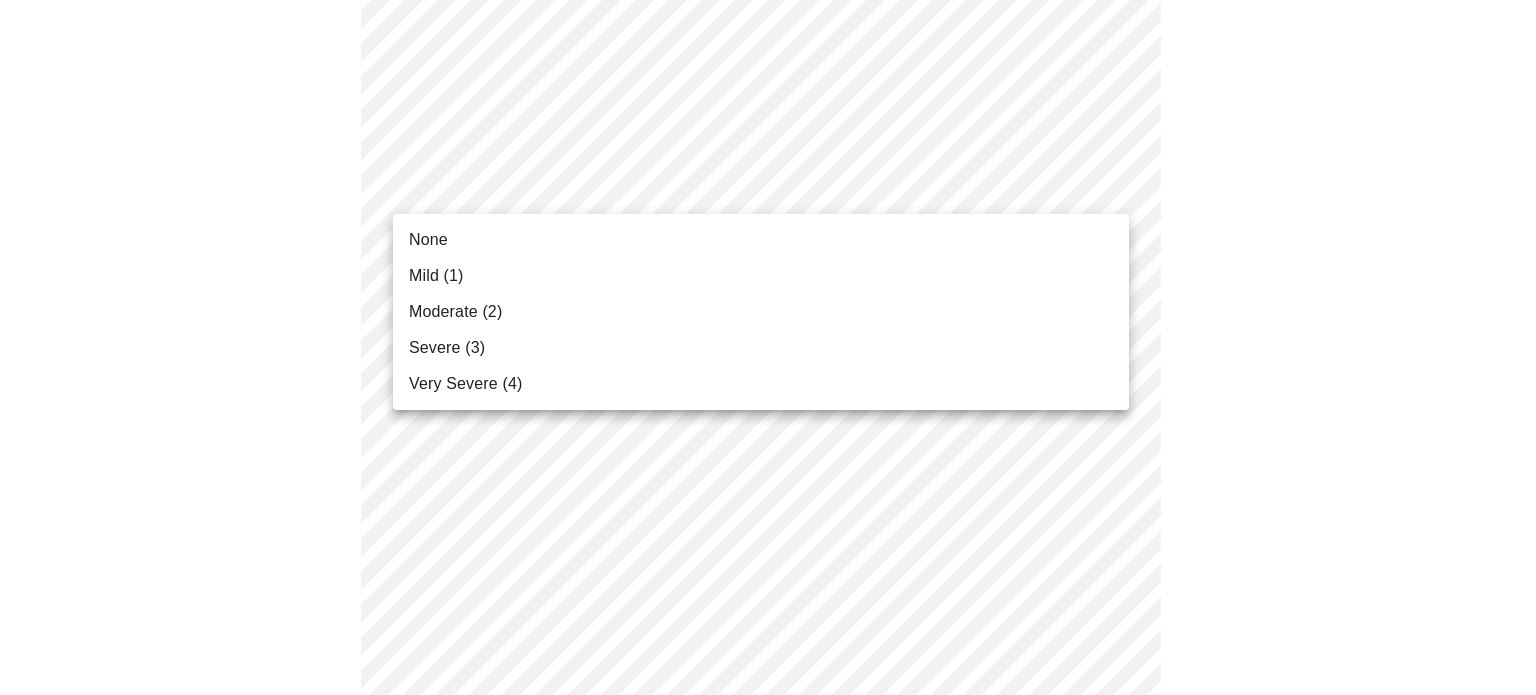 click on "MyMenopauseRx Appointments Messaging Labs Uploads Medications Community Refer a Friend Hi Roechelle   Intake Questions for Thu, Jul 17th 2025 @ 2:20pm-2:40pm 3  /  13 Settings Billing Invoices Log out None Mild (1) Moderate (2) Severe (3) Very Severe (4)" at bounding box center (768, -60) 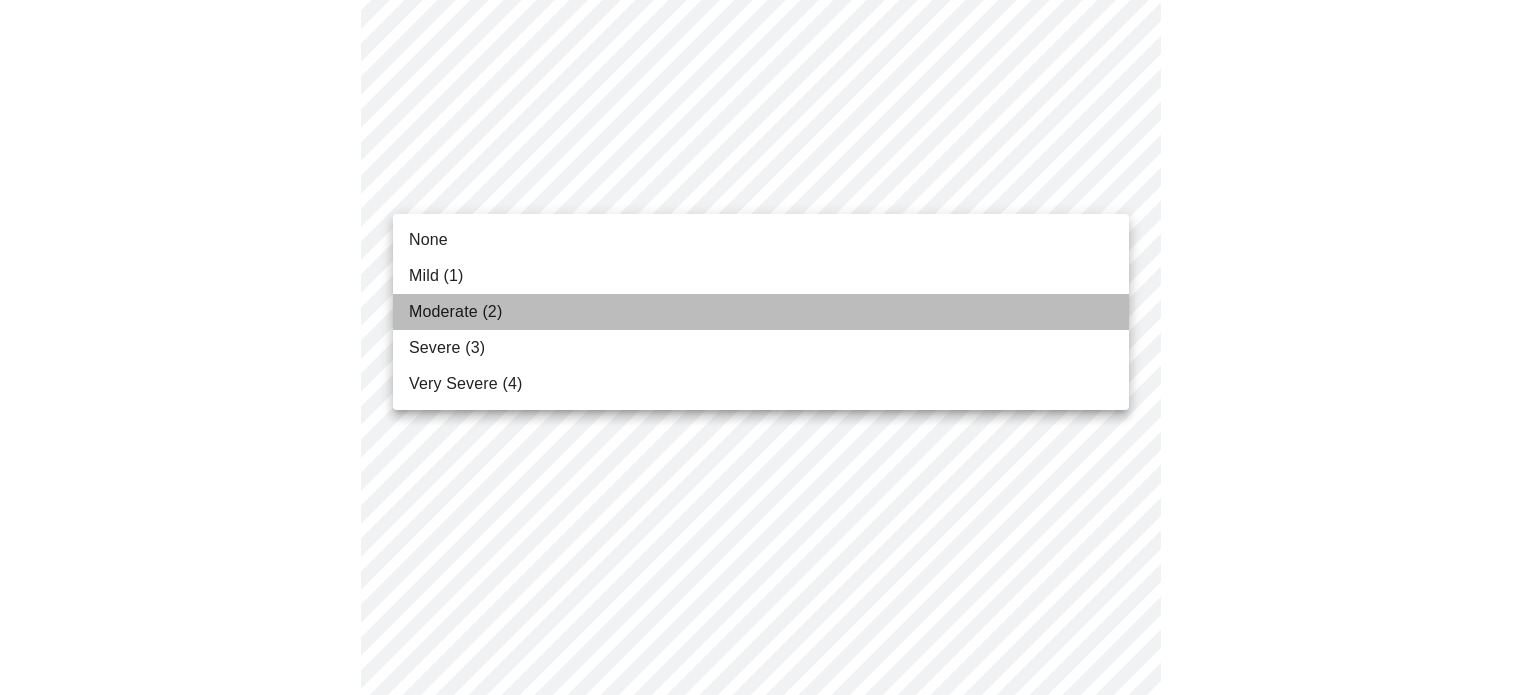 click on "Moderate (2)" at bounding box center (761, 312) 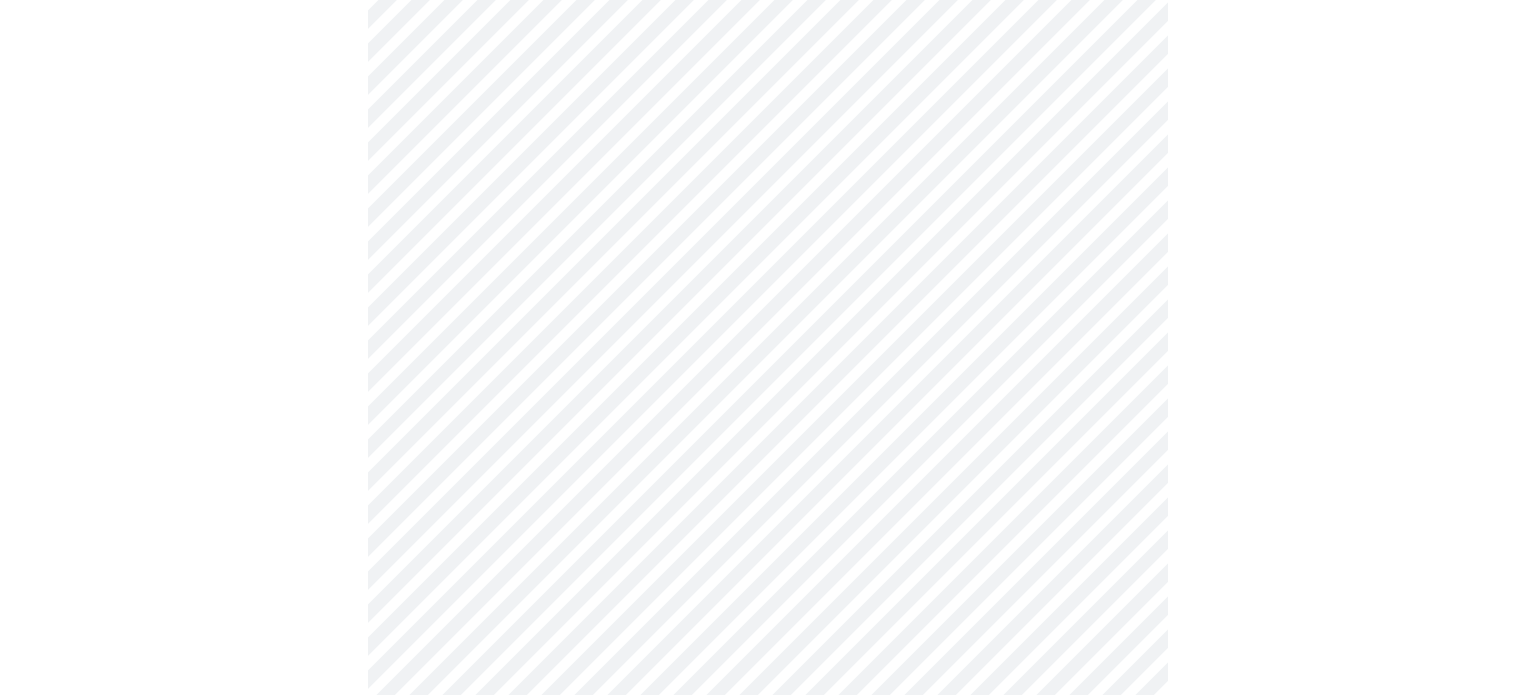 click on "MyMenopauseRx Appointments Messaging Labs Uploads Medications Community Refer a Friend Hi Roechelle   Intake Questions for Thu, Jul 17th 2025 @ 2:20pm-2:40pm 3  /  13 Settings Billing Invoices Log out" at bounding box center (768, -74) 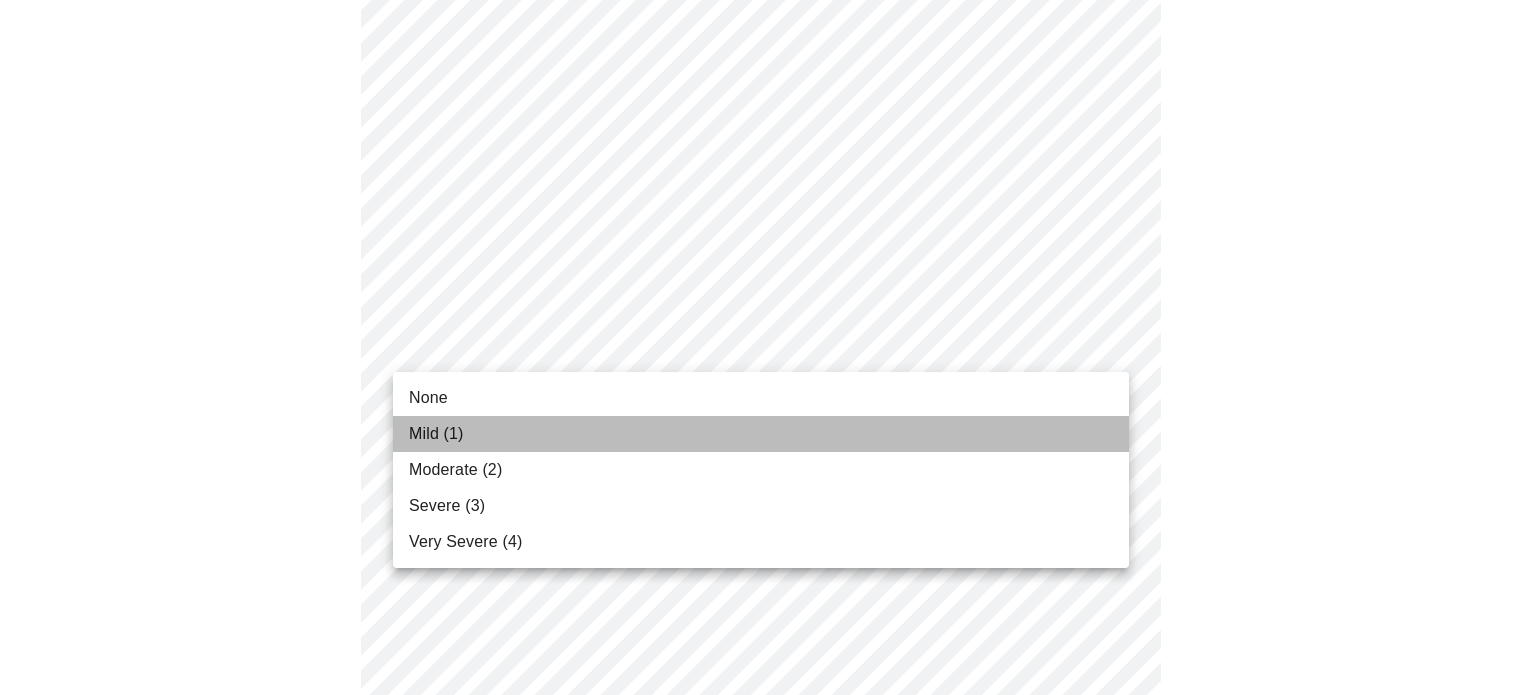 click on "Mild (1)" at bounding box center [436, 434] 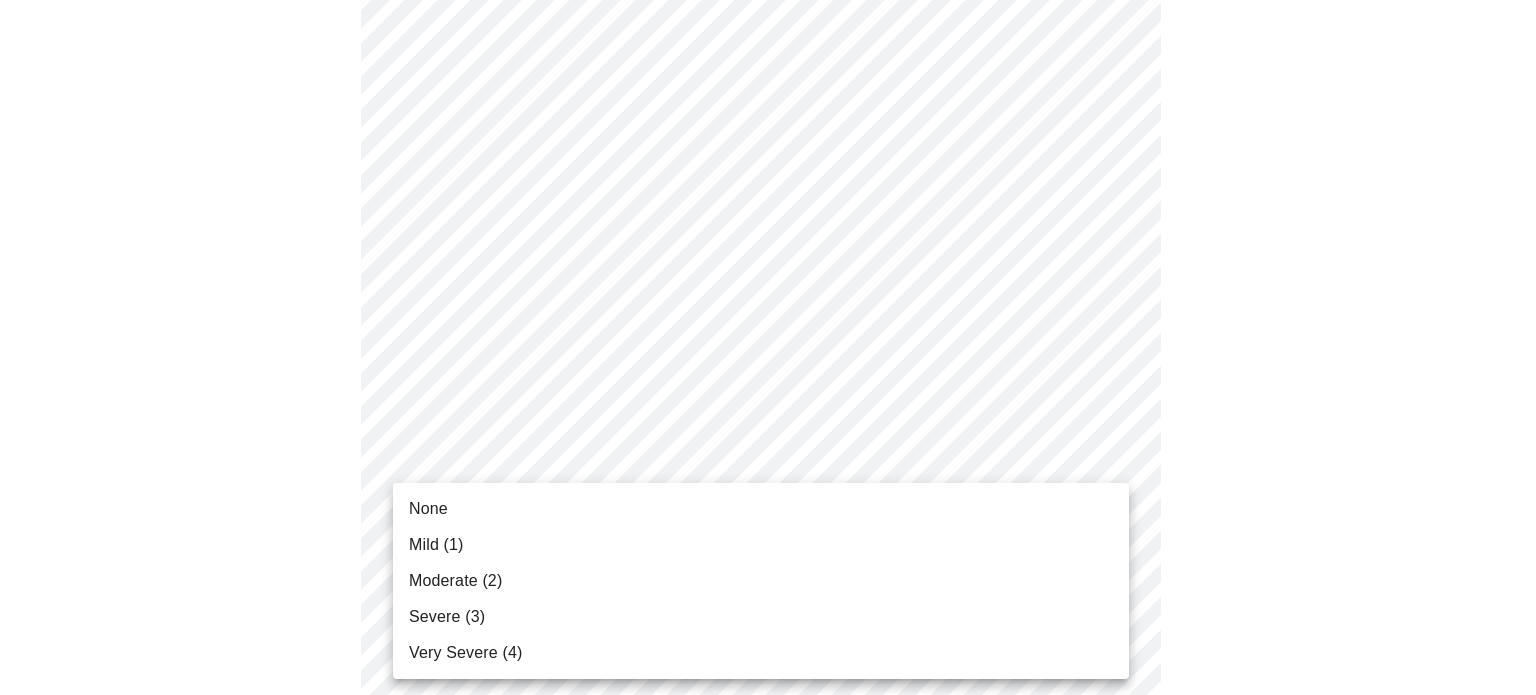 click on "MyMenopauseRx Appointments Messaging Labs Uploads Medications Community Refer a Friend Hi Roechelle   Intake Questions for Thu, Jul 17th 2025 @ 2:20pm-2:40pm 3  /  13 Settings Billing Invoices Log out None Mild (1) Moderate (2) Severe (3) Very Severe (4)" at bounding box center [768, -88] 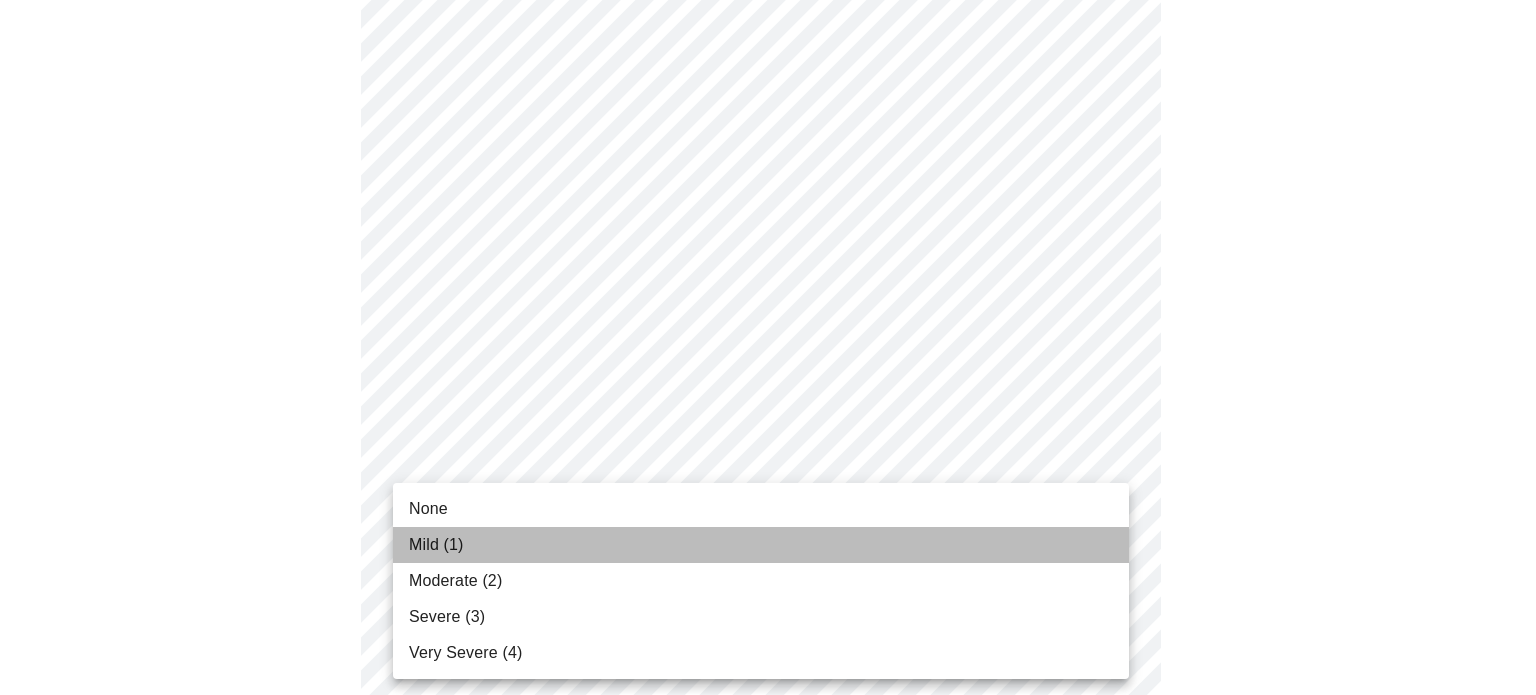 click on "Mild (1)" at bounding box center [761, 545] 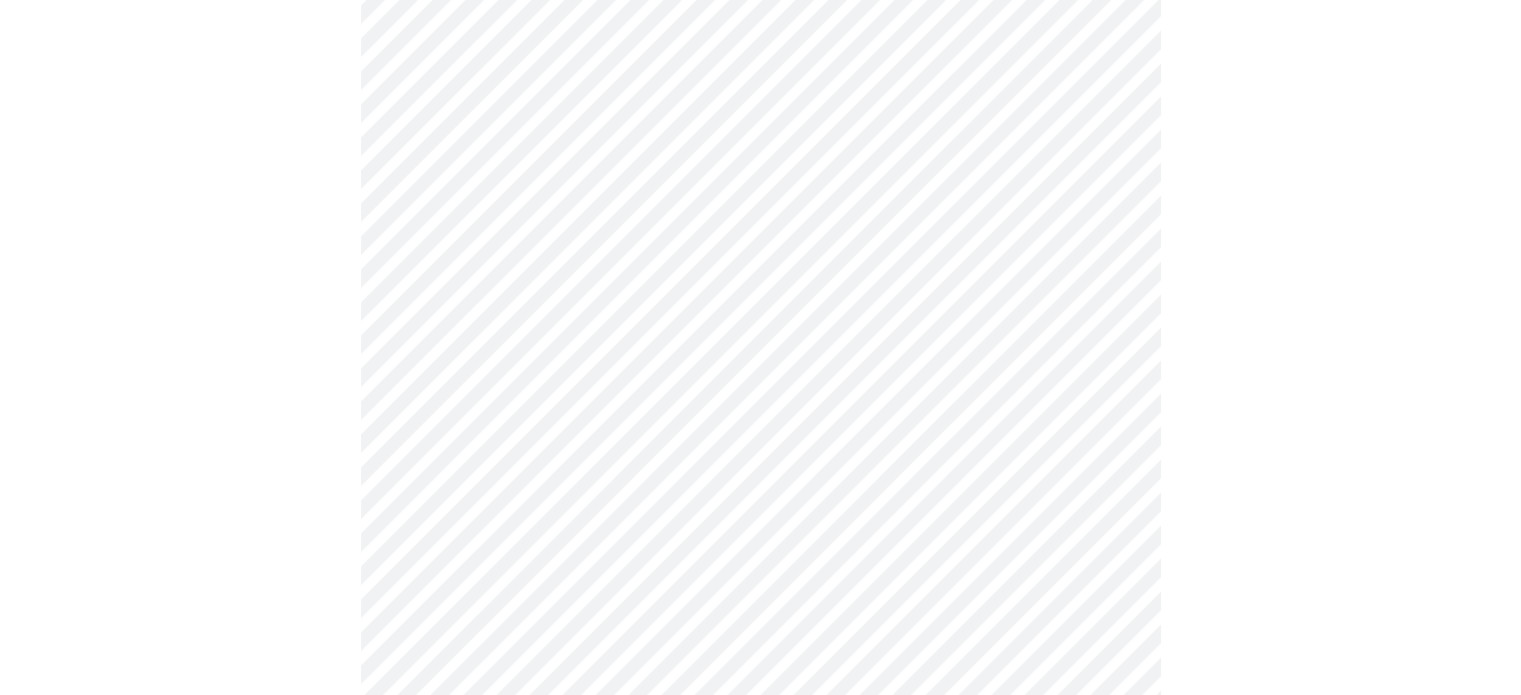 scroll, scrollTop: 1597, scrollLeft: 0, axis: vertical 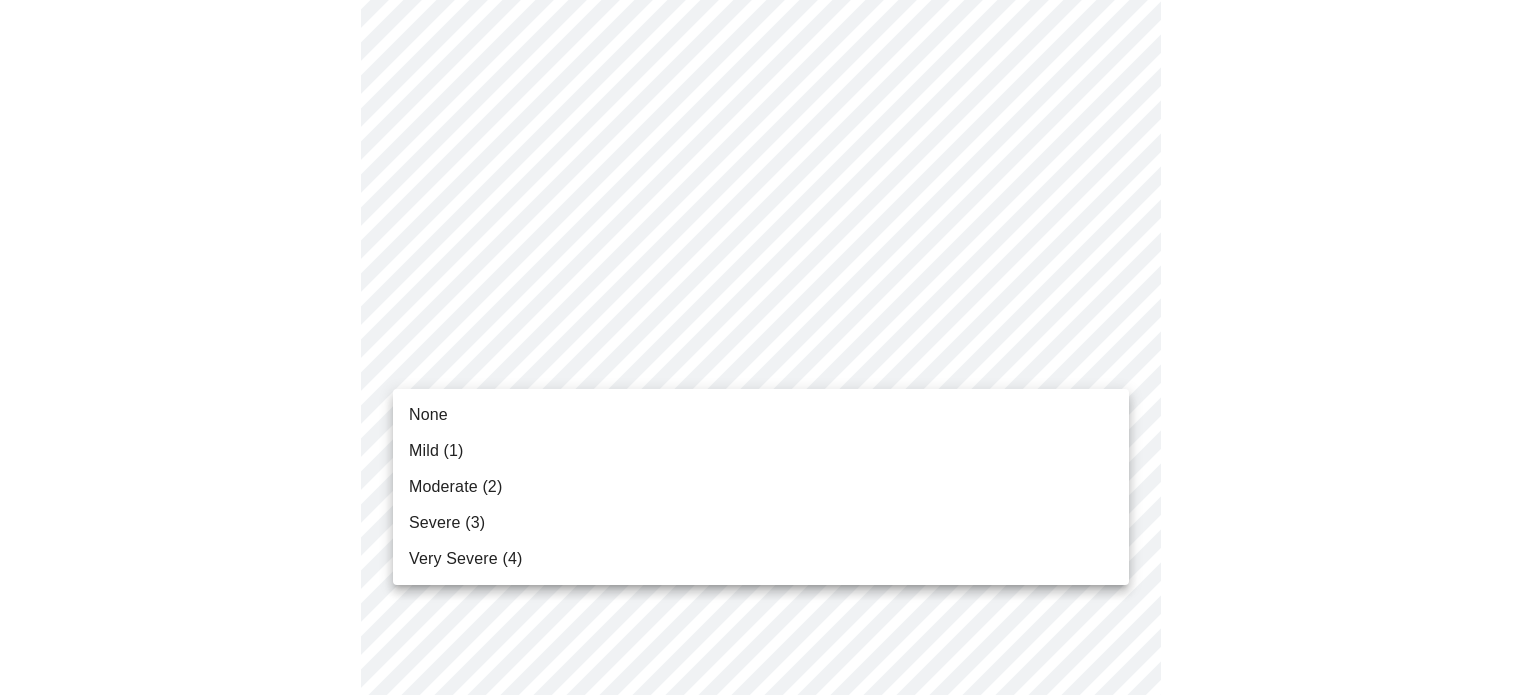 click on "MyMenopauseRx Appointments Messaging Labs Uploads Medications Community Refer a Friend Hi Roechelle   Intake Questions for Thu, Jul 17th 2025 @ 2:20pm-2:40pm 3  /  13 Settings Billing Invoices Log out None Mild (1) Moderate (2) Severe (3) Very Severe (4)" at bounding box center (768, -400) 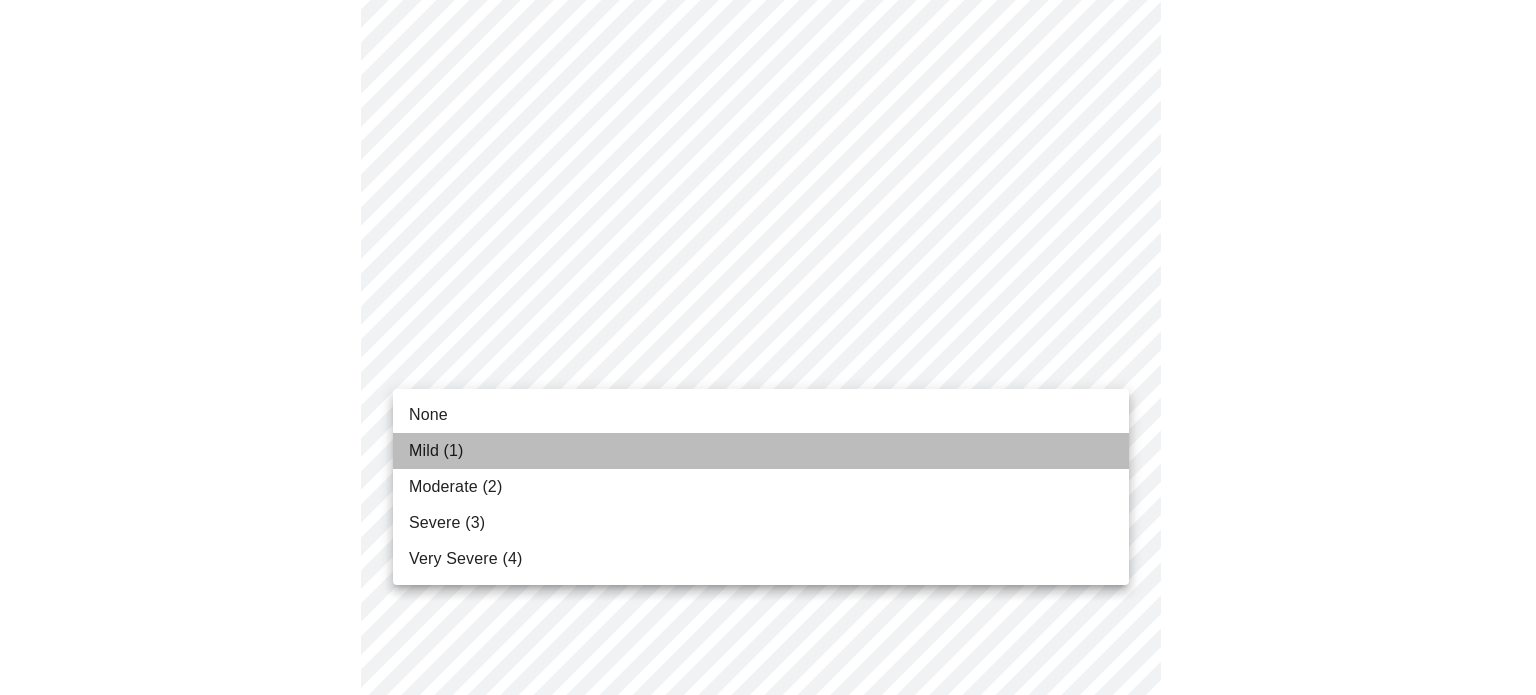click on "Mild (1)" at bounding box center [761, 451] 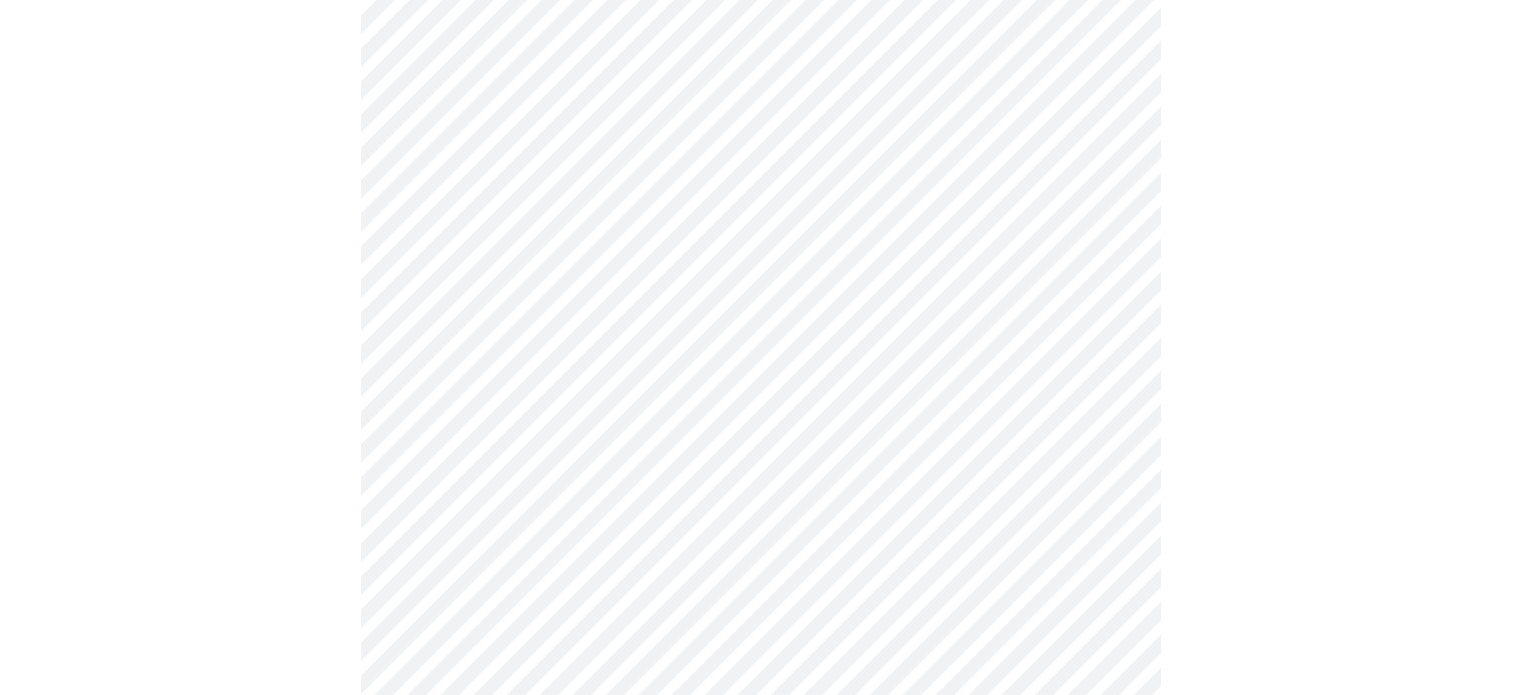 scroll, scrollTop: 1420, scrollLeft: 0, axis: vertical 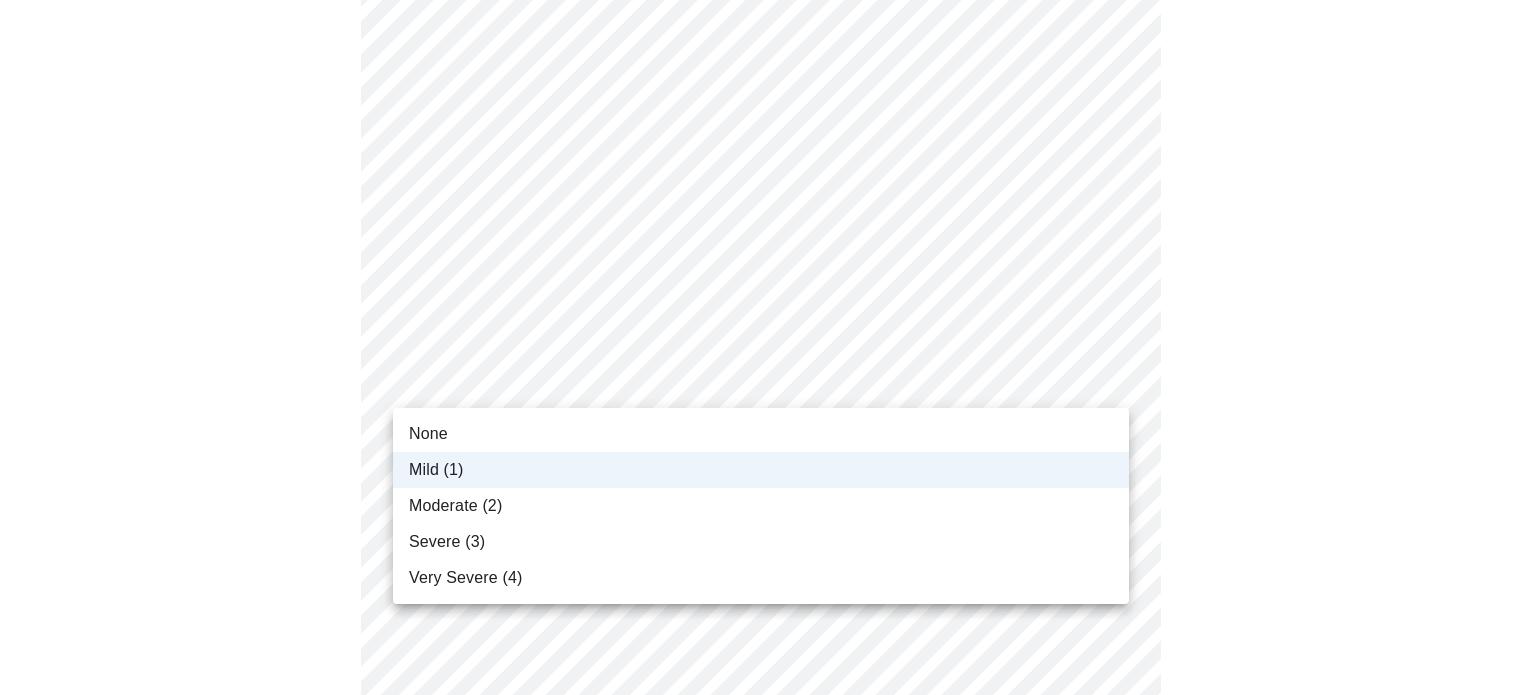click on "MyMenopauseRx Appointments Messaging Labs Uploads Medications Community Refer a Friend Hi Roechelle   Intake Questions for Thu, Jul 17th 2025 @ 2:20pm-2:40pm 3  /  13 Settings Billing Invoices Log out None Mild (1) Moderate (2) Severe (3) Very Severe (4)" at bounding box center [768, -236] 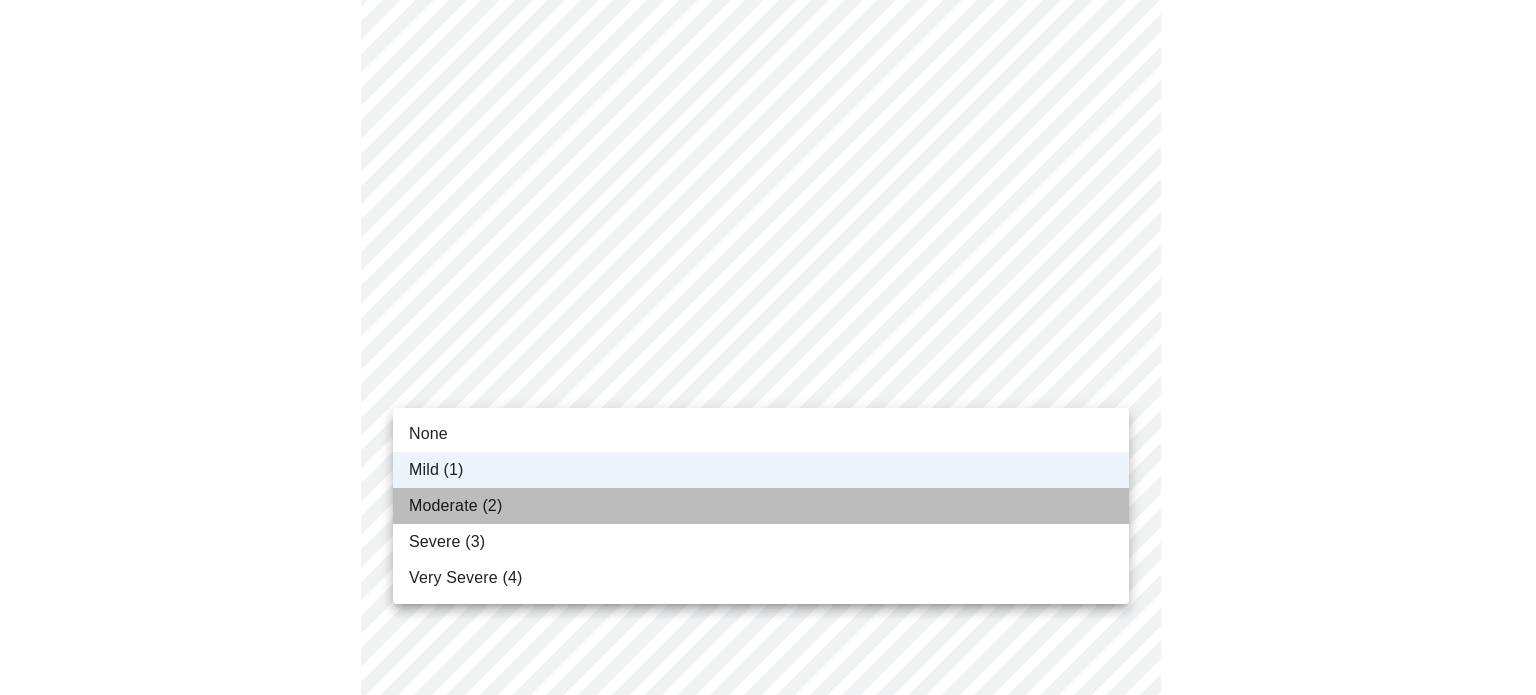 click on "Moderate (2)" at bounding box center [761, 506] 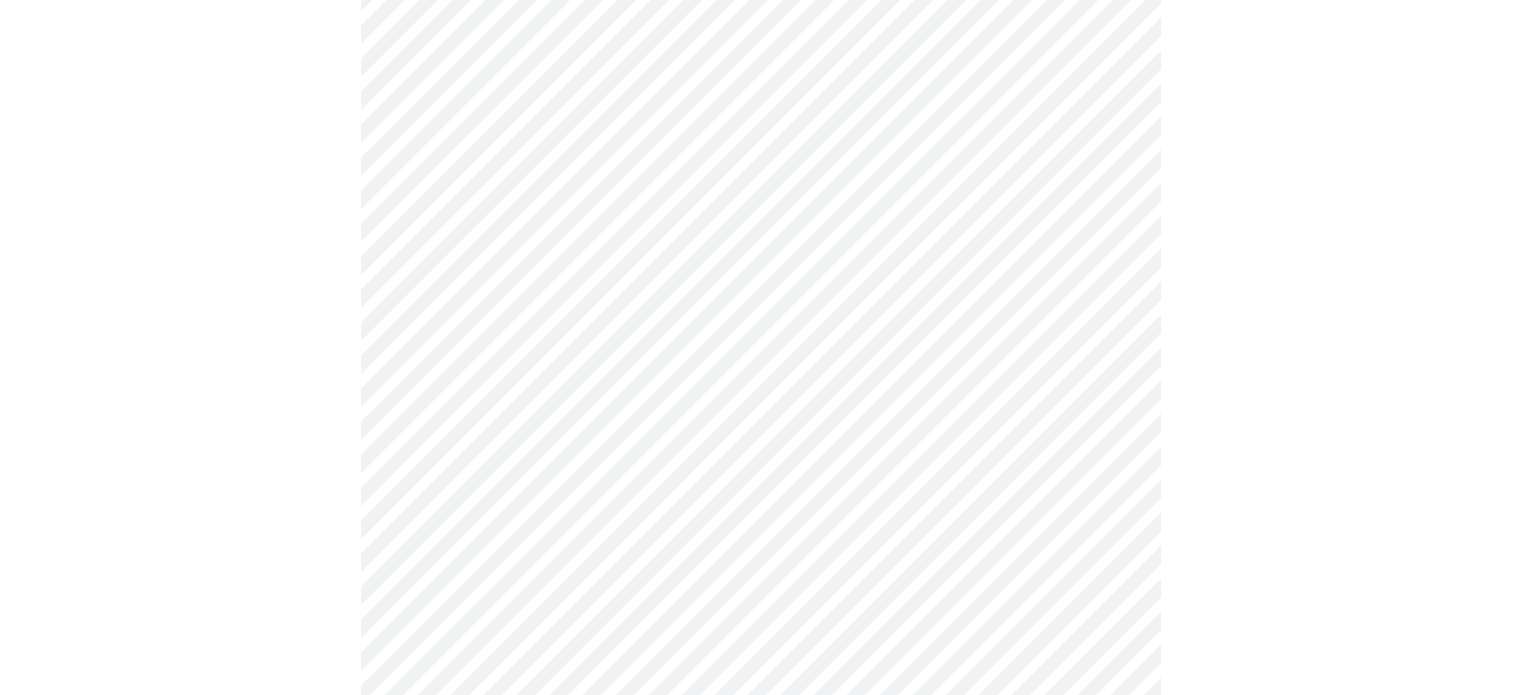 scroll, scrollTop: 399, scrollLeft: 0, axis: vertical 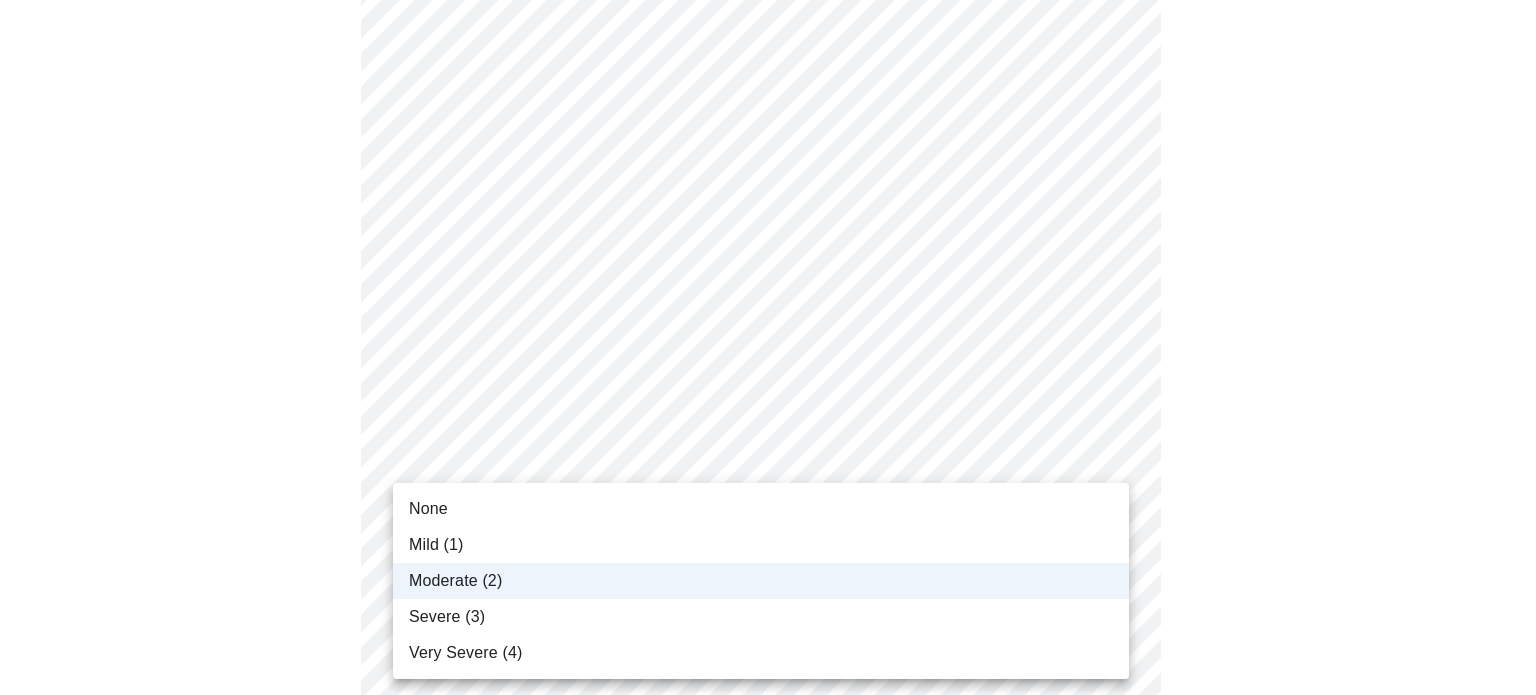 click on "MyMenopauseRx Appointments Messaging Labs Uploads Medications Community Refer a Friend Hi Roechelle   Intake Questions for Thu, Jul 17th 2025 @ 2:20pm-2:40pm 3  /  13 Settings Billing Invoices Log out None Mild (1) Moderate (2) Severe (3) Very Severe (4)" at bounding box center [768, 753] 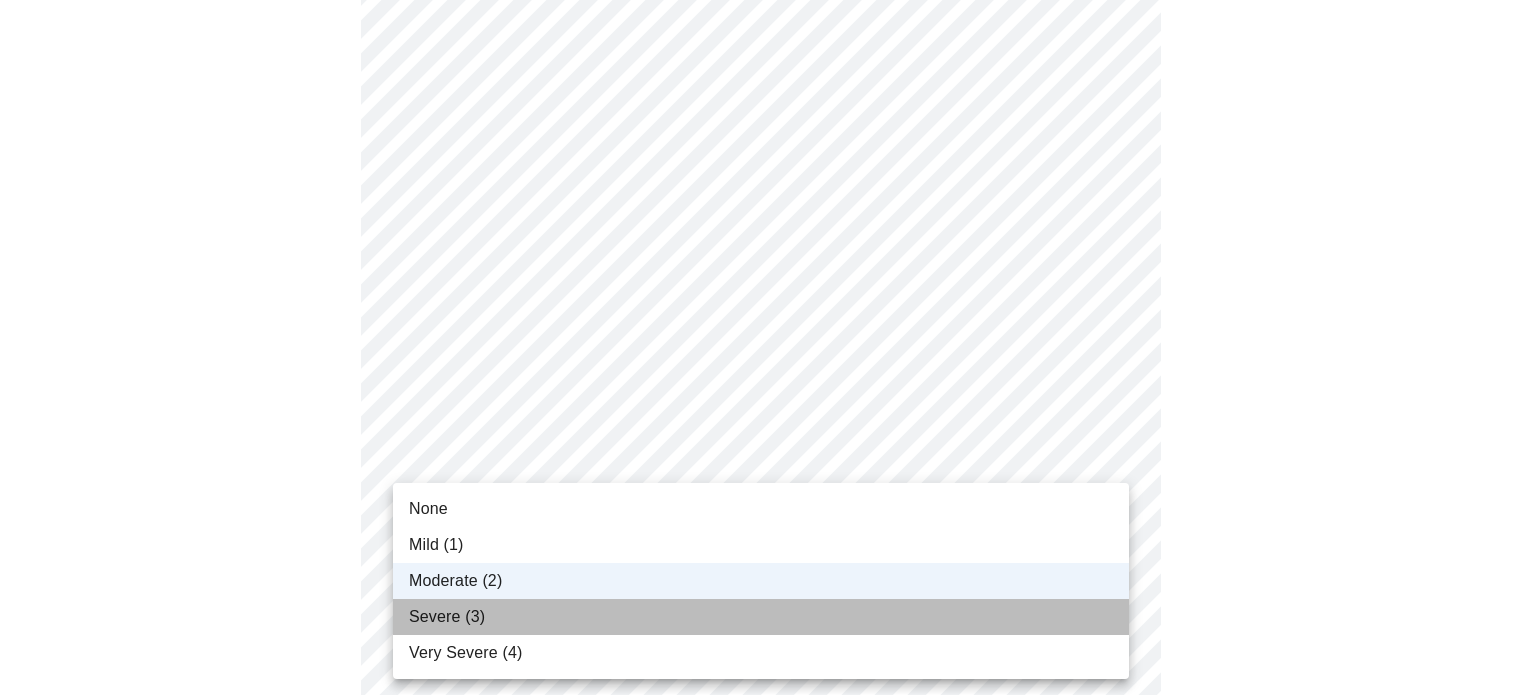click on "Severe (3)" at bounding box center (447, 617) 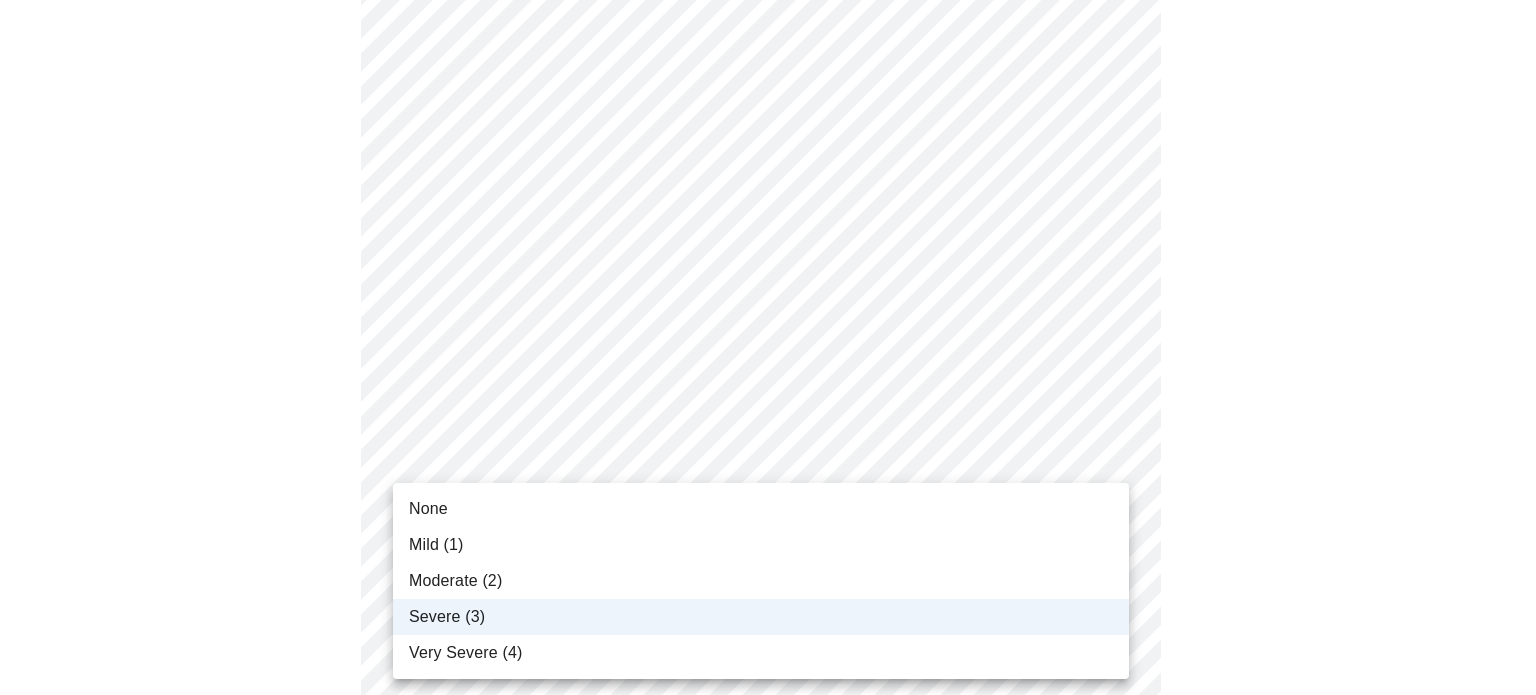 click on "MyMenopauseRx Appointments Messaging Labs Uploads Medications Community Refer a Friend Hi Roechelle   Intake Questions for Thu, Jul 17th 2025 @ 2:20pm-2:40pm 3  /  13 Settings Billing Invoices Log out None Mild (1) Moderate (2) Severe (3) Very Severe (4)" at bounding box center (768, 753) 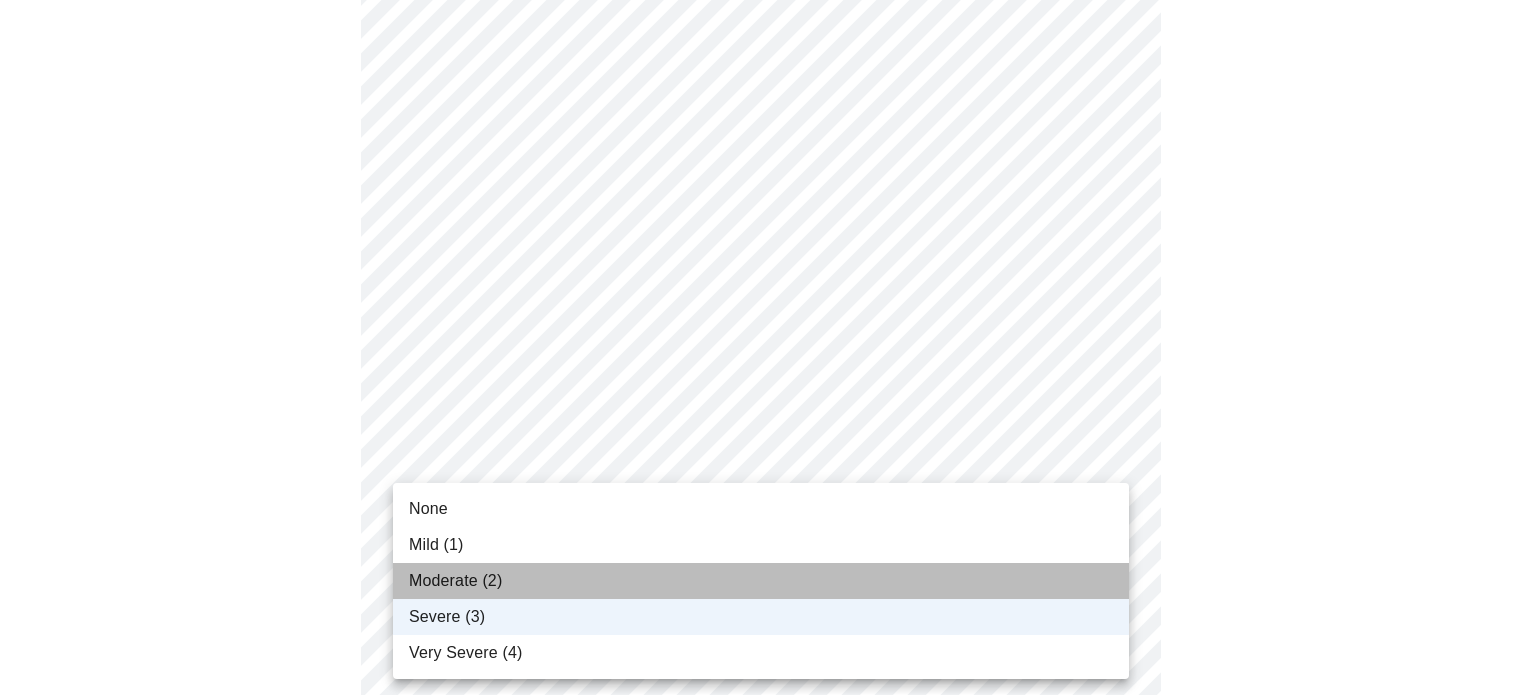 click on "Moderate (2)" at bounding box center [455, 581] 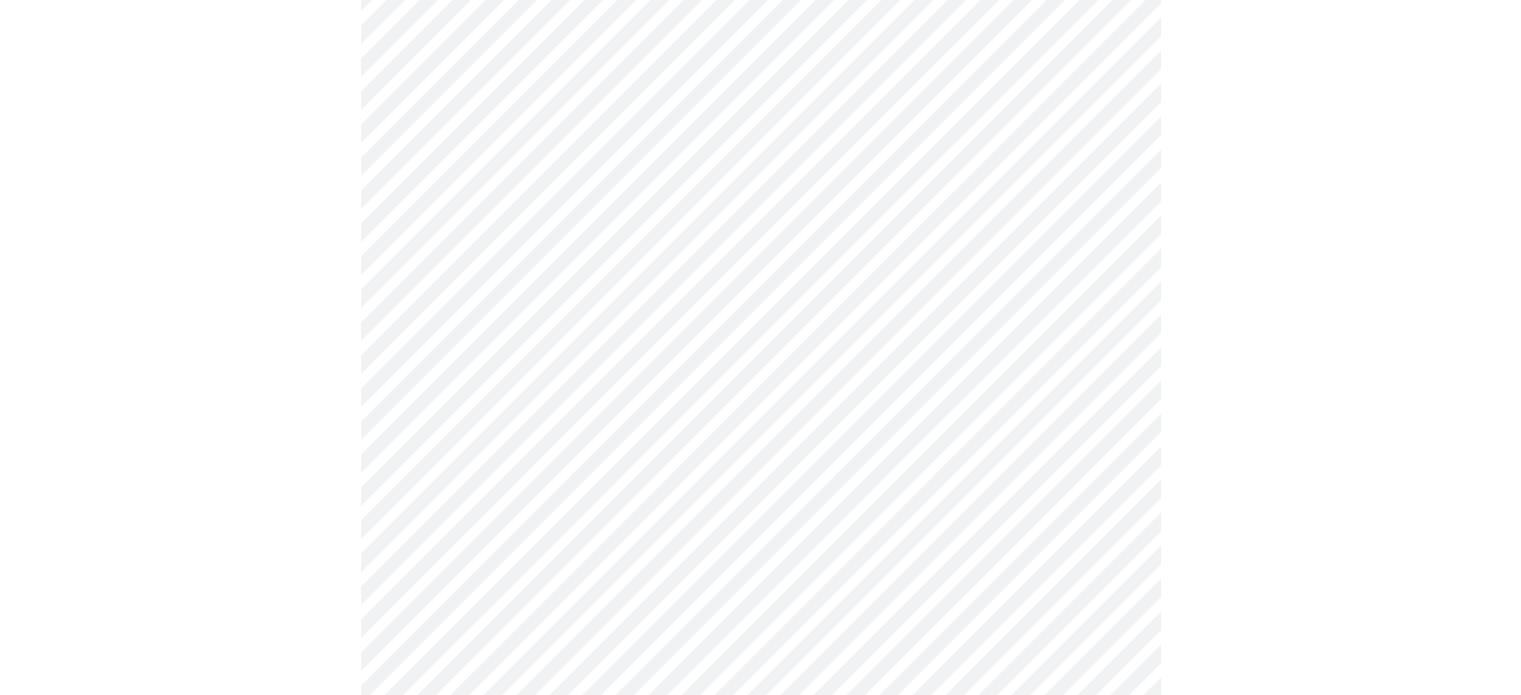 scroll, scrollTop: 1656, scrollLeft: 0, axis: vertical 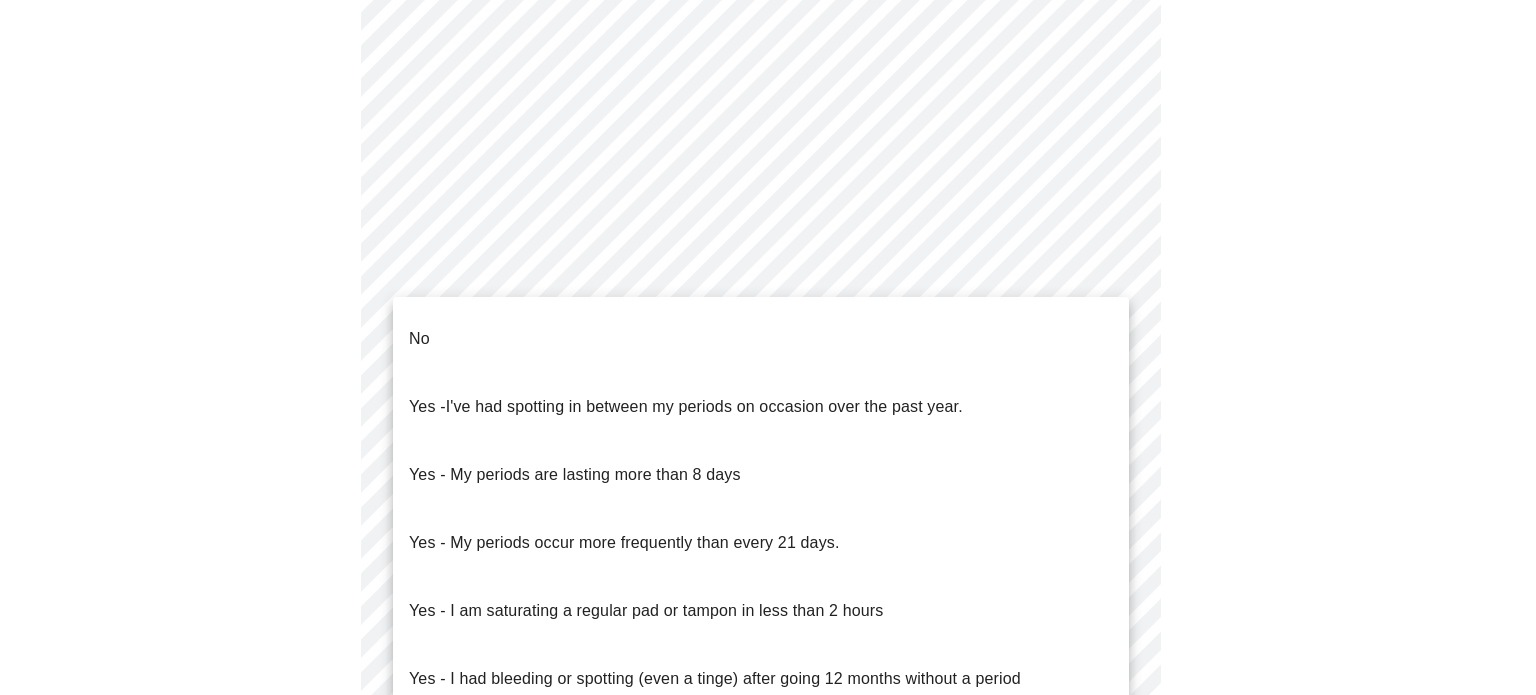 click on "MyMenopauseRx Appointments Messaging Labs Uploads Medications Community Refer a Friend Hi Roechelle   Intake Questions for Thu, Jul 17th 2025 @ 2:20pm-2:40pm 4  /  13 Settings Billing Invoices Log out No
Yes -  I've had spotting in between my periods on occasion over the past year.
Yes - My periods are lasting more than 8 days
Yes - My periods occur more frequently than every 21 days.
Yes - I am saturating a regular pad or tampon in less than 2 hours
Yes - I had bleeding or spotting (even a tinge) after going 12 months without a period" at bounding box center (768, 85) 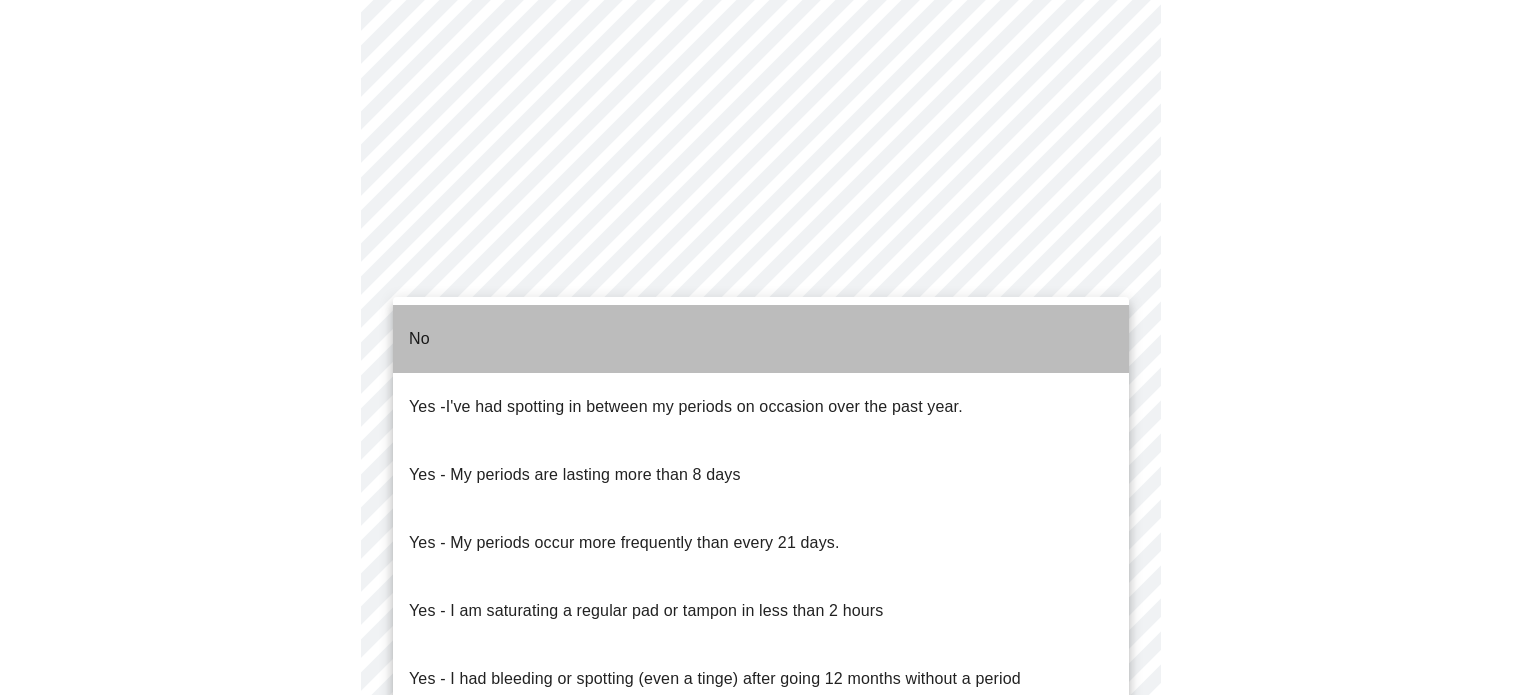 click on "No" at bounding box center (761, 339) 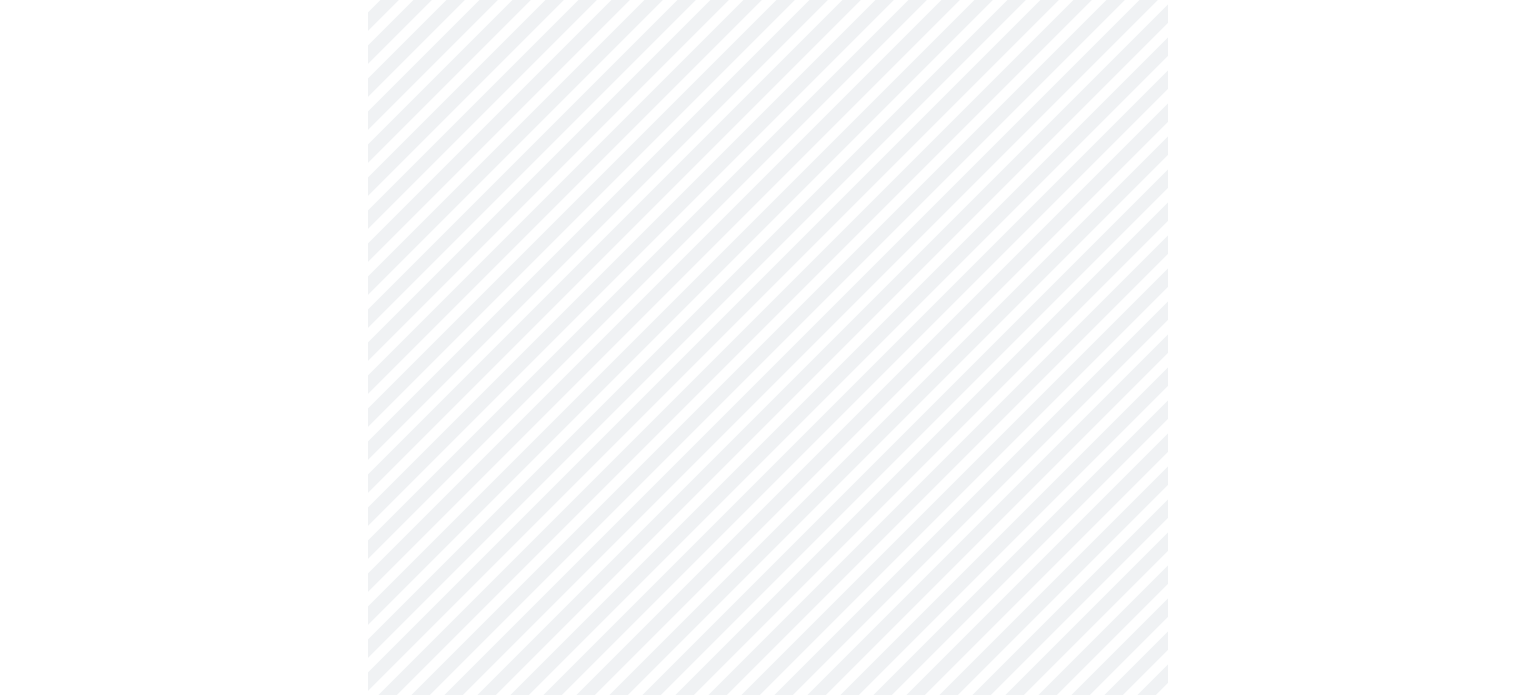 click on "MyMenopauseRx Appointments Messaging Labs Uploads Medications Community Refer a Friend Hi Roechelle   Intake Questions for Thu, Jul 17th 2025 @ 2:20pm-2:40pm 4  /  13 Settings Billing Invoices Log out" at bounding box center (768, 79) 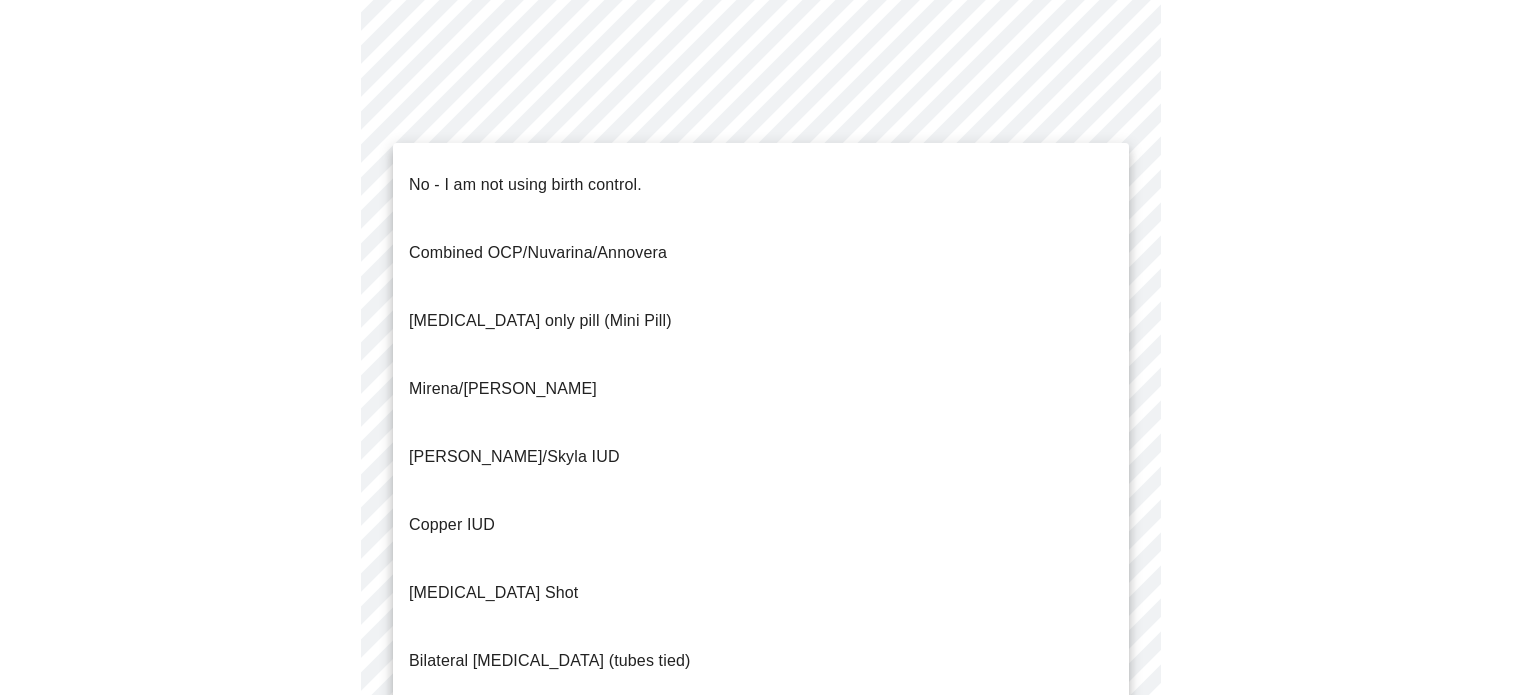 click on "No - I am not using birth control." at bounding box center [525, 185] 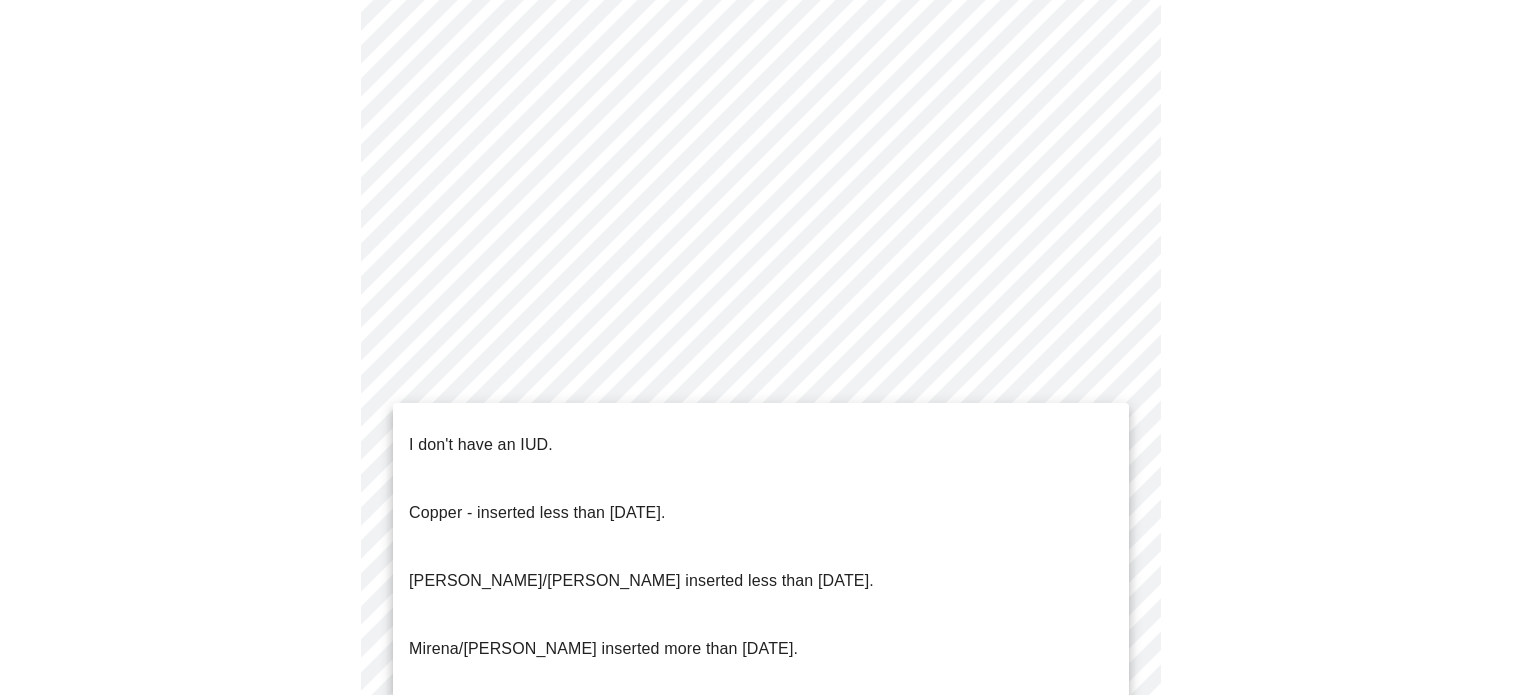 click on "MyMenopauseRx Appointments Messaging Labs Uploads Medications Community Refer a Friend Hi Roechelle   Intake Questions for Thu, Jul 17th 2025 @ 2:20pm-2:40pm 4  /  13 Settings Billing Invoices Log out I don't have an IUD.
Copper - inserted less than 10 years ago.
Mirena/Liletta inserted less than 5 years ago.
Mirena/Liletta inserted more than 5 years ago.
Kyleena, inserted more than 5 years ago." at bounding box center (768, 73) 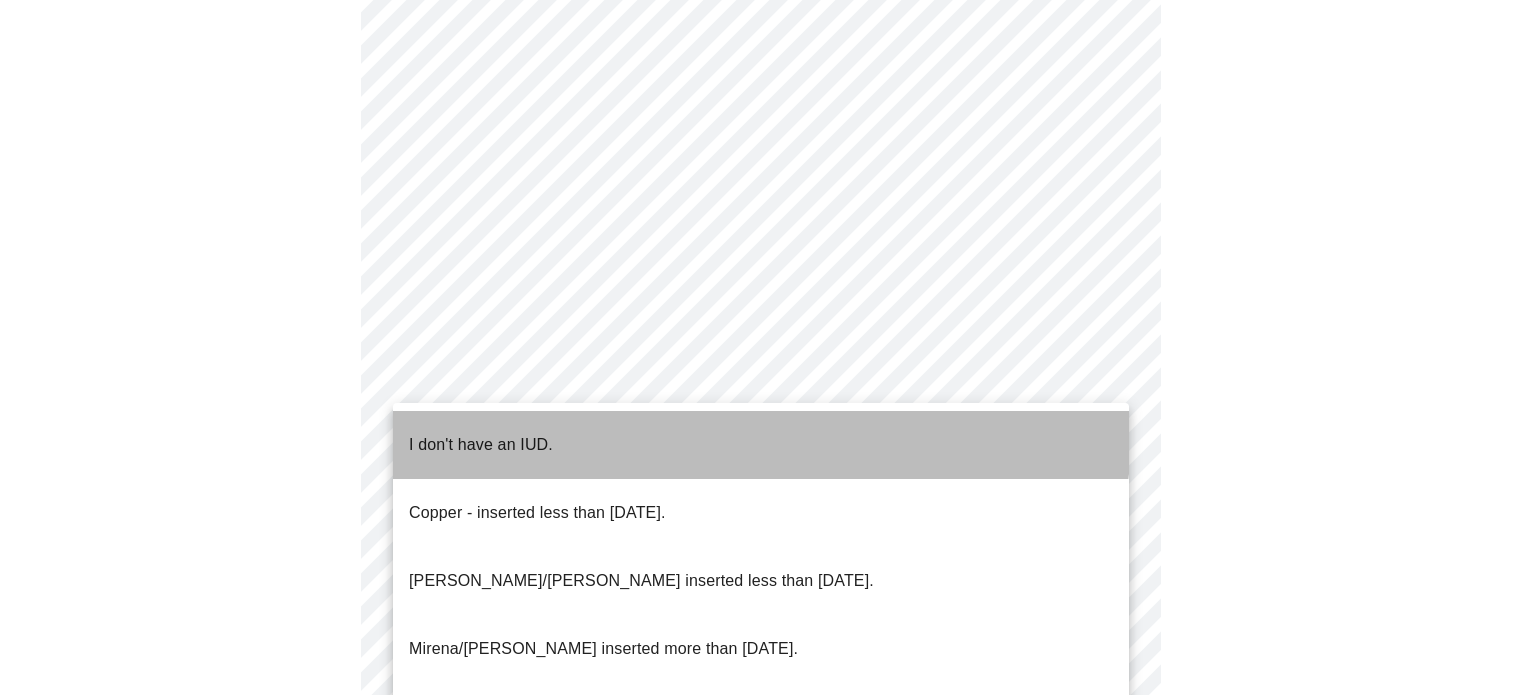 click on "I don't have an IUD." at bounding box center (761, 445) 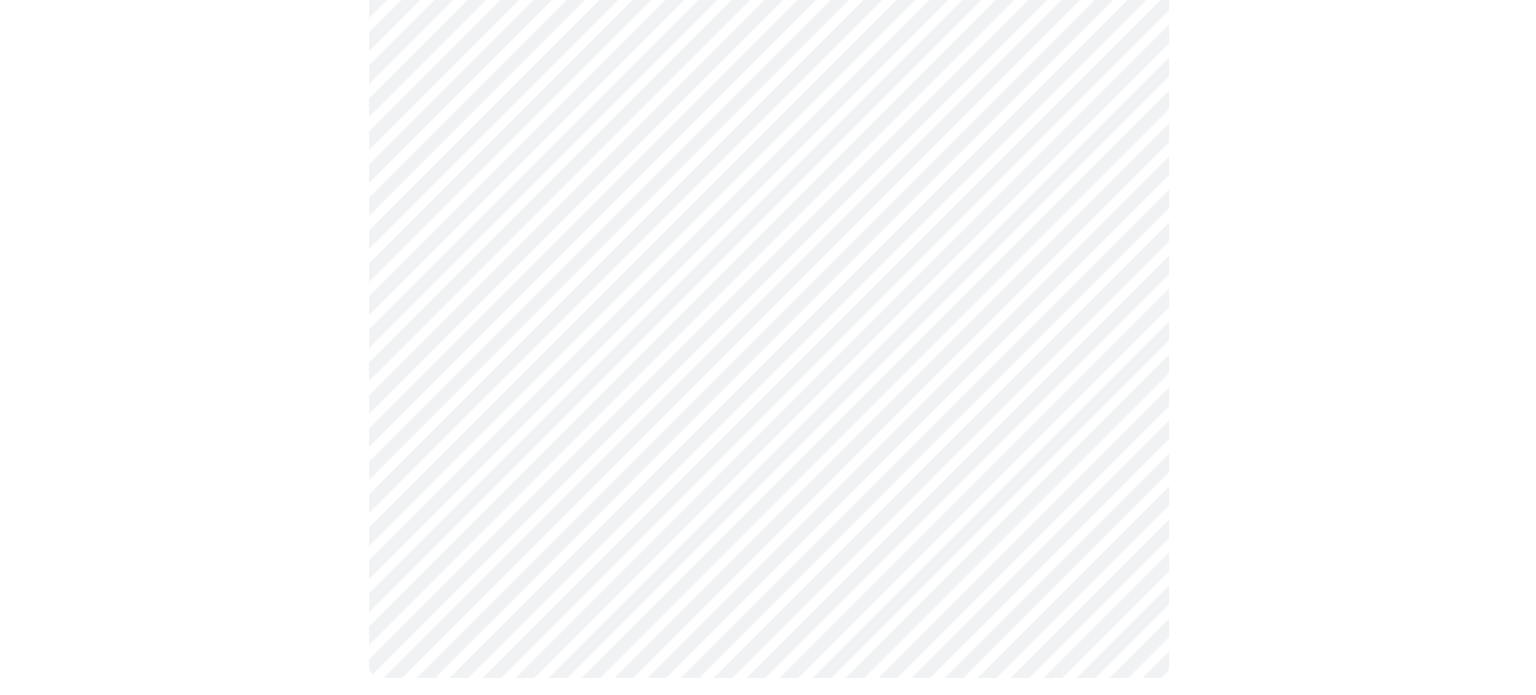 scroll, scrollTop: 1160, scrollLeft: 0, axis: vertical 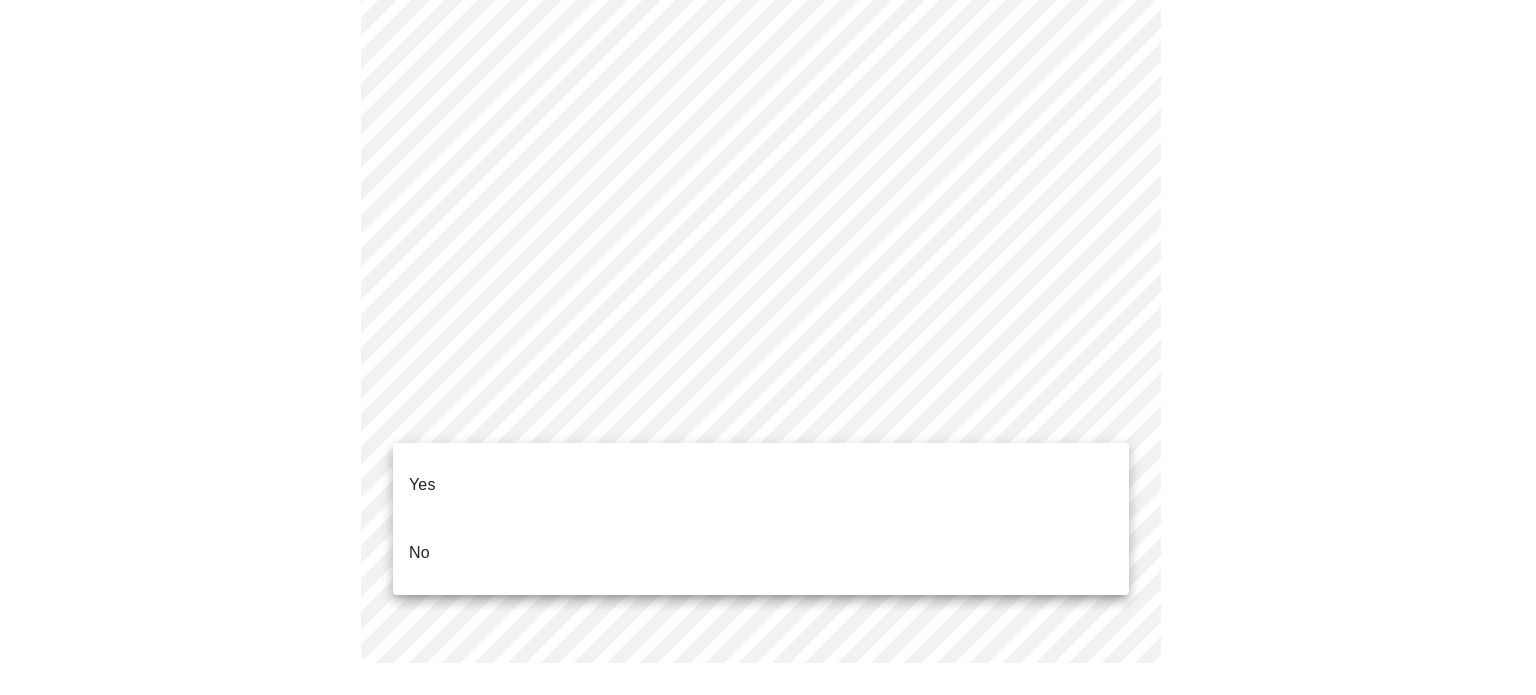 click on "MyMenopauseRx Appointments Messaging Labs Uploads Medications Community Refer a Friend Hi Roechelle   Intake Questions for Thu, Jul 17th 2025 @ 2:20pm-2:40pm 4  /  13 Settings Billing Invoices Log out Yes
No" at bounding box center [768, -225] 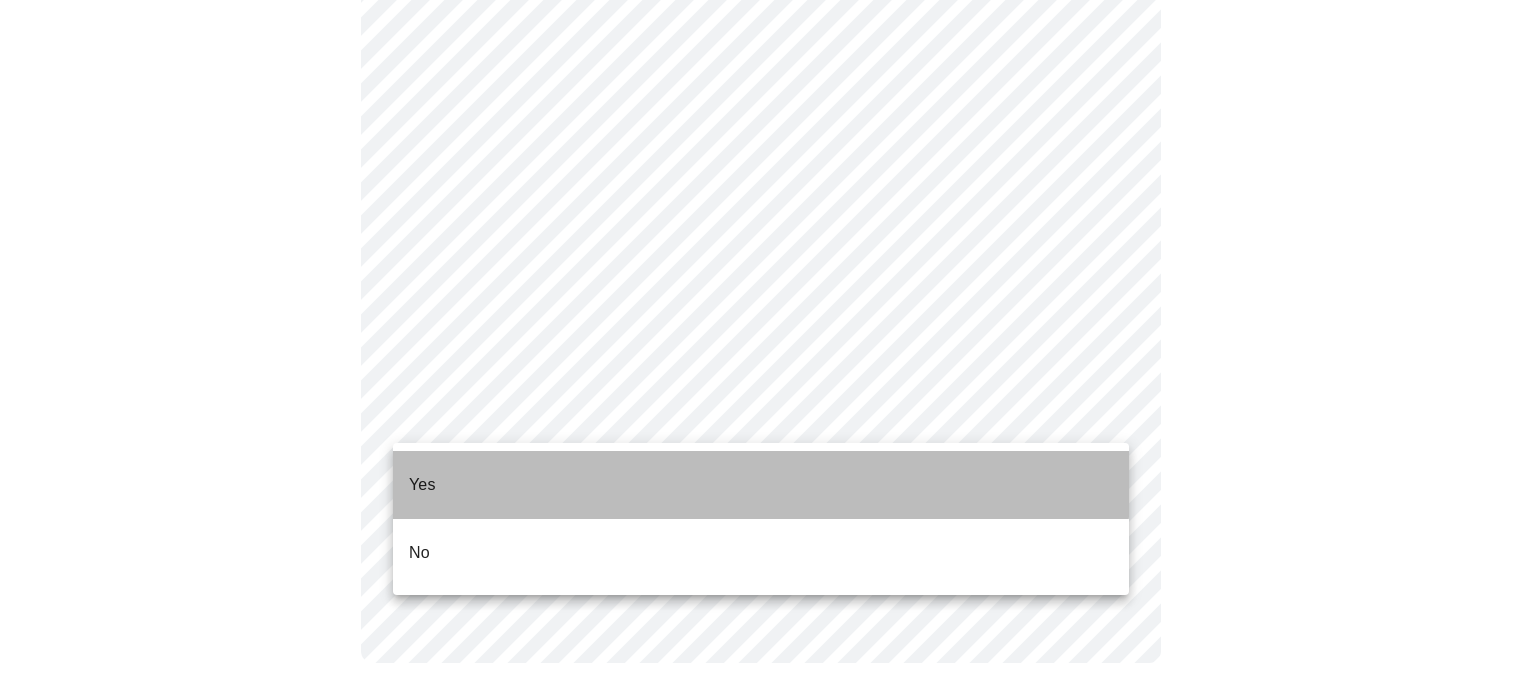 click on "Yes" at bounding box center (761, 485) 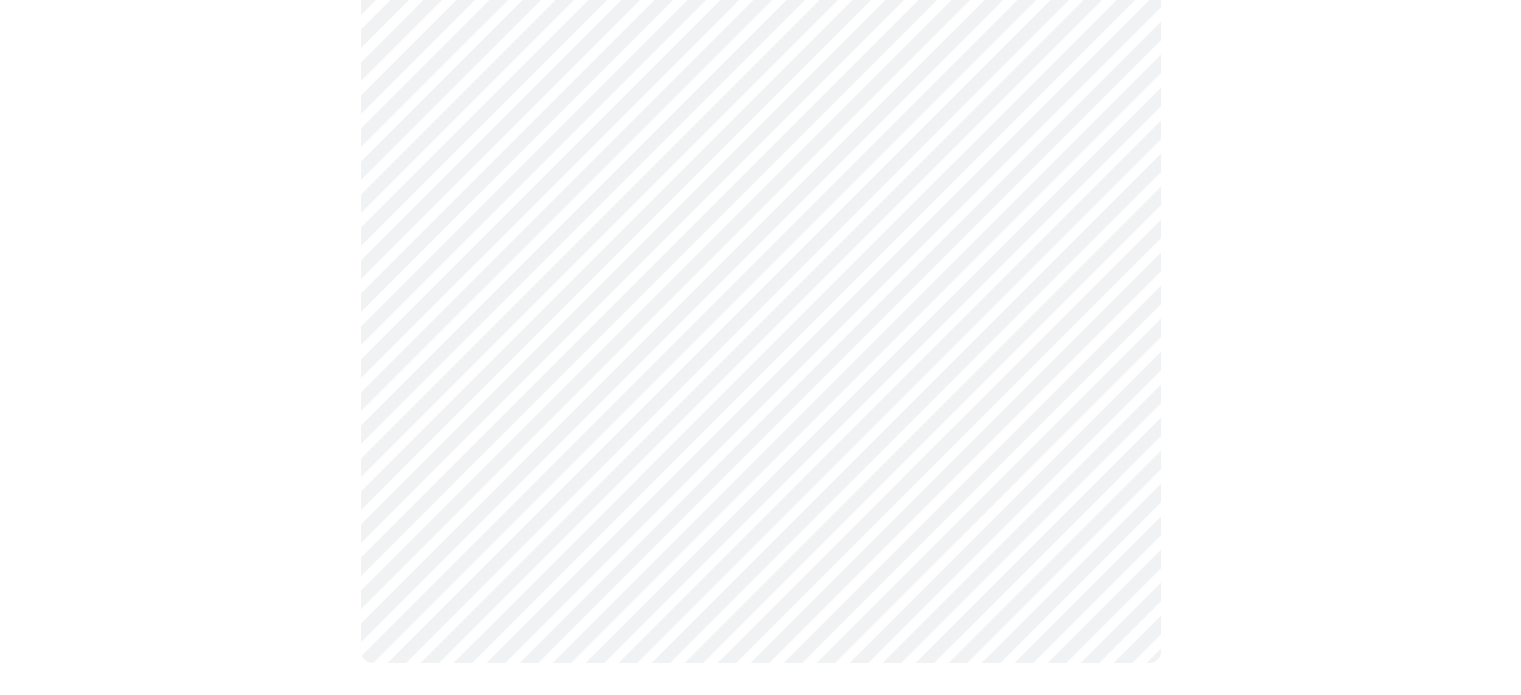 scroll, scrollTop: 0, scrollLeft: 0, axis: both 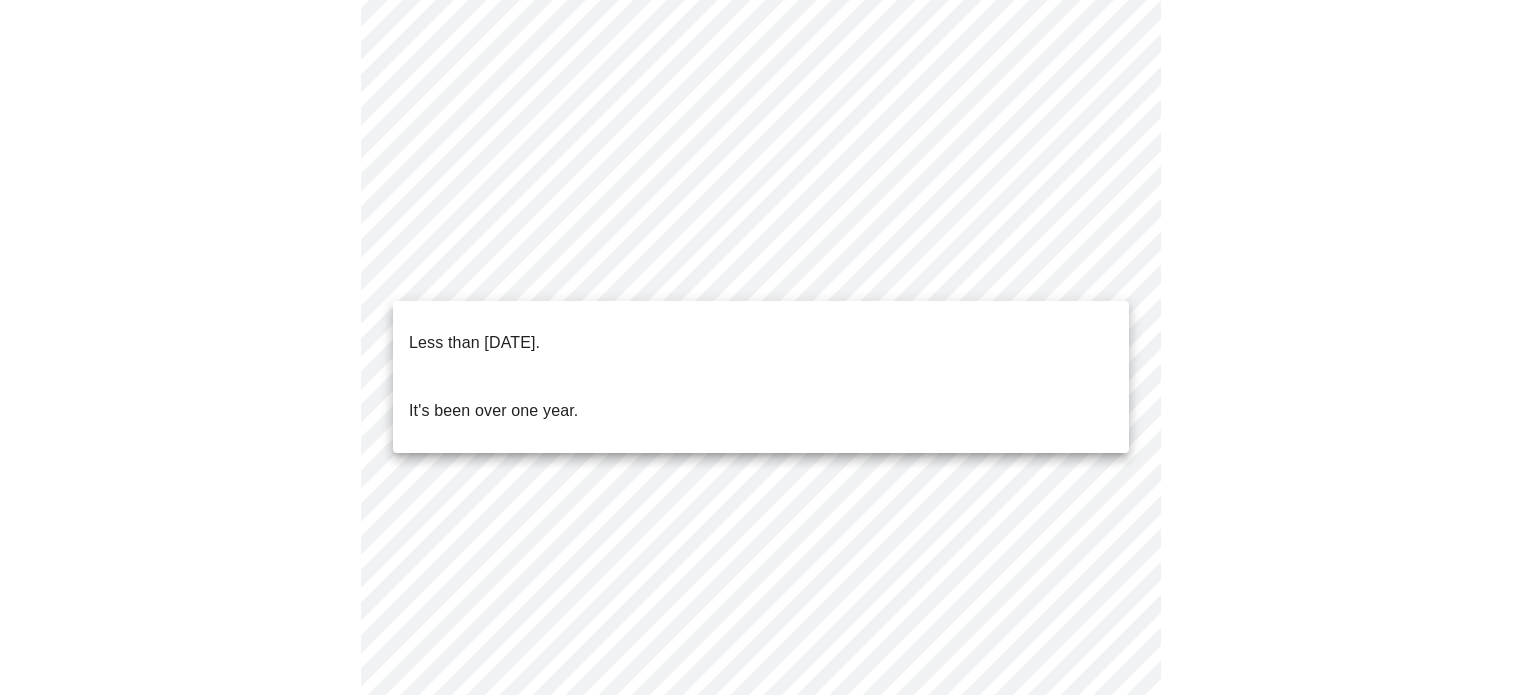 click on "MyMenopauseRx Appointments Messaging Labs Uploads Medications Community Refer a Friend Hi Roechelle   Intake Questions for Thu, Jul 17th 2025 @ 2:20pm-2:40pm 5  /  13 Settings Billing Invoices Log out Less than one year ago.
It's been over one year." at bounding box center (768, 479) 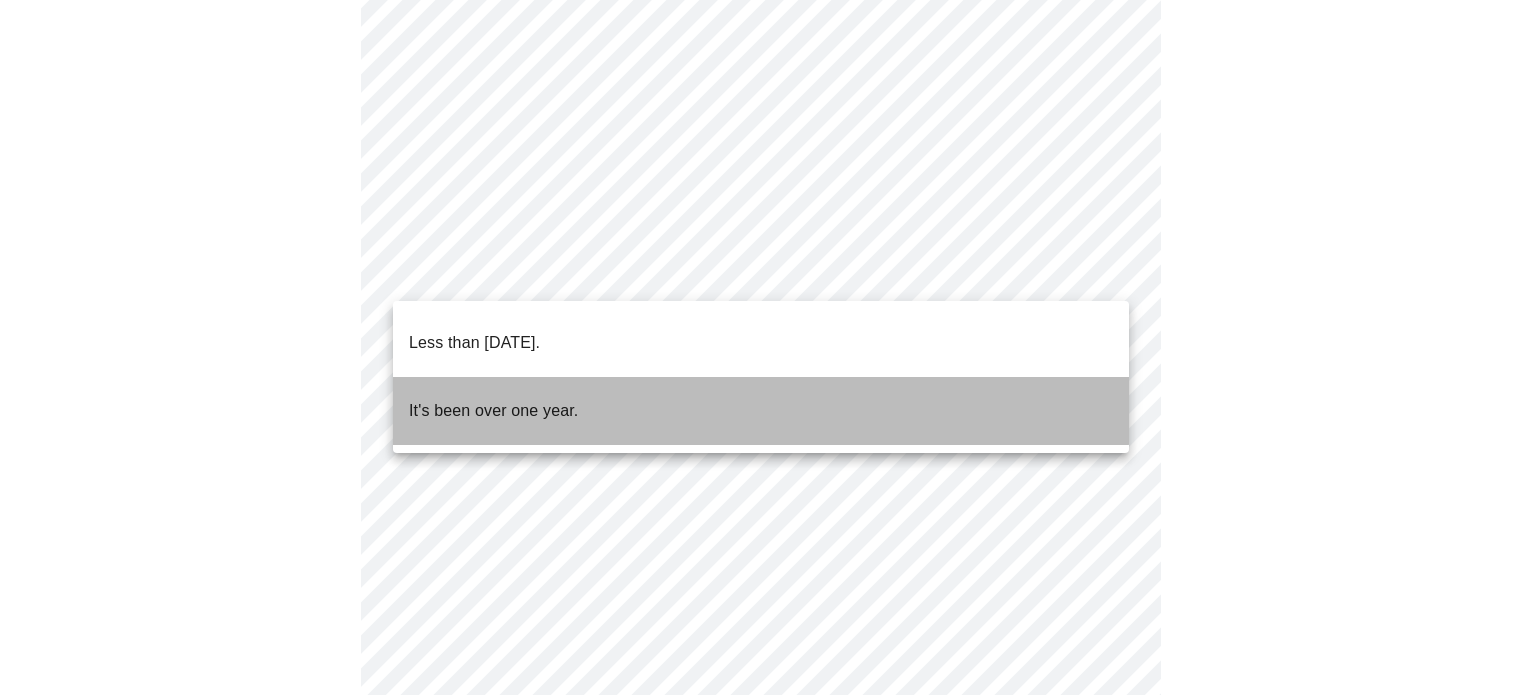 click on "It's been over one year." at bounding box center [761, 411] 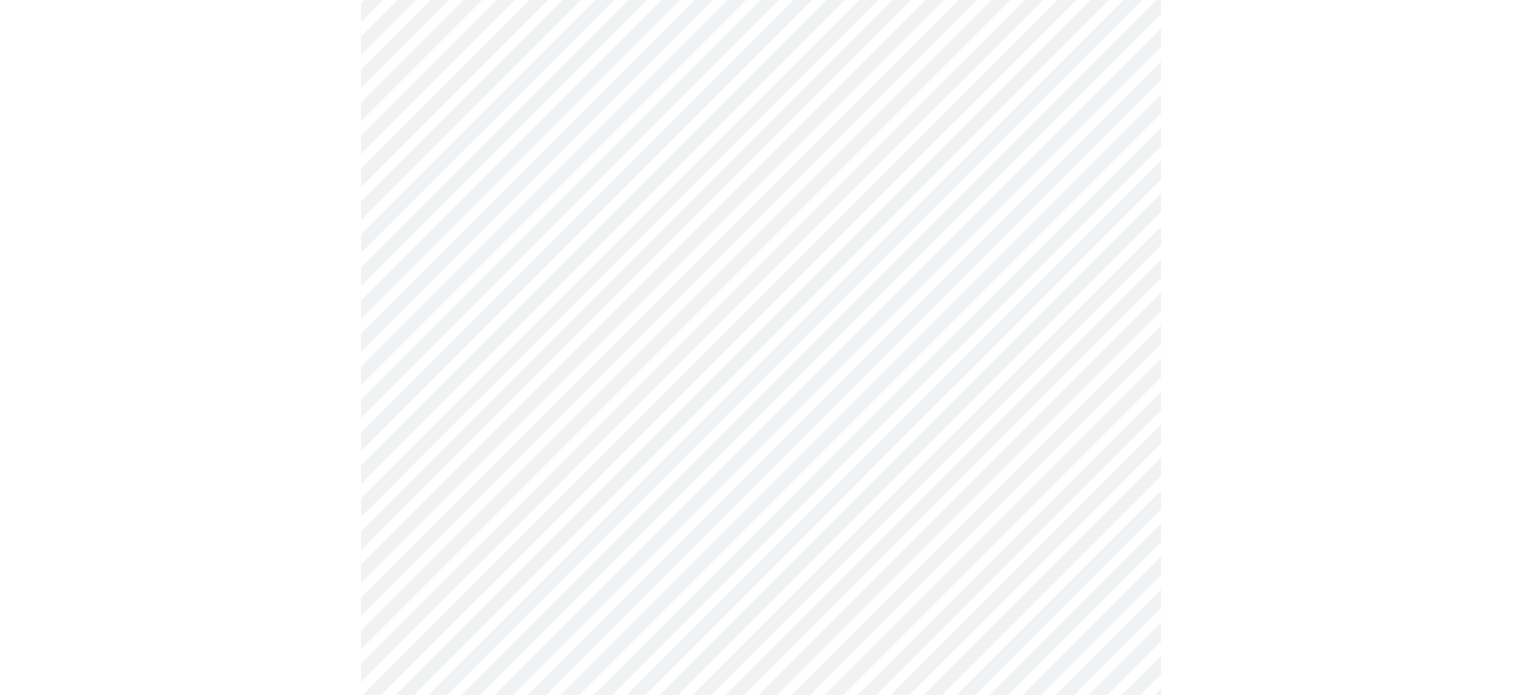 scroll, scrollTop: 372, scrollLeft: 0, axis: vertical 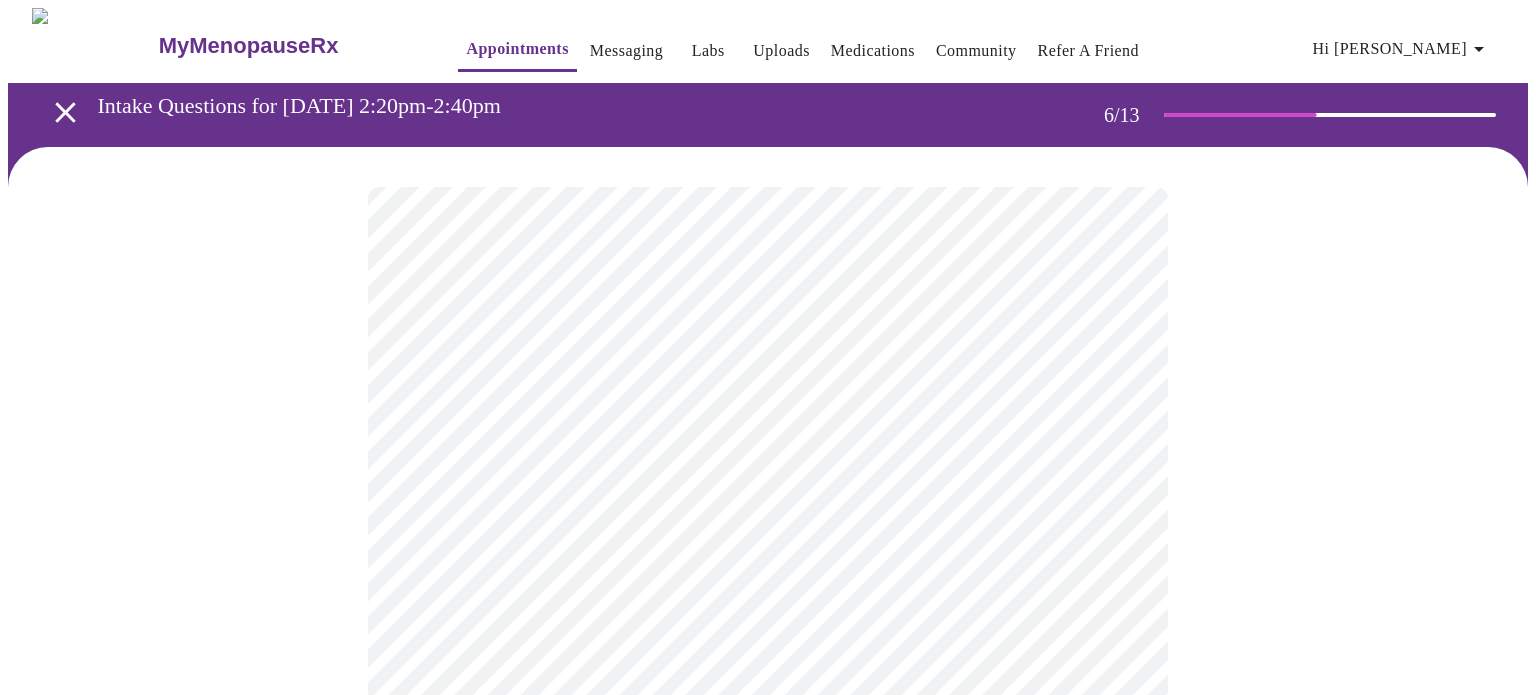 click on "MyMenopauseRx Appointments Messaging Labs Uploads Medications Community Refer a Friend Hi Roechelle   Intake Questions for Thu, Jul 17th 2025 @ 2:20pm-2:40pm 6  /  13 Settings Billing Invoices Log out" at bounding box center [768, 541] 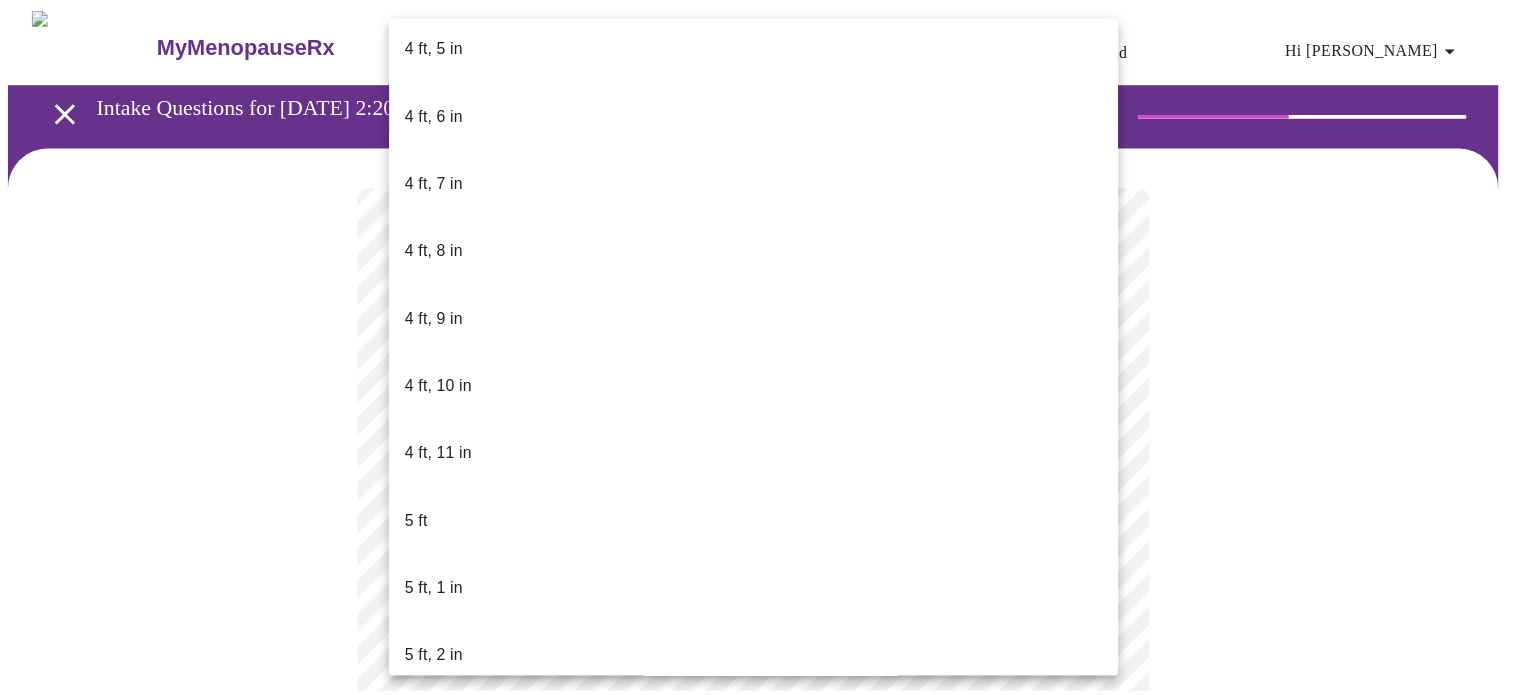 scroll, scrollTop: 1174, scrollLeft: 0, axis: vertical 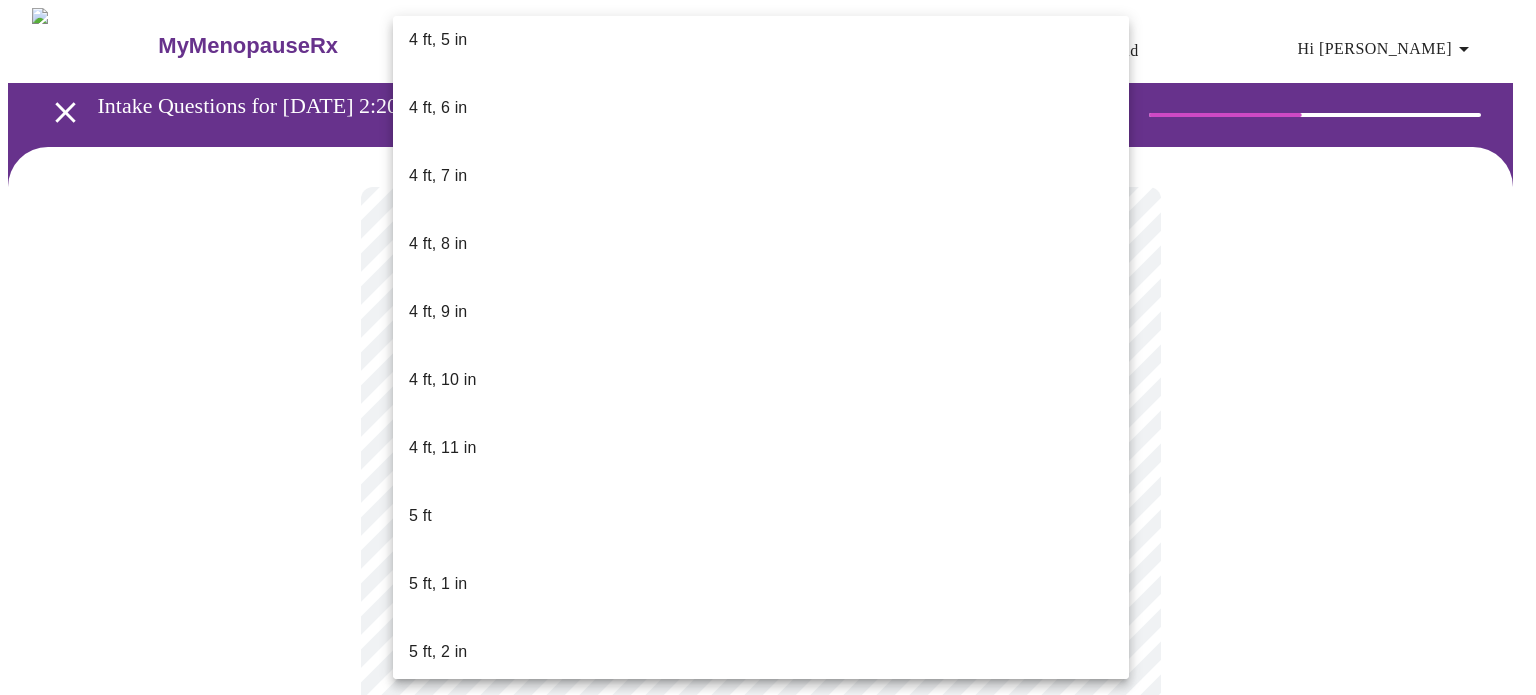 click on "5 ft, 7 in" at bounding box center [761, 992] 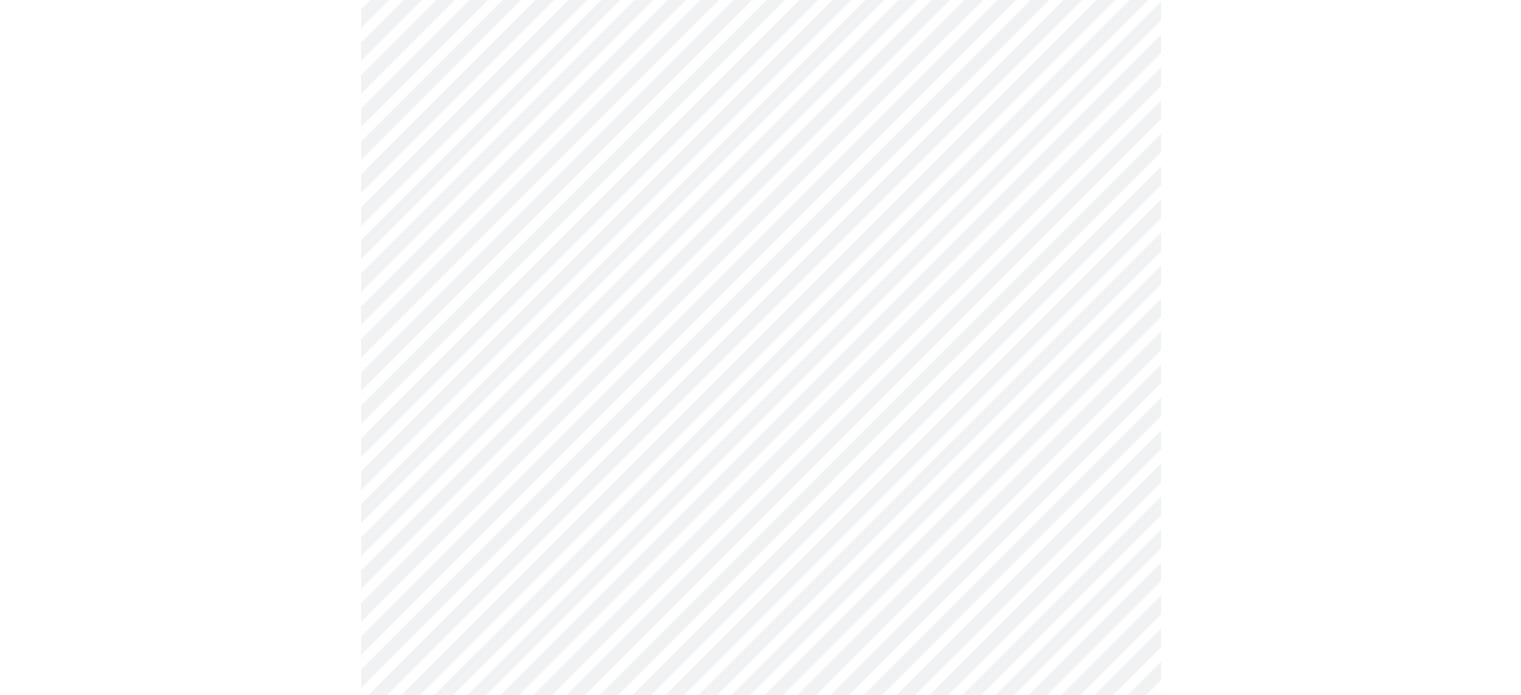 scroll, scrollTop: 243, scrollLeft: 0, axis: vertical 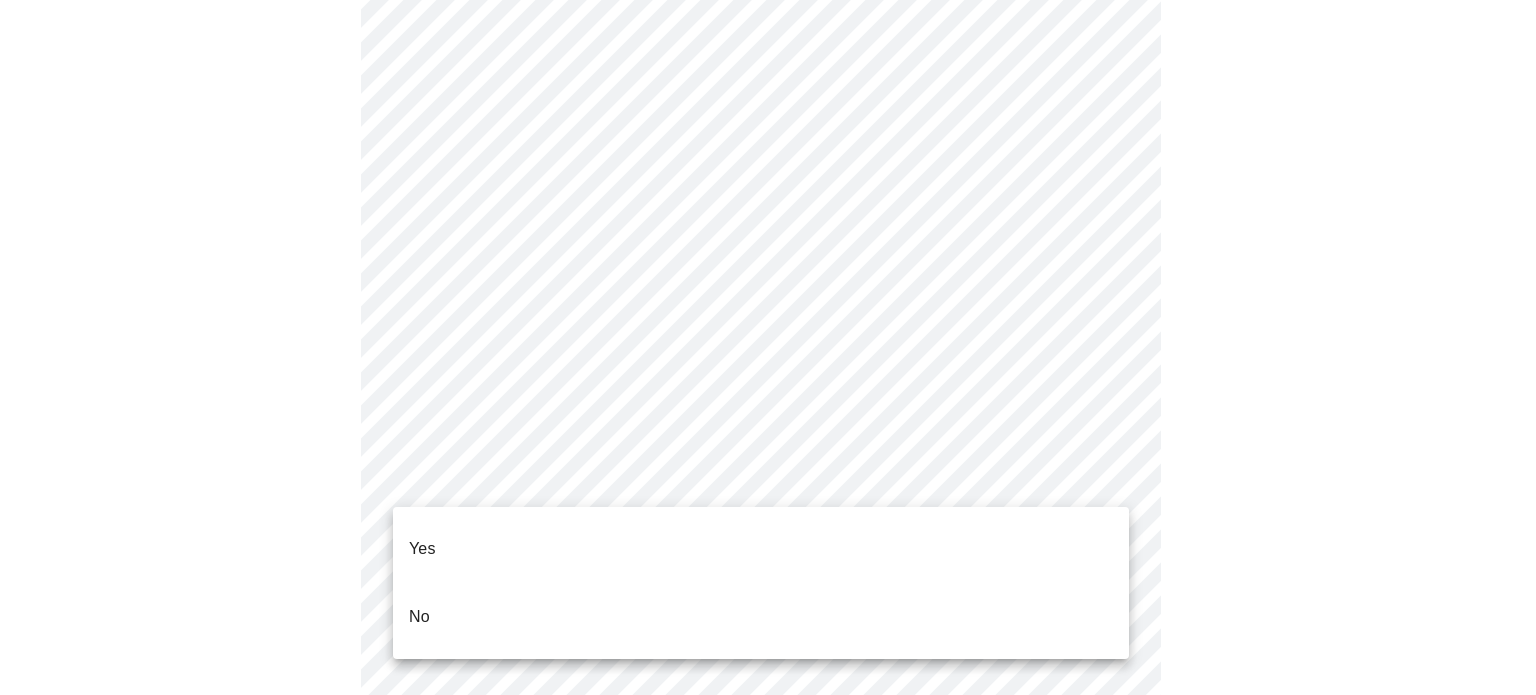 click on "MyMenopauseRx Appointments Messaging Labs Uploads Medications Community Refer a Friend Hi Roechelle   Intake Questions for Thu, Jul 17th 2025 @ 2:20pm-2:40pm 7  /  13 Settings Billing Invoices Log out Yes
No" at bounding box center [768, -1876] 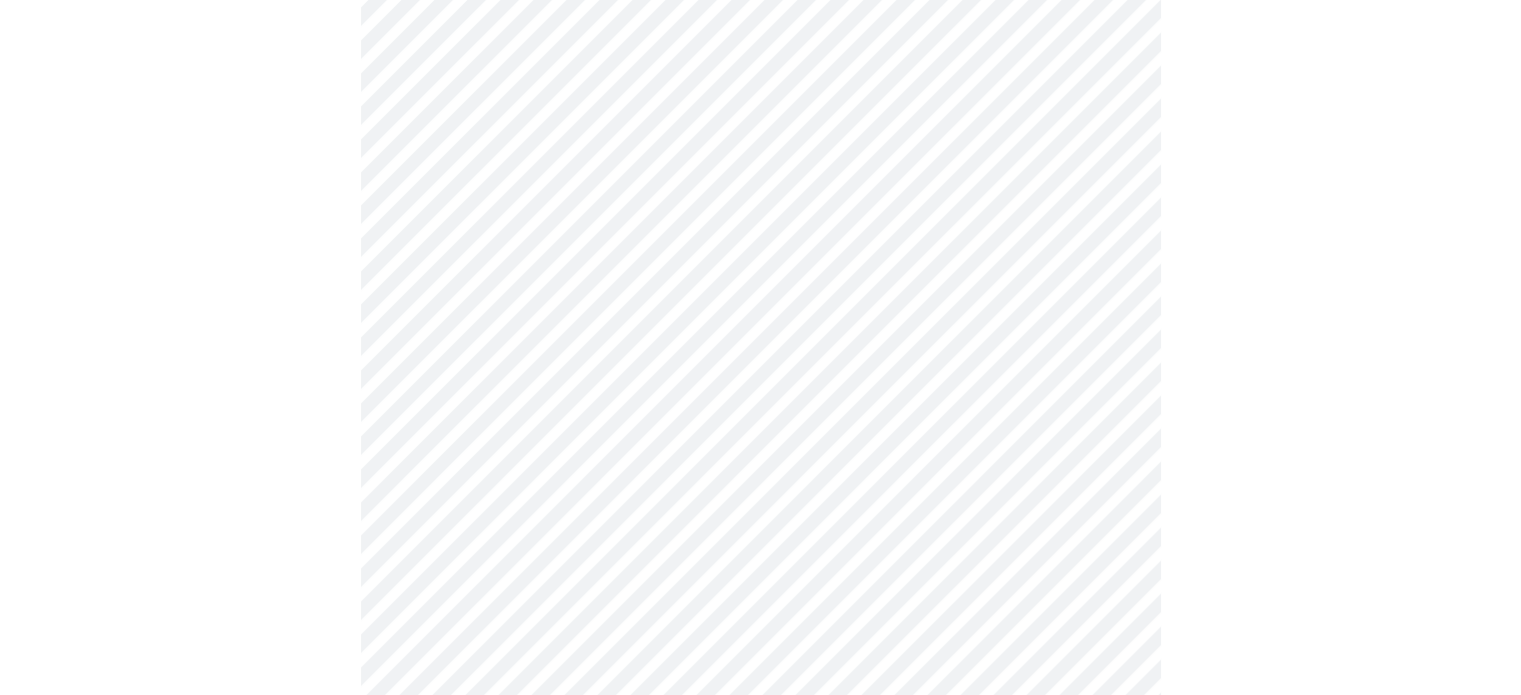 scroll, scrollTop: 5534, scrollLeft: 0, axis: vertical 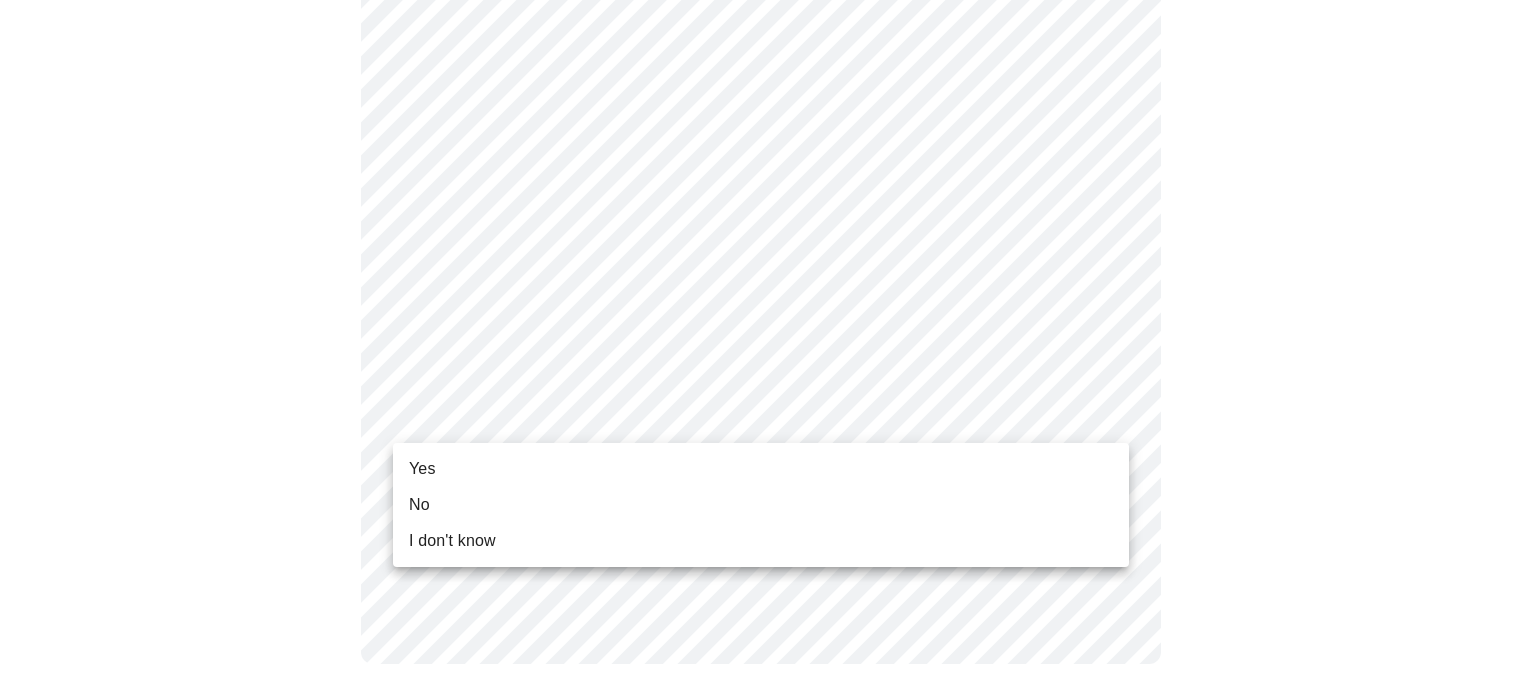 click on "MyMenopauseRx Appointments Messaging Labs Uploads Medications Community Refer a Friend Hi Roechelle   Intake Questions for Thu, Jul 17th 2025 @ 2:20pm-2:40pm 8  /  13 Settings Billing Invoices Log out Yes No I don't know" at bounding box center (768, -271) 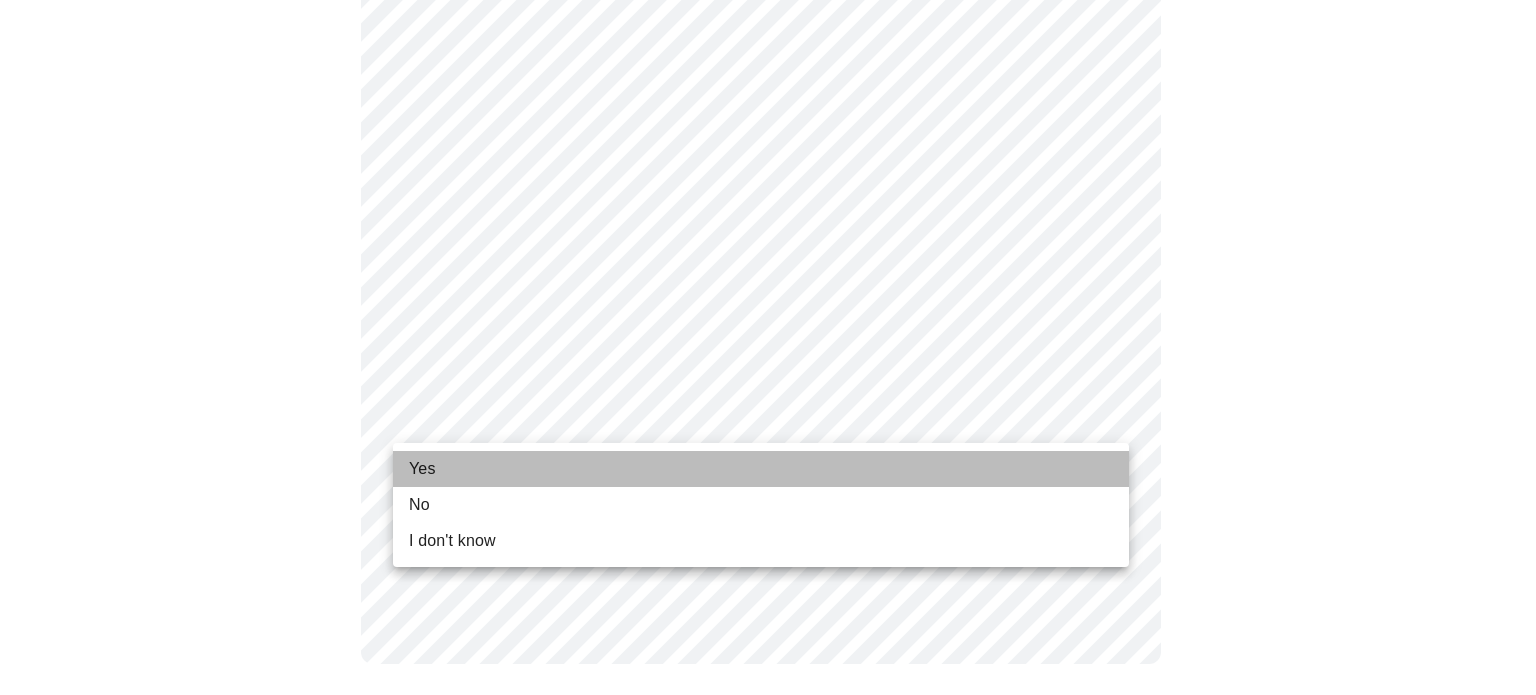 click on "Yes" at bounding box center [761, 469] 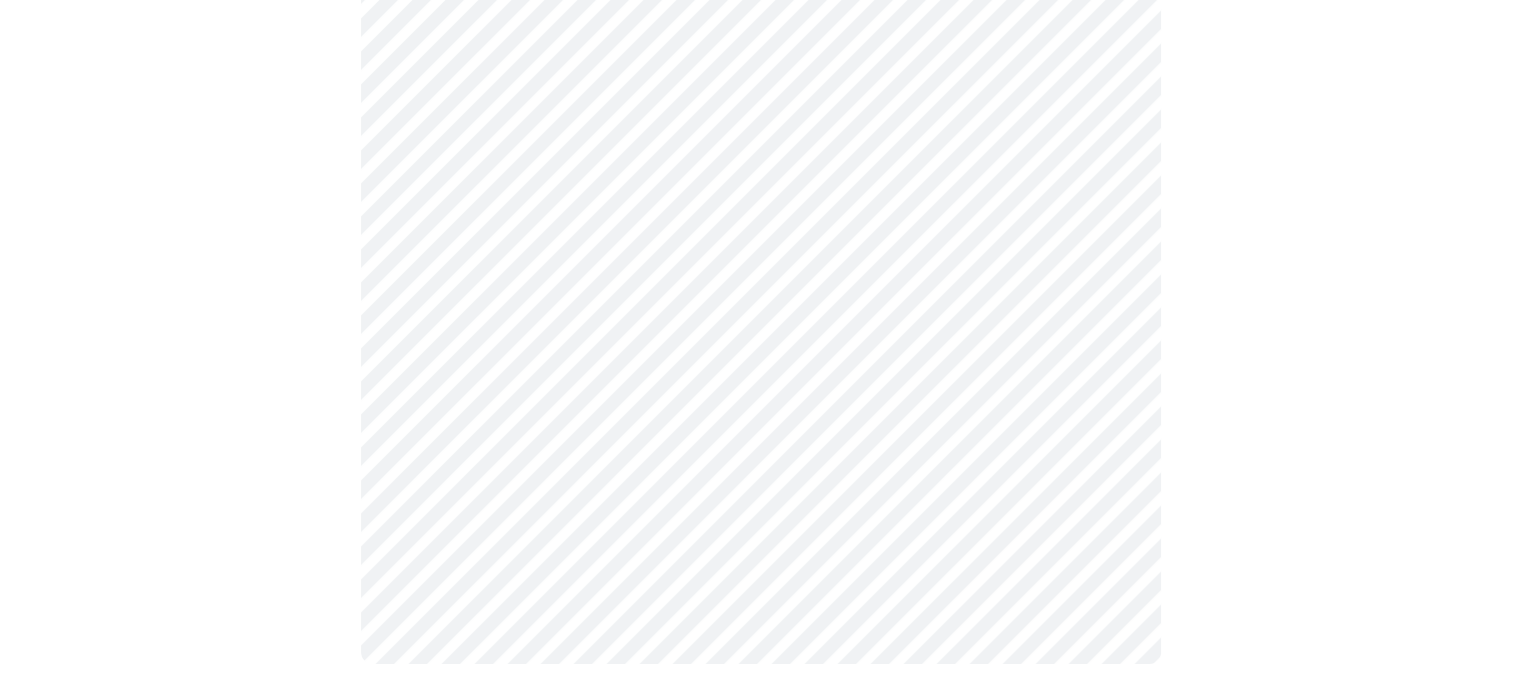scroll, scrollTop: 0, scrollLeft: 0, axis: both 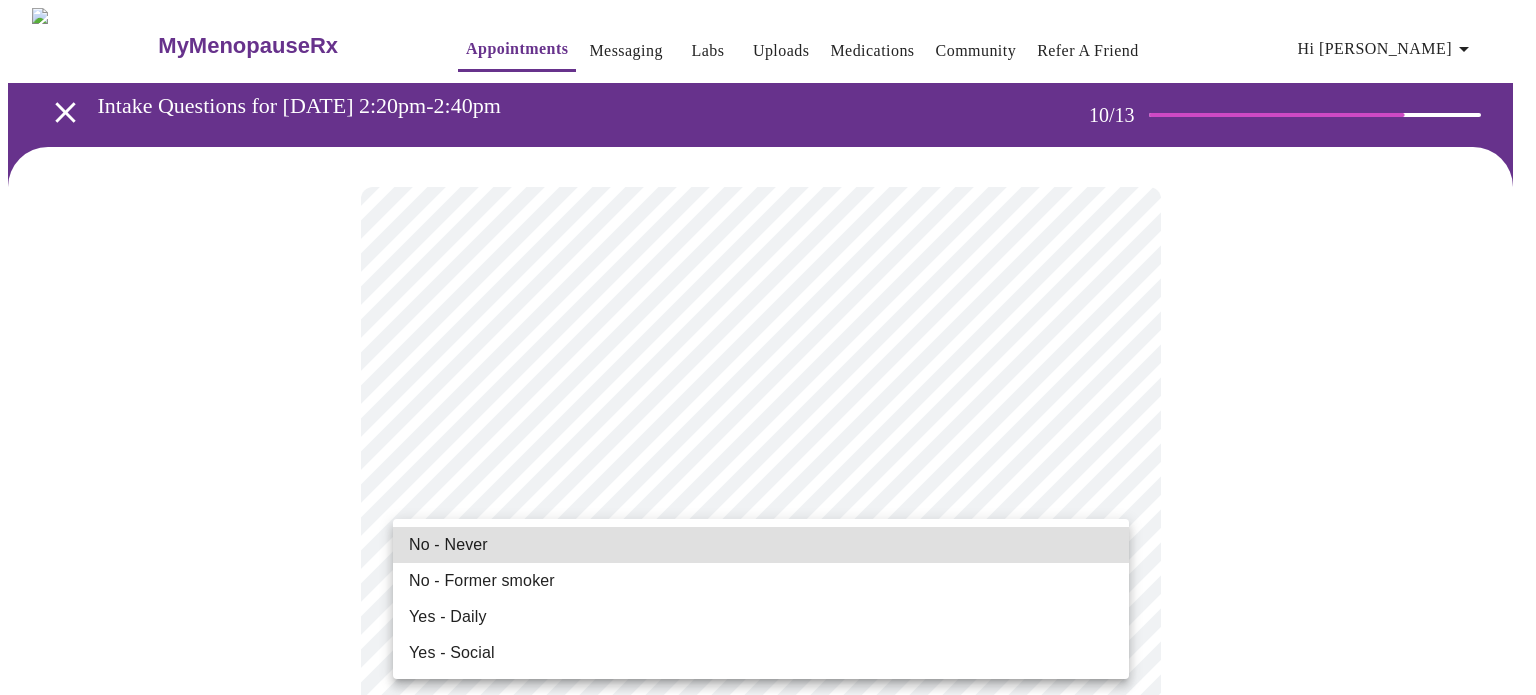 click on "MyMenopauseRx Appointments Messaging Labs Uploads Medications Community Refer a Friend Hi Roechelle   Intake Questions for Thu, Jul 17th 2025 @ 2:20pm-2:40pm 10  /  13 Settings Billing Invoices Log out No - Never No - Former smoker Yes - Daily Yes - Social" at bounding box center (768, 1330) 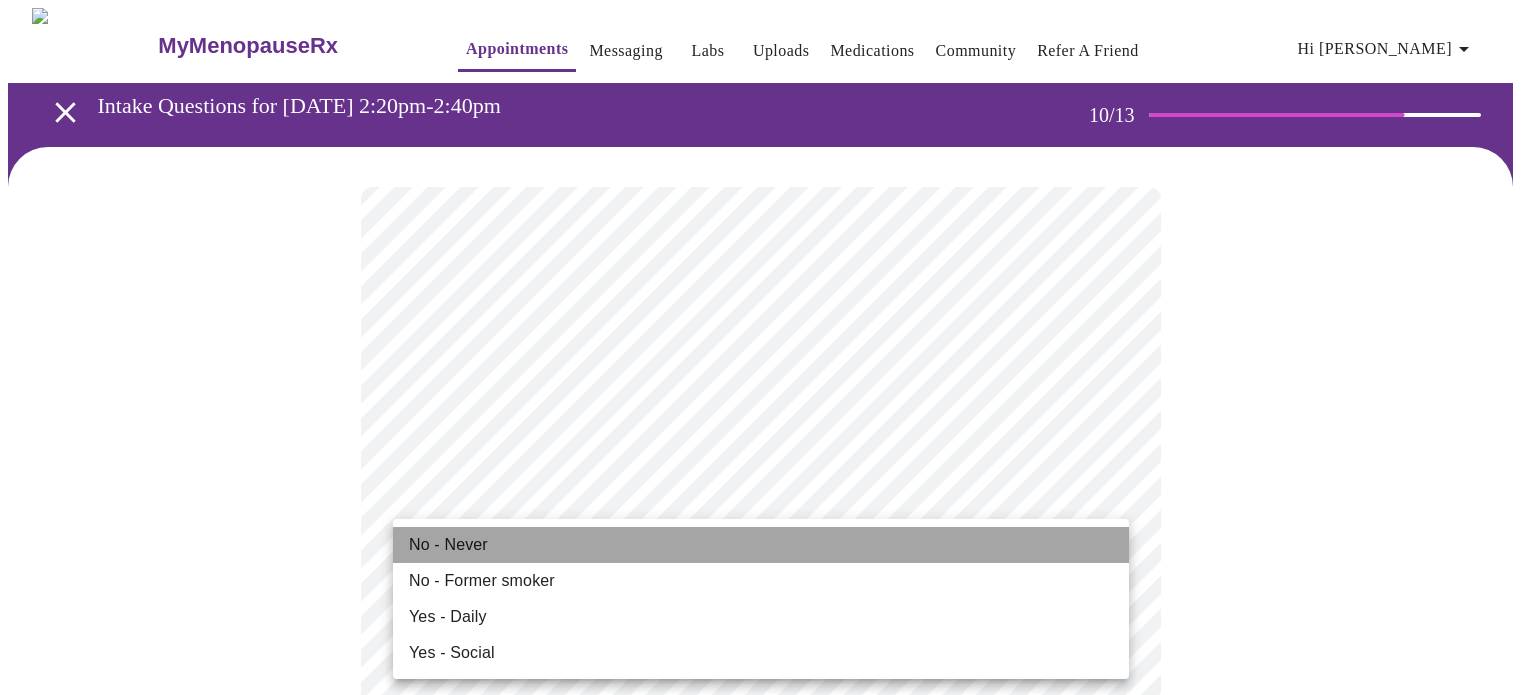 click on "No - Never" at bounding box center (761, 545) 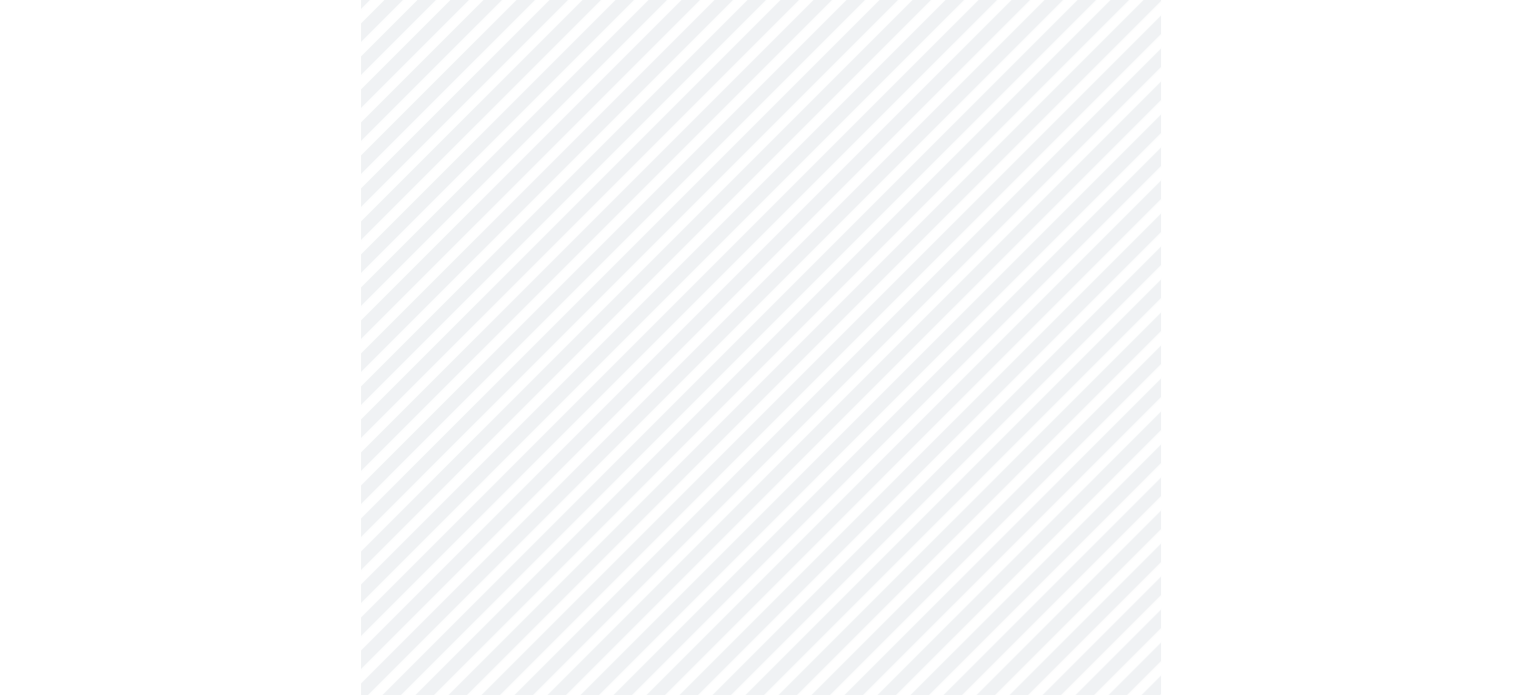 scroll, scrollTop: 579, scrollLeft: 0, axis: vertical 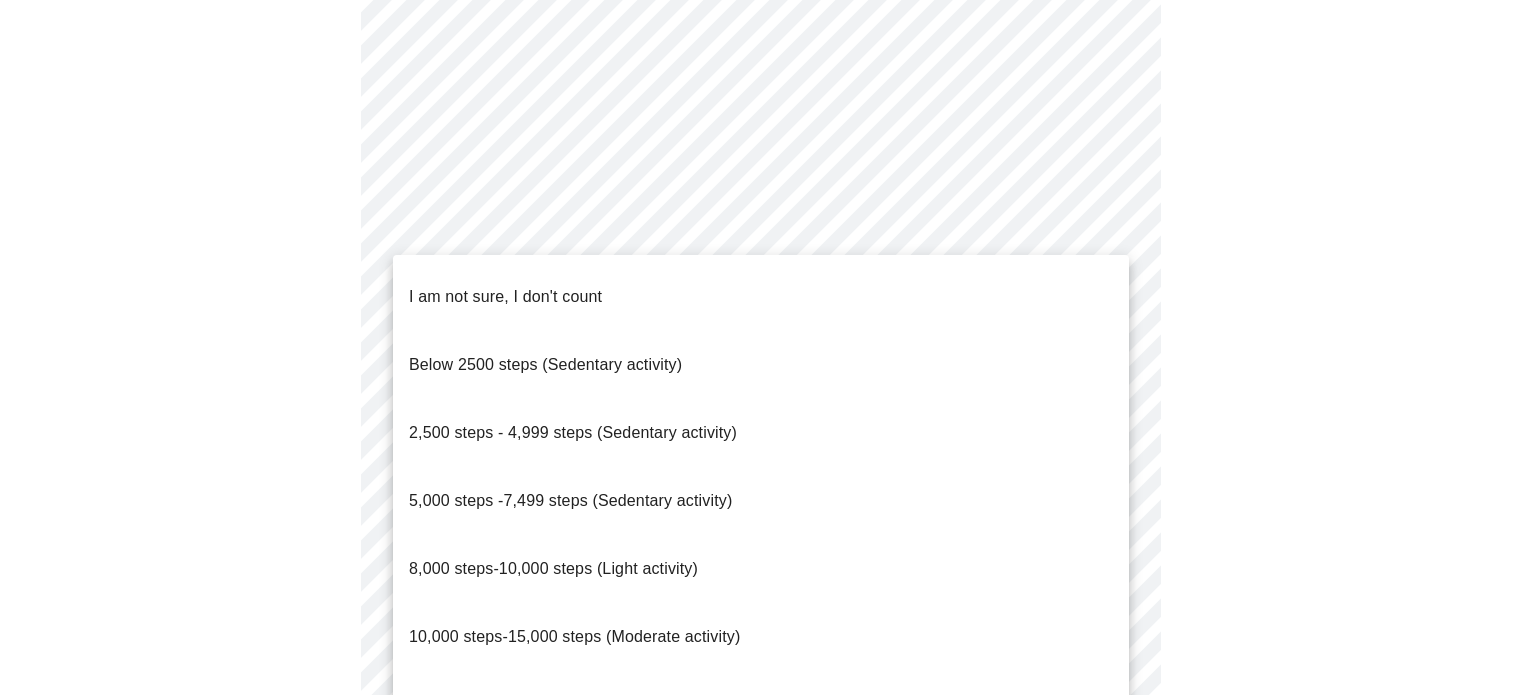 click on "MyMenopauseRx Appointments Messaging Labs Uploads Medications Community Refer a Friend Hi Roechelle   Intake Questions for Thu, Jul 17th 2025 @ 2:20pm-2:40pm 10  /  13 Settings Billing Invoices Log out I am not sure, I don't count
Below 2500 steps (Sedentary activity)
2,500 steps - 4,999 steps (Sedentary activity)
5,000 steps -7,499 steps (Sedentary activity)
8,000 steps-10,000 steps (Light activity)
10,000 steps-15,000 steps (Moderate activity)
15,000 steps-20,000 steps per day (Heavy Activity)" at bounding box center (768, -476) 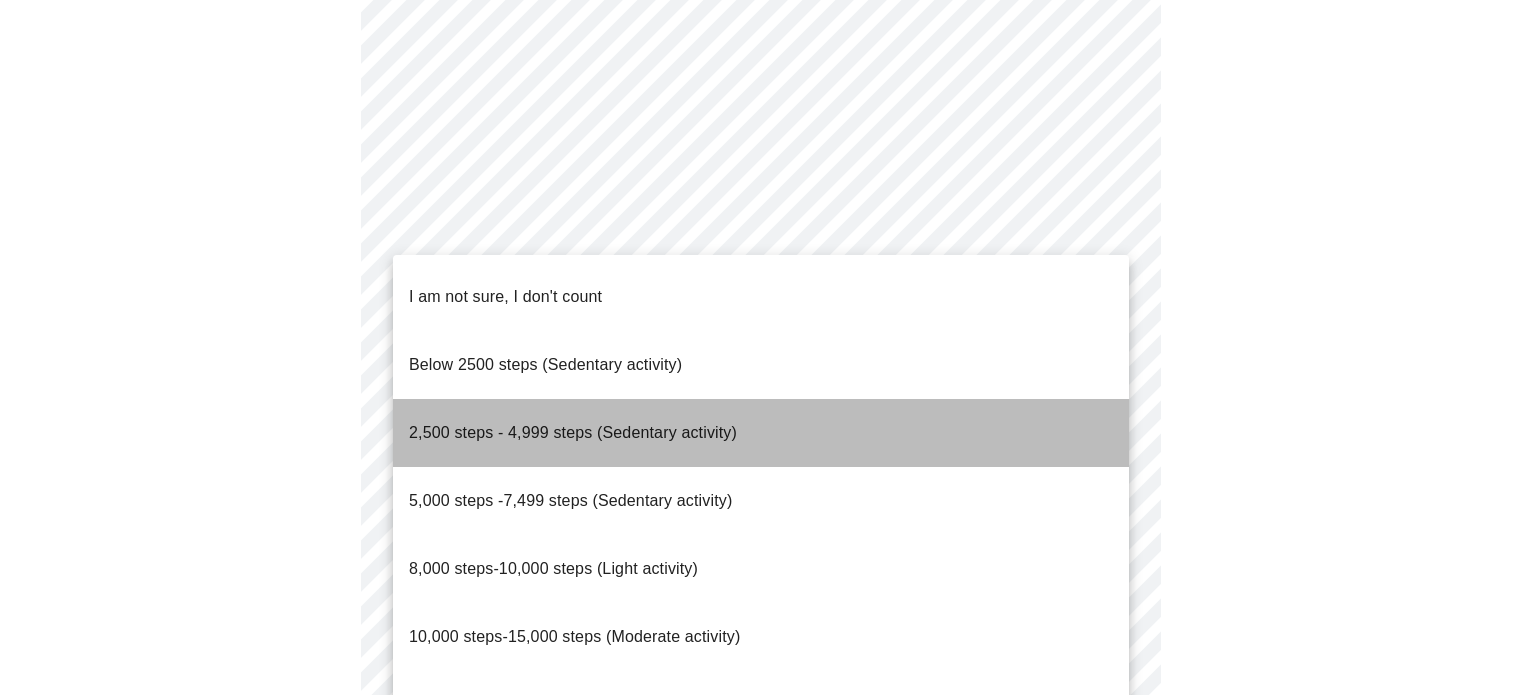 click on "2,500 steps - 4,999 steps (Sedentary activity)" at bounding box center (573, 433) 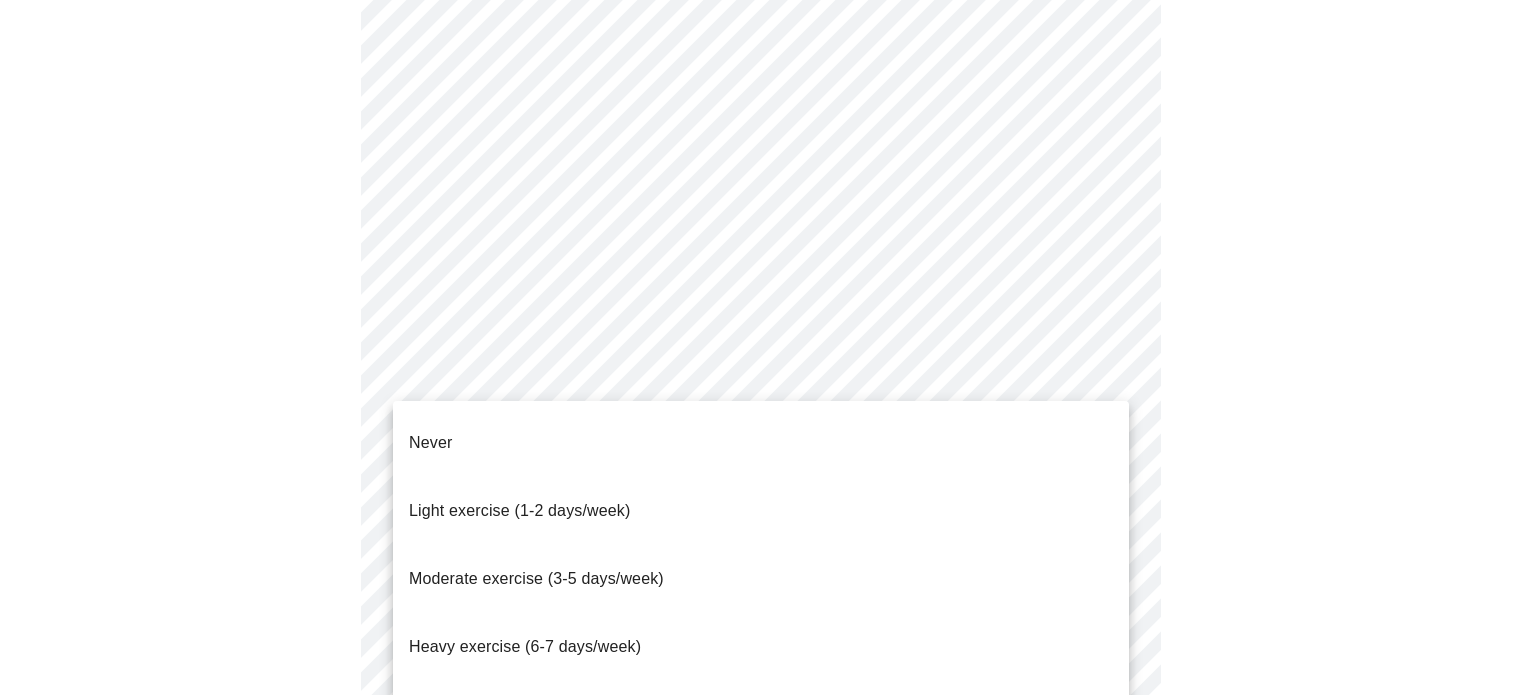 click on "MyMenopauseRx Appointments Messaging Labs Uploads Medications Community Refer a Friend Hi Roechelle   Intake Questions for Thu, Jul 17th 2025 @ 2:20pm-2:40pm 10  /  13 Settings Billing Invoices Log out Never
Light exercise (1-2 days/week)
Moderate exercise (3-5 days/week)
Heavy exercise (6-7 days/week)
Athlete (2x/day)" at bounding box center [768, -482] 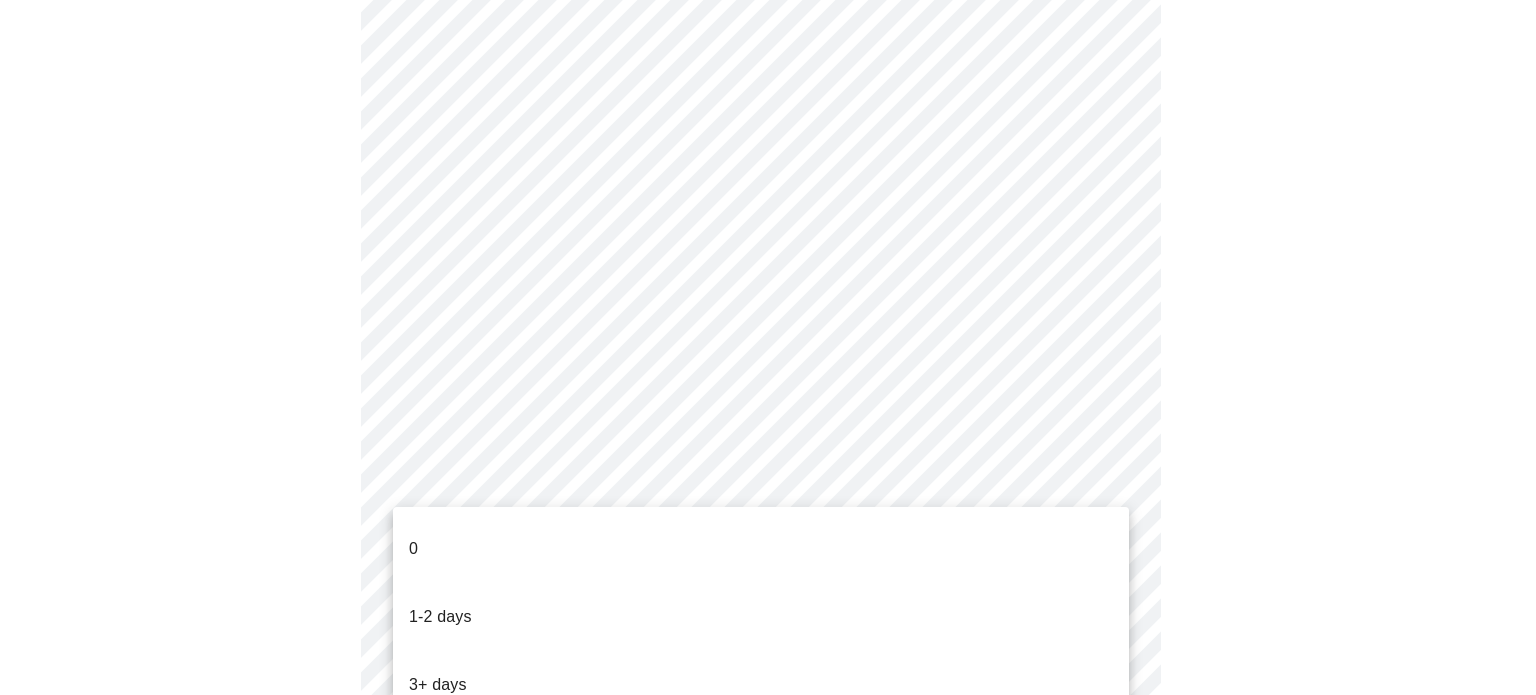 click on "MyMenopauseRx Appointments Messaging Labs Uploads Medications Community Refer a Friend Hi Roechelle   Intake Questions for Thu, Jul 17th 2025 @ 2:20pm-2:40pm 10  /  13 Settings Billing Invoices Log out 0
1-2 days
3+ days" at bounding box center (768, -488) 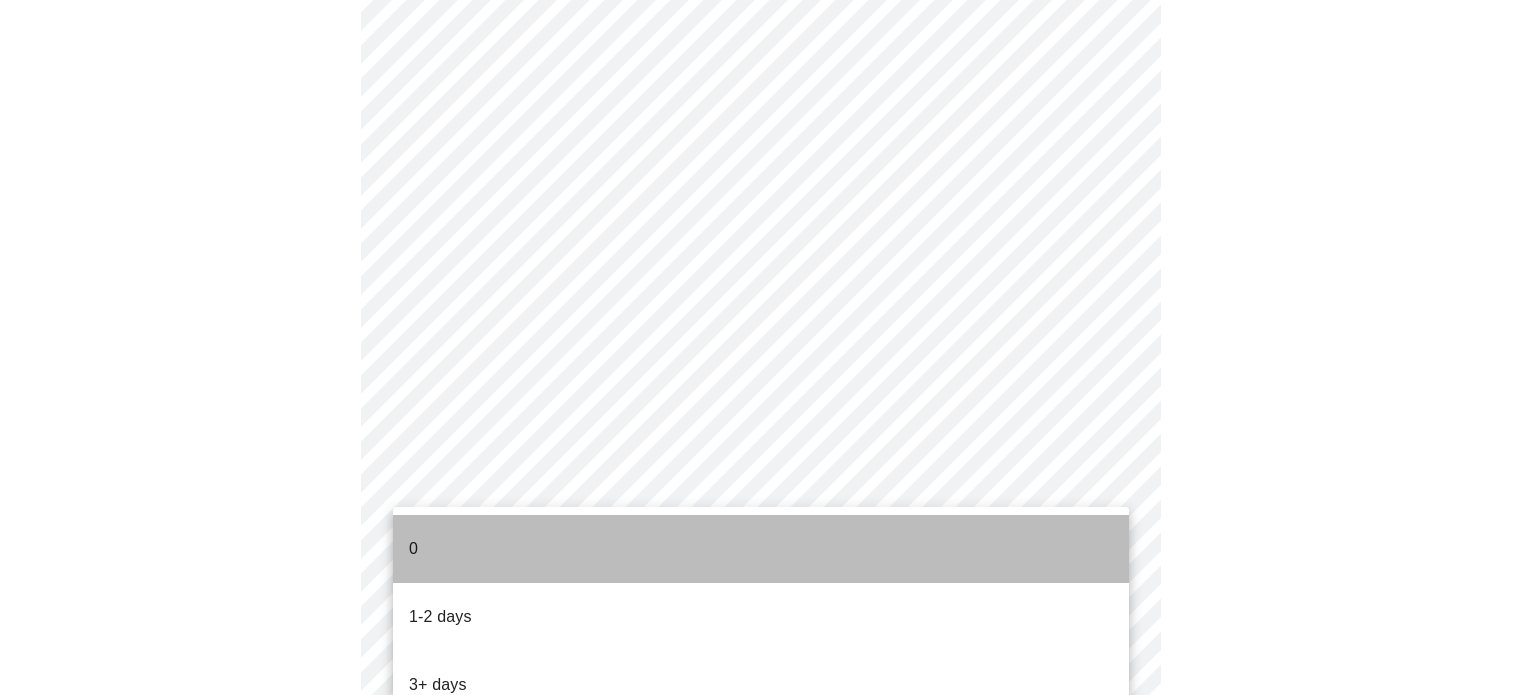 click on "0" at bounding box center [761, 549] 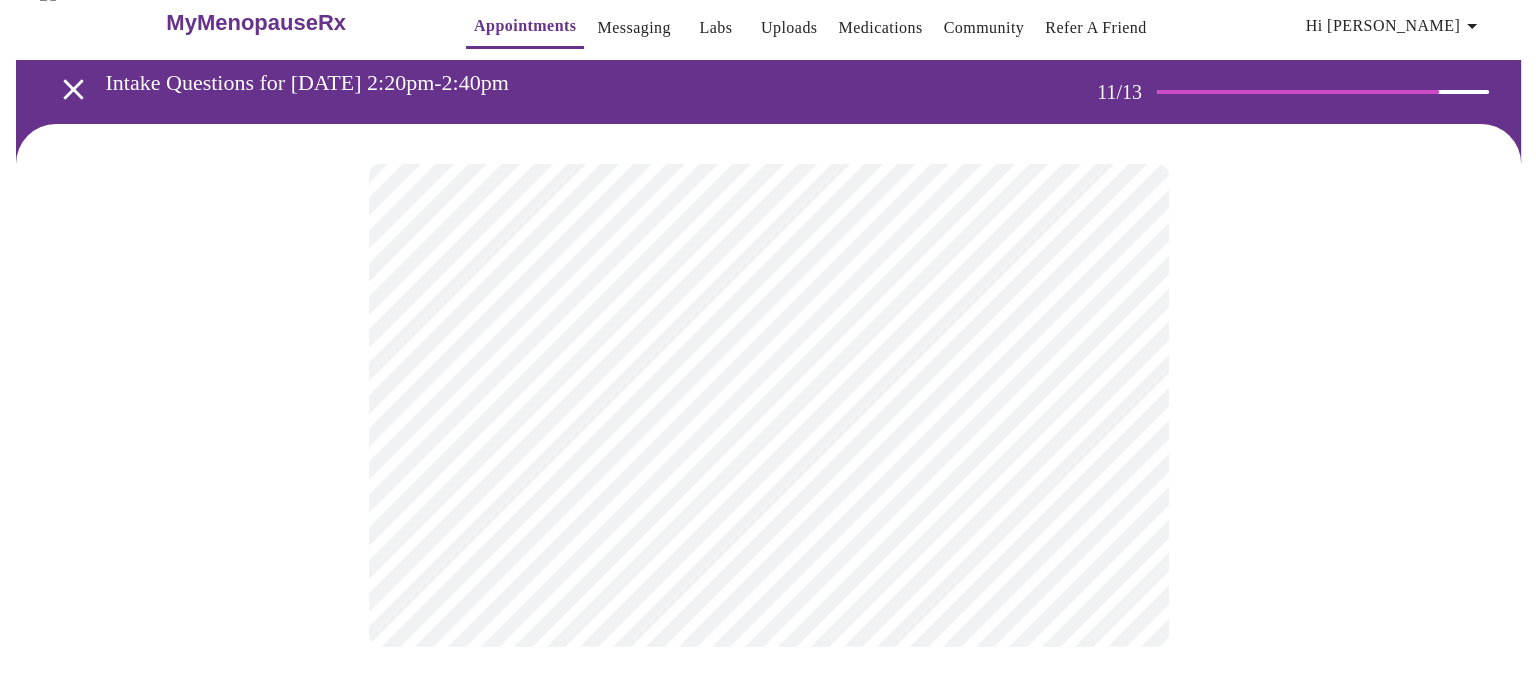 scroll, scrollTop: 0, scrollLeft: 0, axis: both 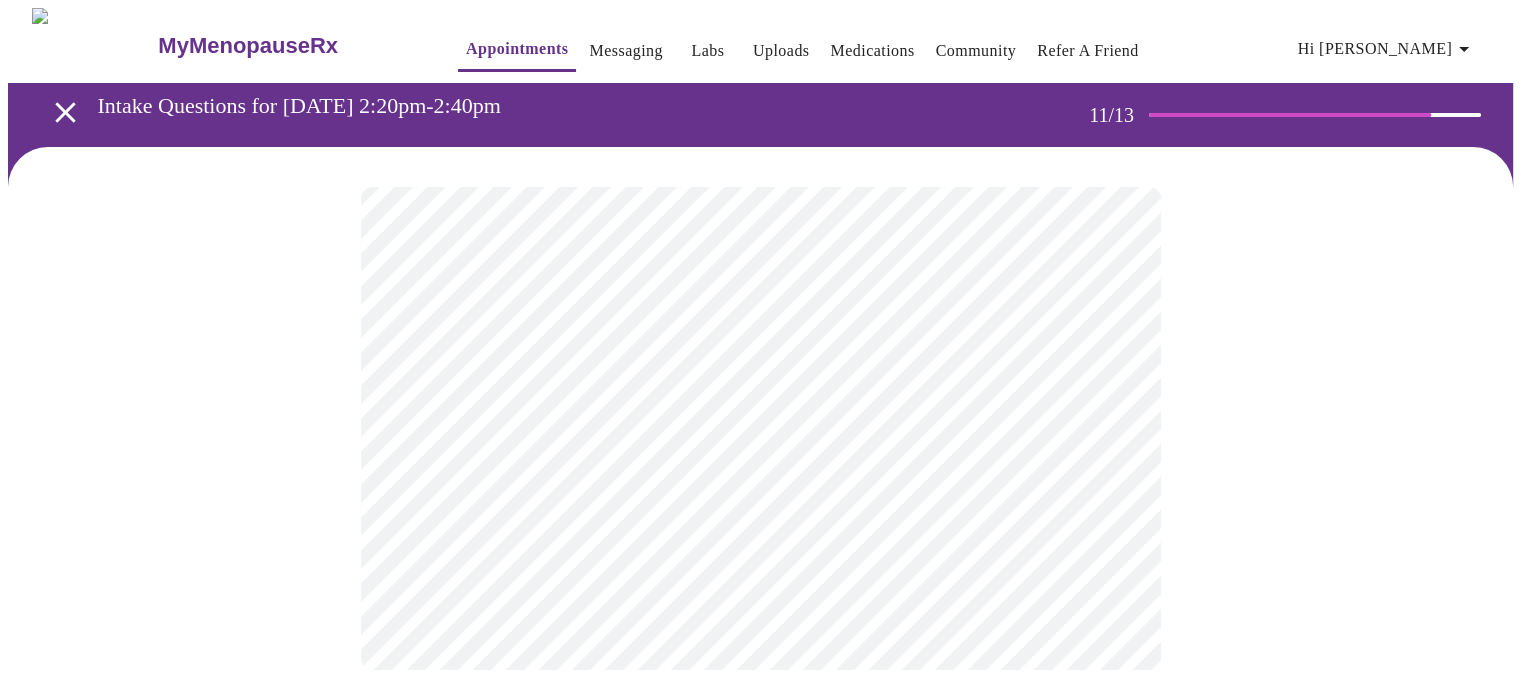 click at bounding box center (760, 428) 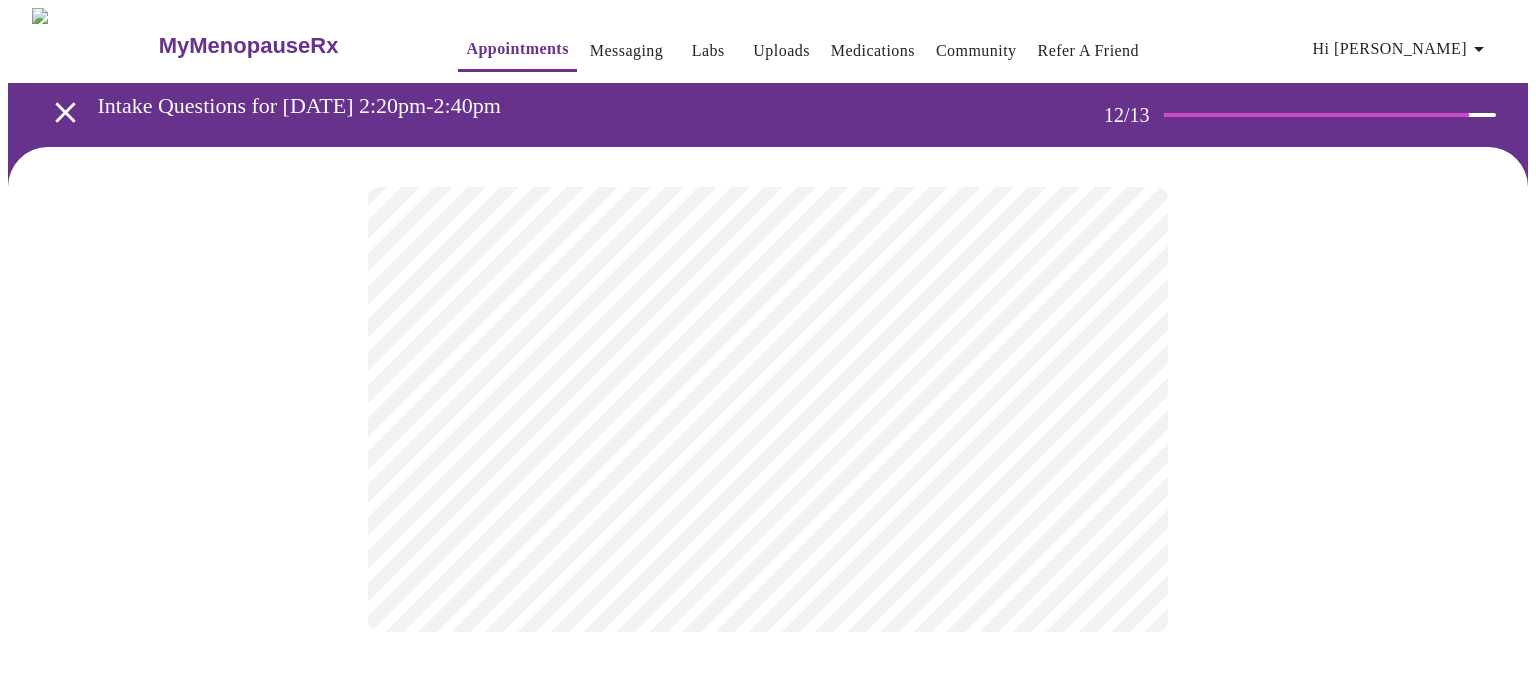 click on "MyMenopauseRx Appointments Messaging Labs Uploads Medications Community Refer a Friend Hi Roechelle   Intake Questions for Thu, Jul 17th 2025 @ 2:20pm-2:40pm 12  /  13 Settings Billing Invoices Log out" at bounding box center (768, 340) 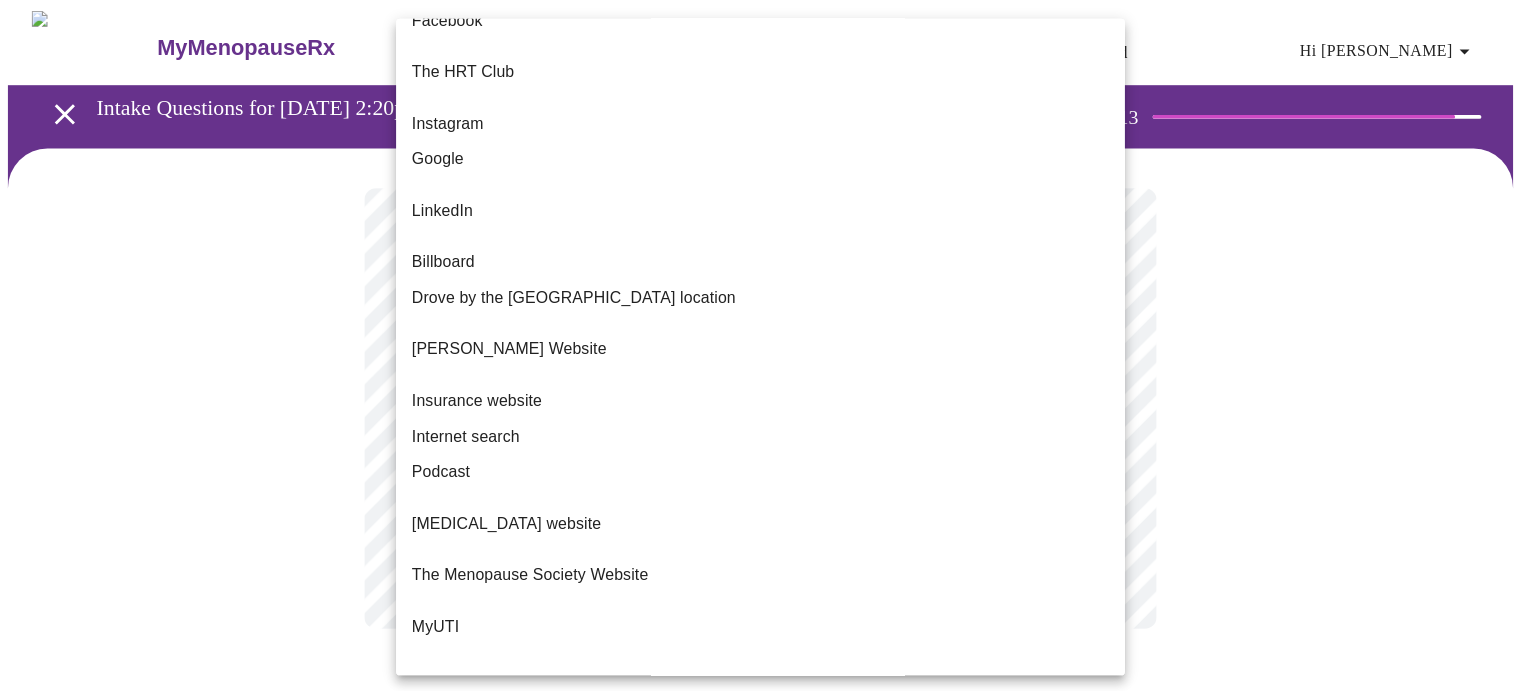 scroll, scrollTop: 0, scrollLeft: 0, axis: both 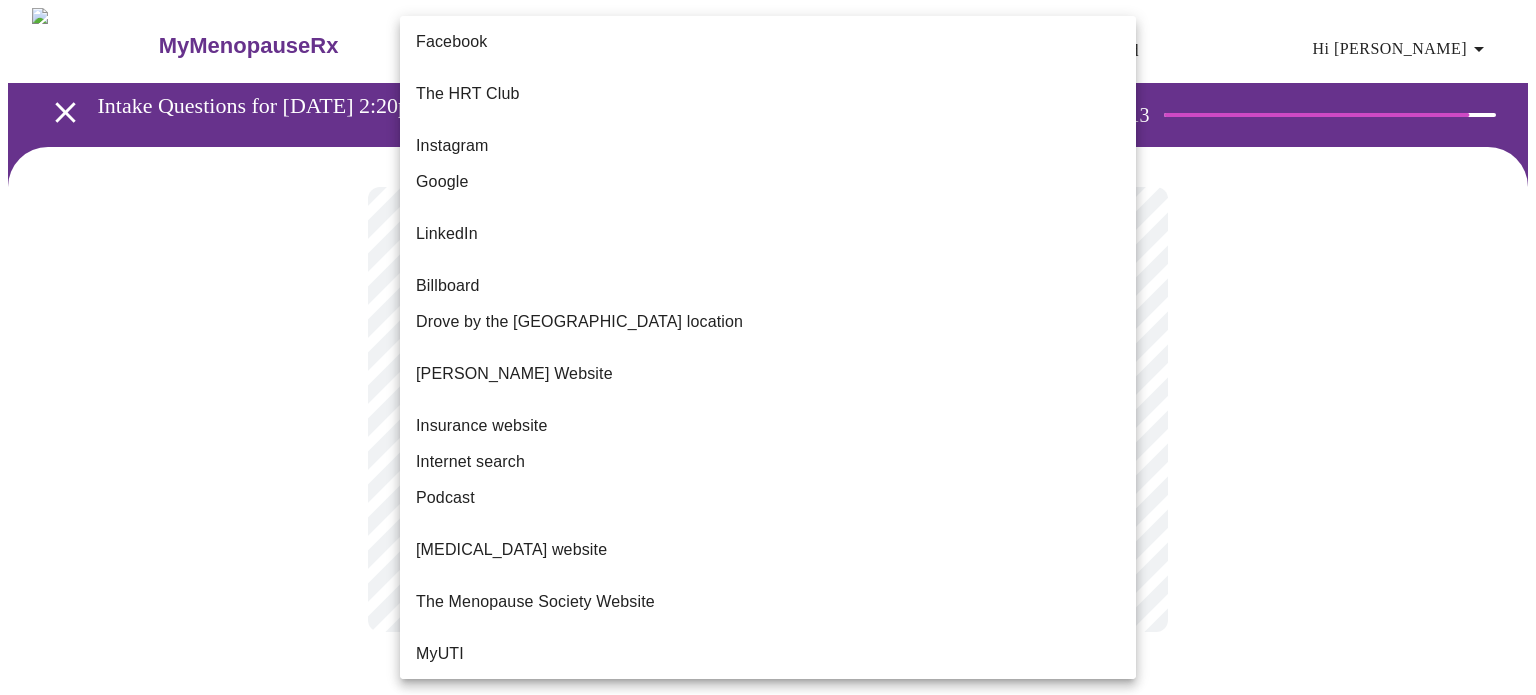 click on "Instagram" at bounding box center (768, 146) 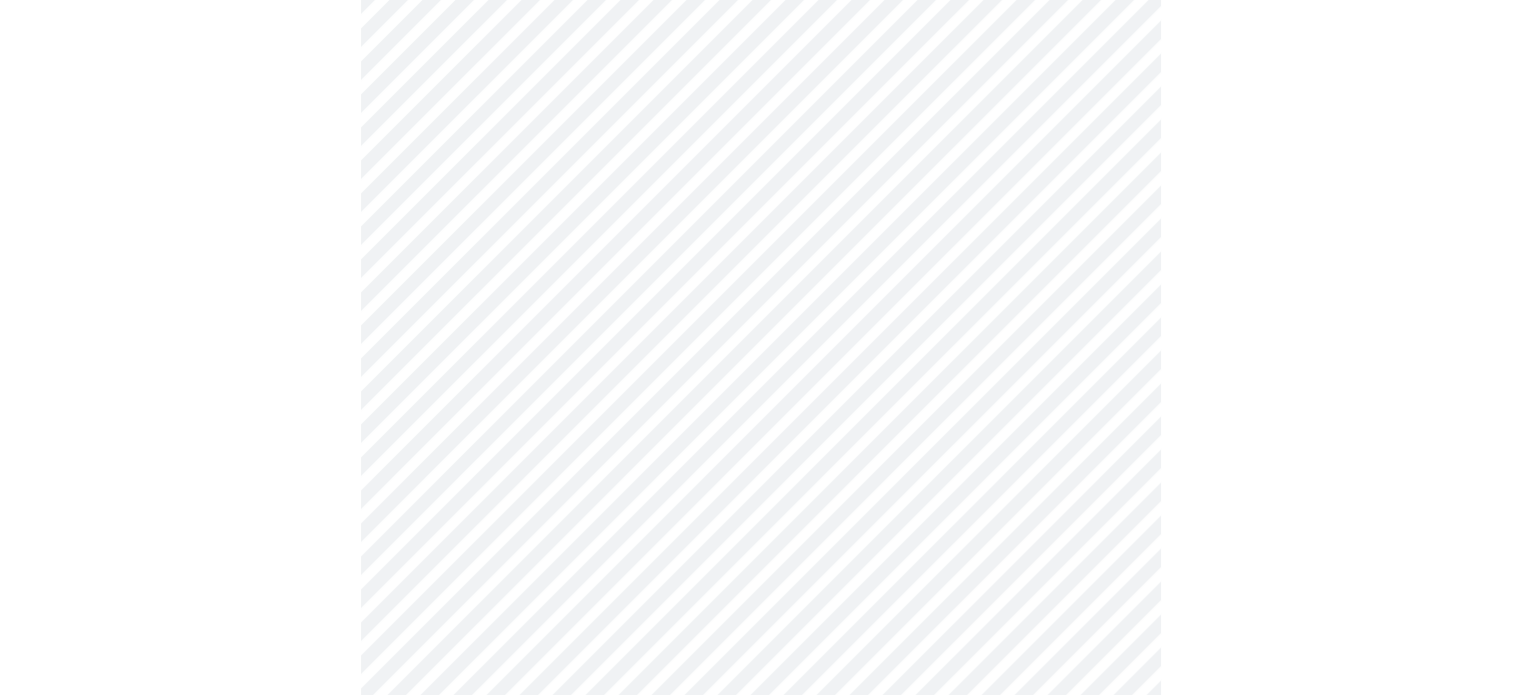 scroll, scrollTop: 896, scrollLeft: 0, axis: vertical 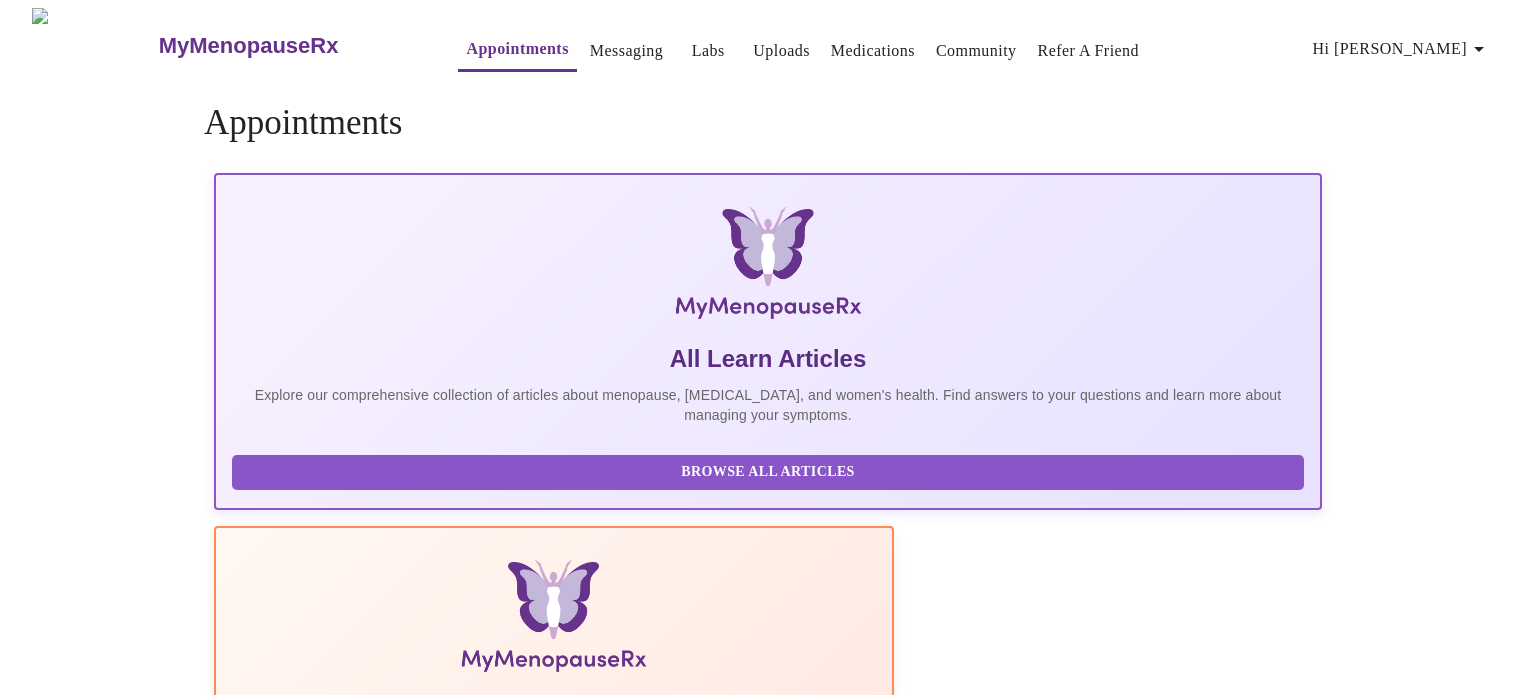 drag, startPoint x: 1531, startPoint y: 443, endPoint x: 1535, endPoint y: 168, distance: 275.02908 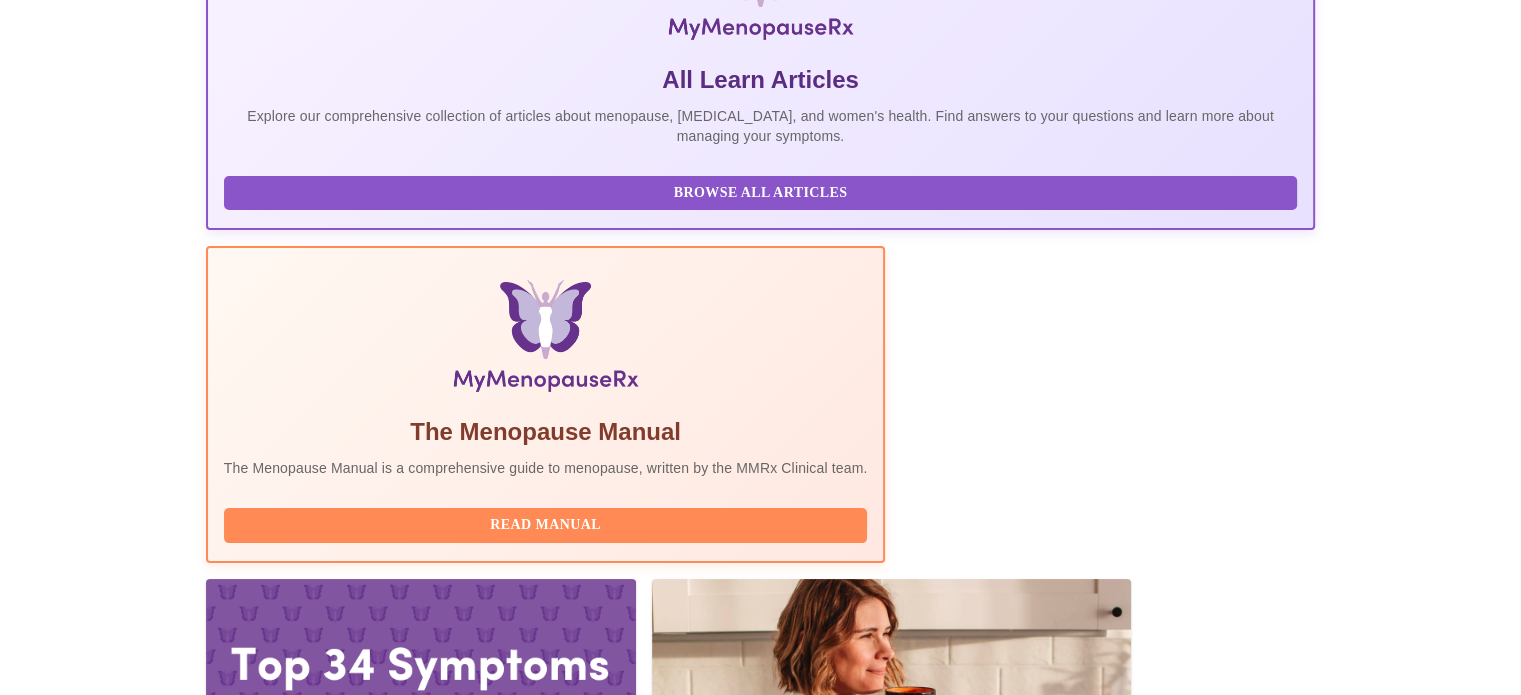 scroll, scrollTop: 396, scrollLeft: 0, axis: vertical 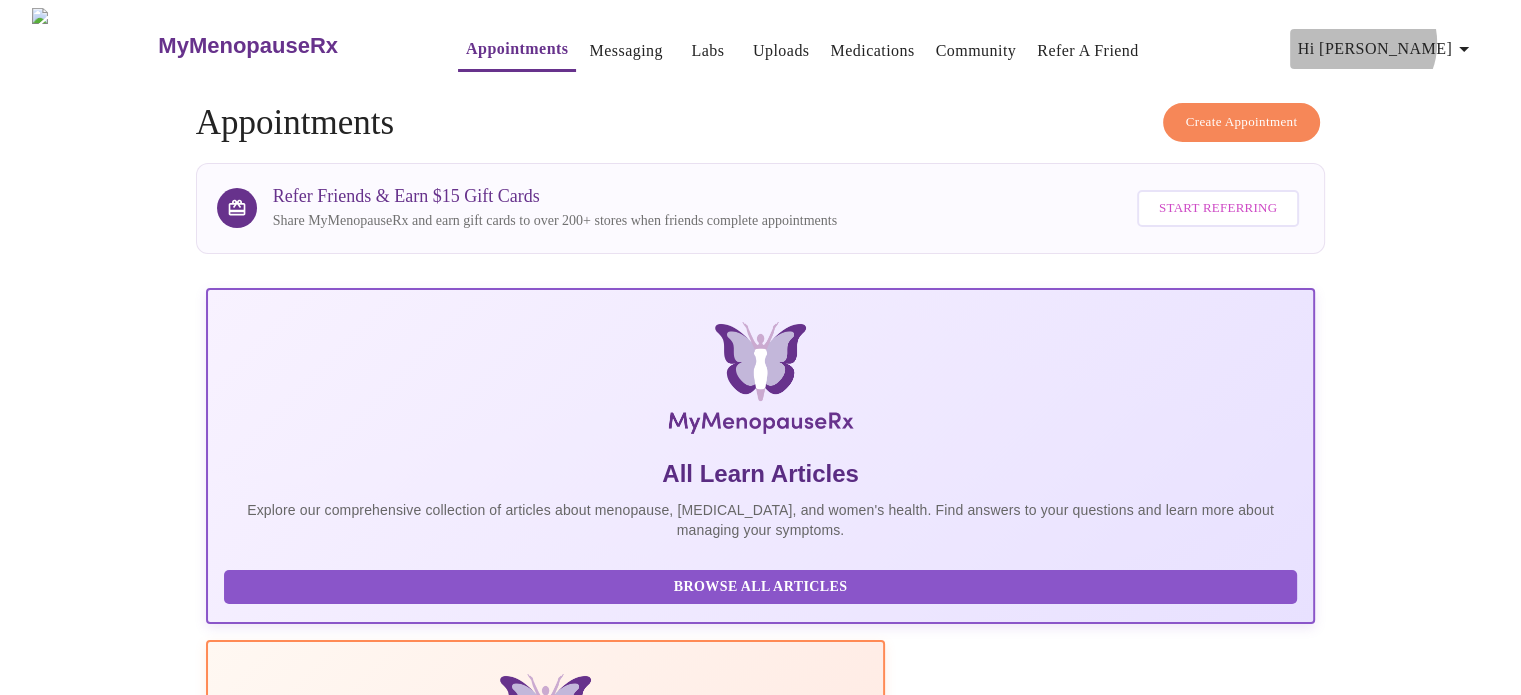 click on "Hi [PERSON_NAME]" at bounding box center (1387, 49) 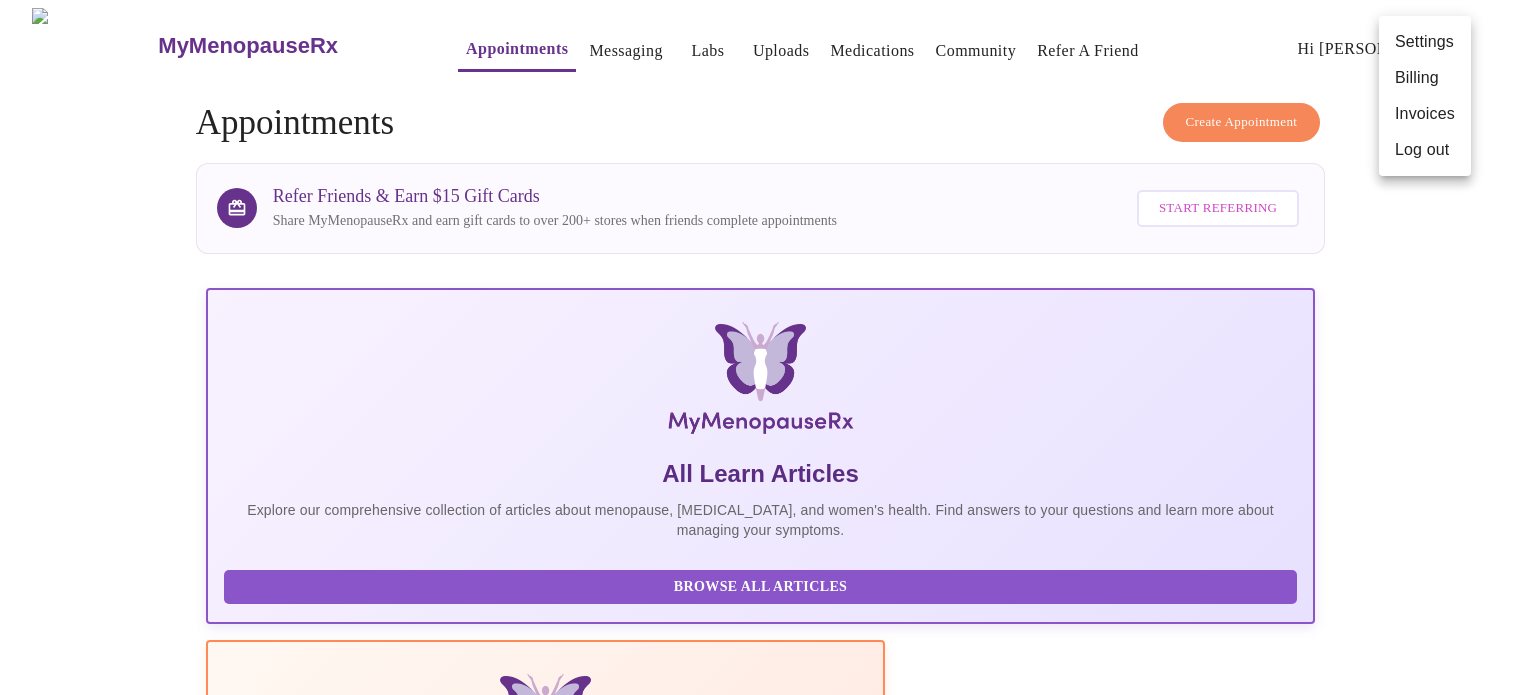 click at bounding box center (768, 347) 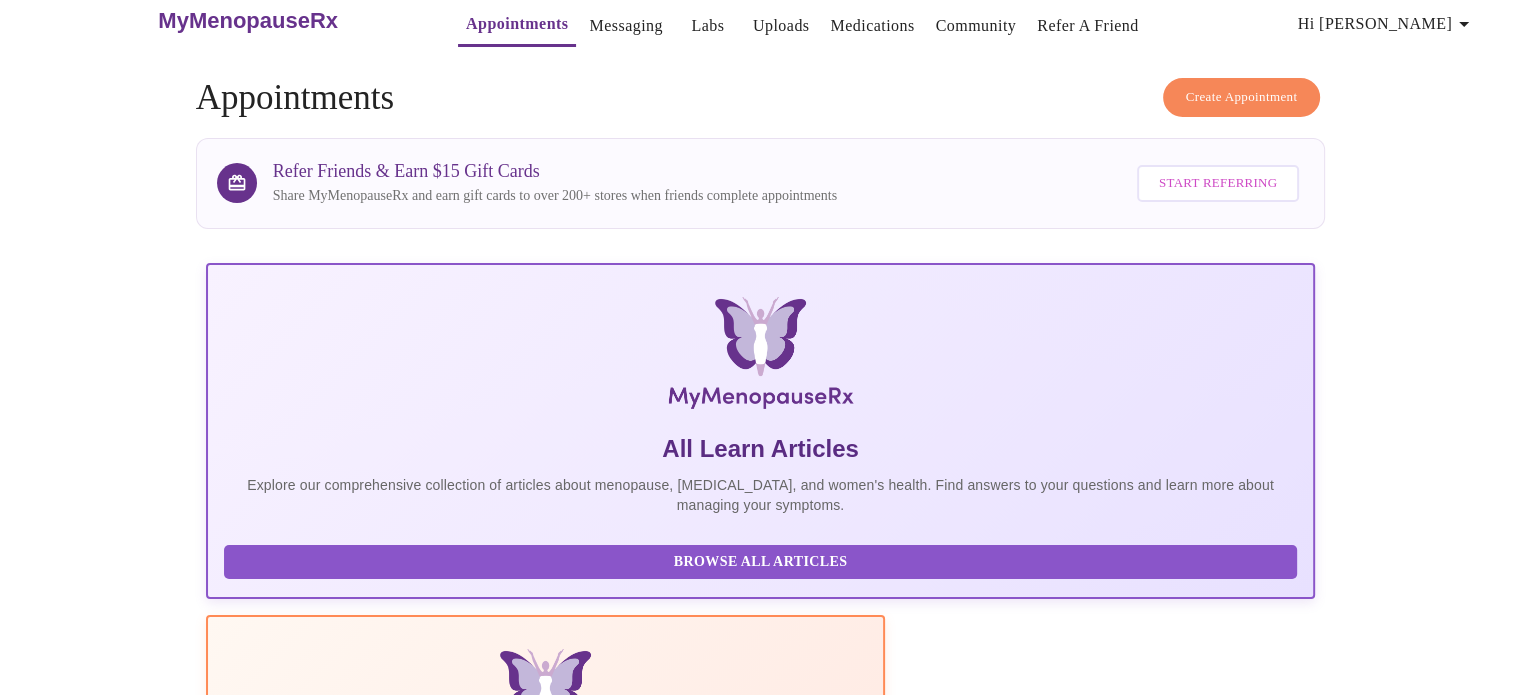 scroll, scrollTop: 0, scrollLeft: 0, axis: both 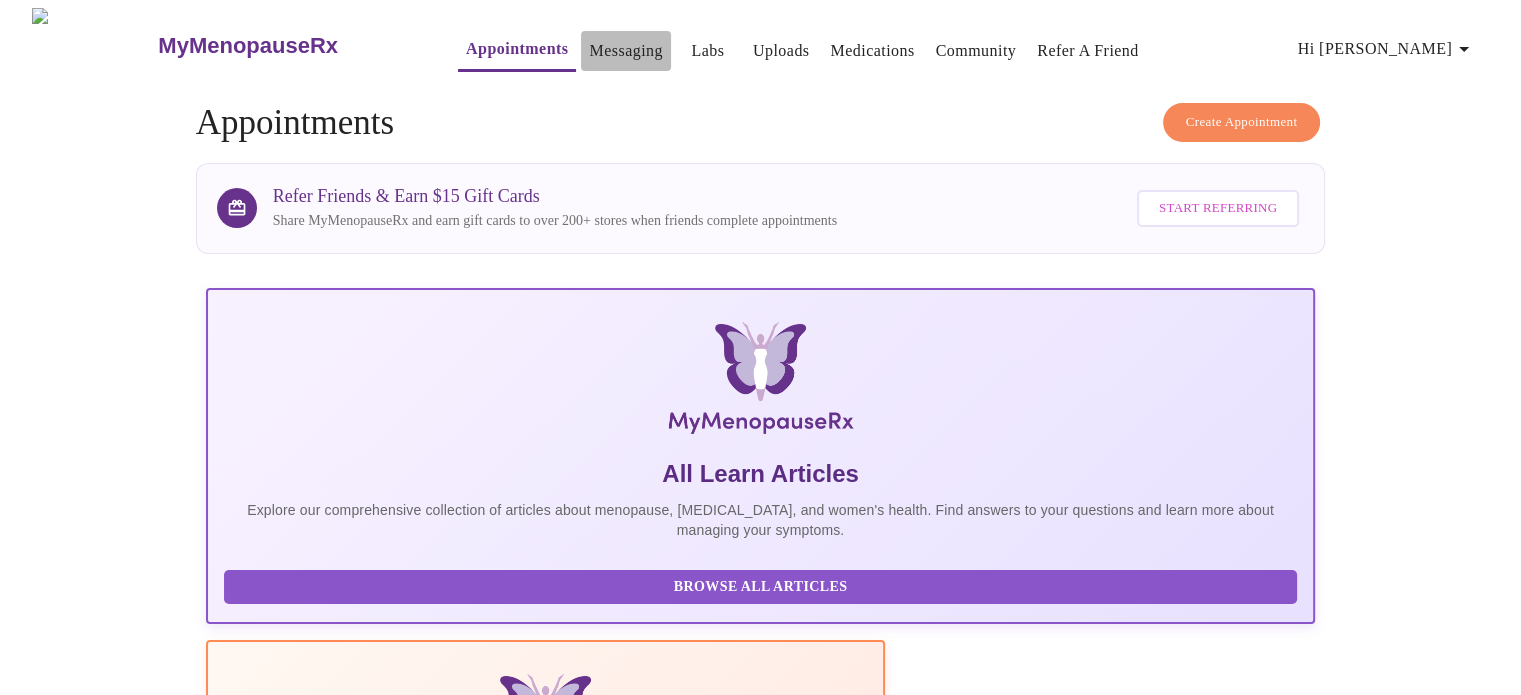 click on "Messaging" at bounding box center [625, 51] 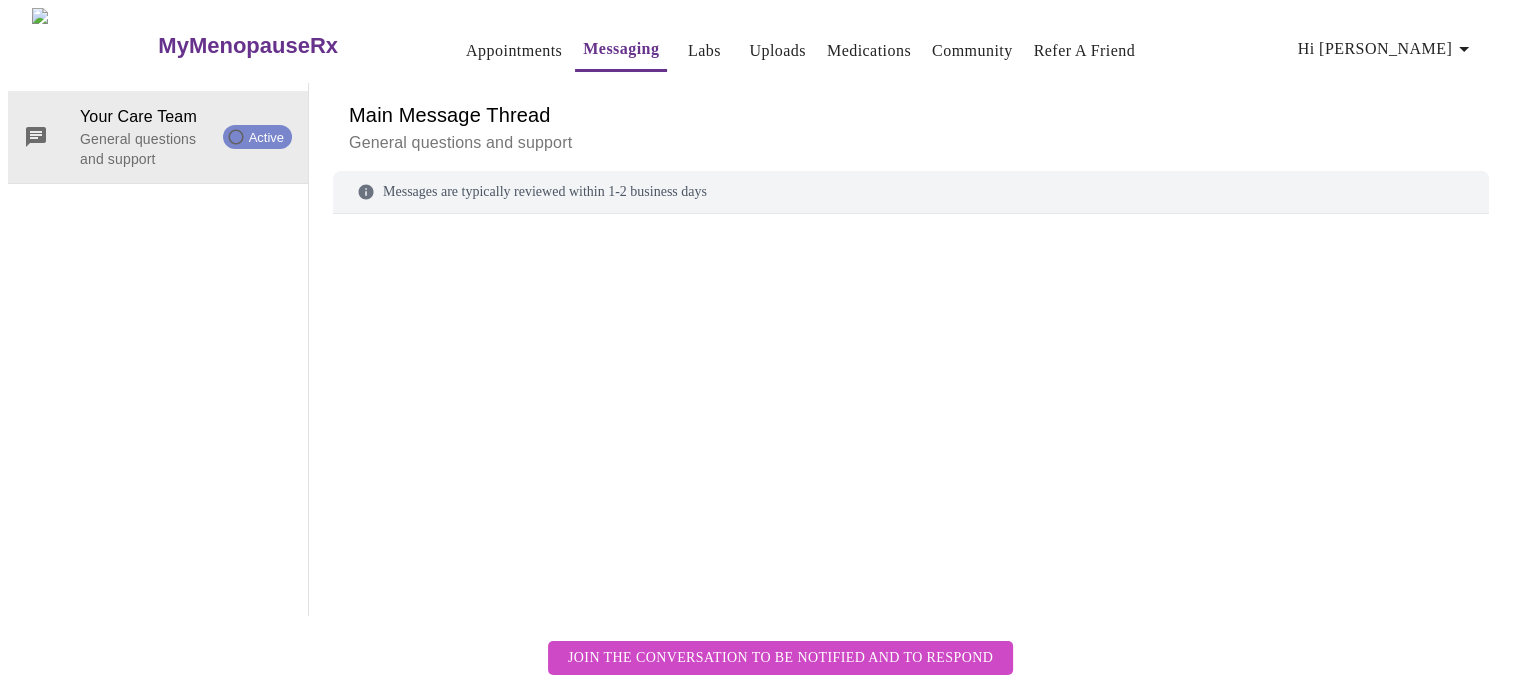 scroll, scrollTop: 75, scrollLeft: 0, axis: vertical 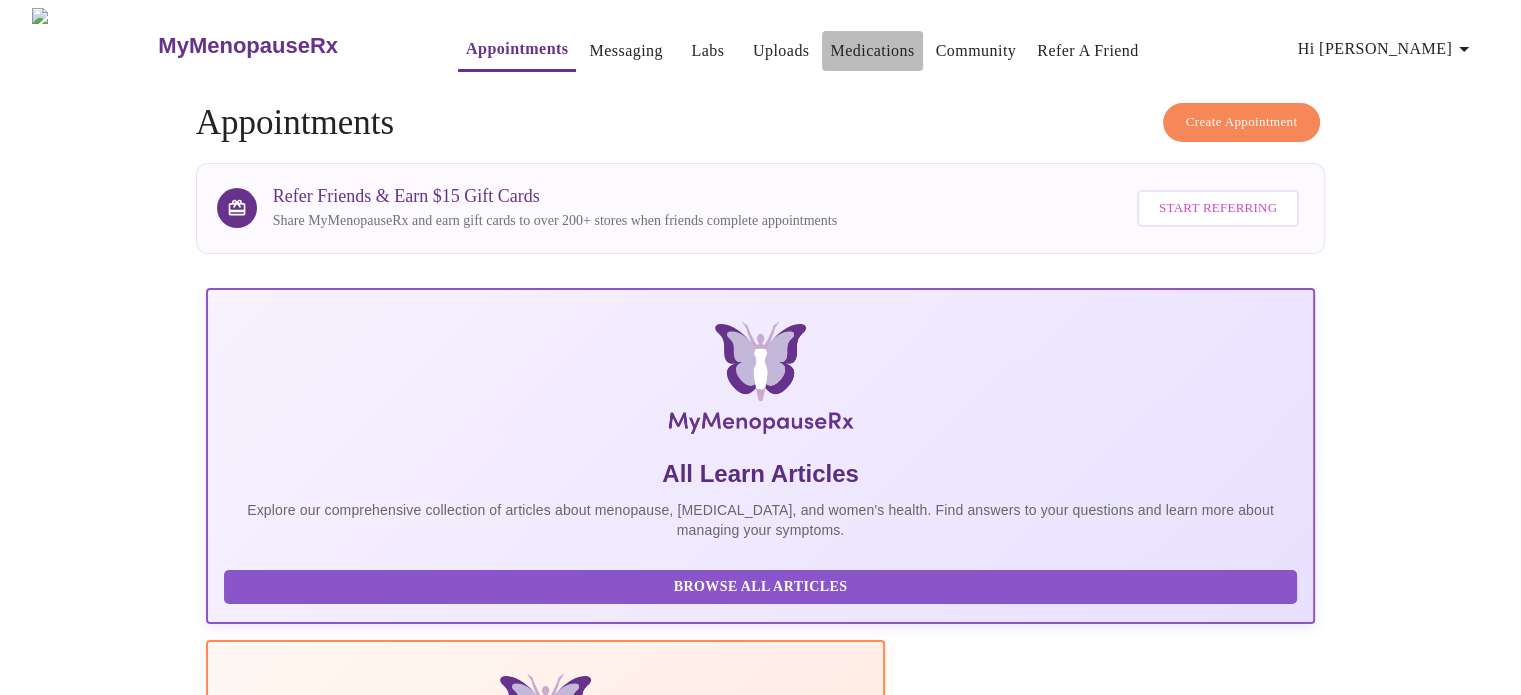 click on "Medications" at bounding box center [872, 51] 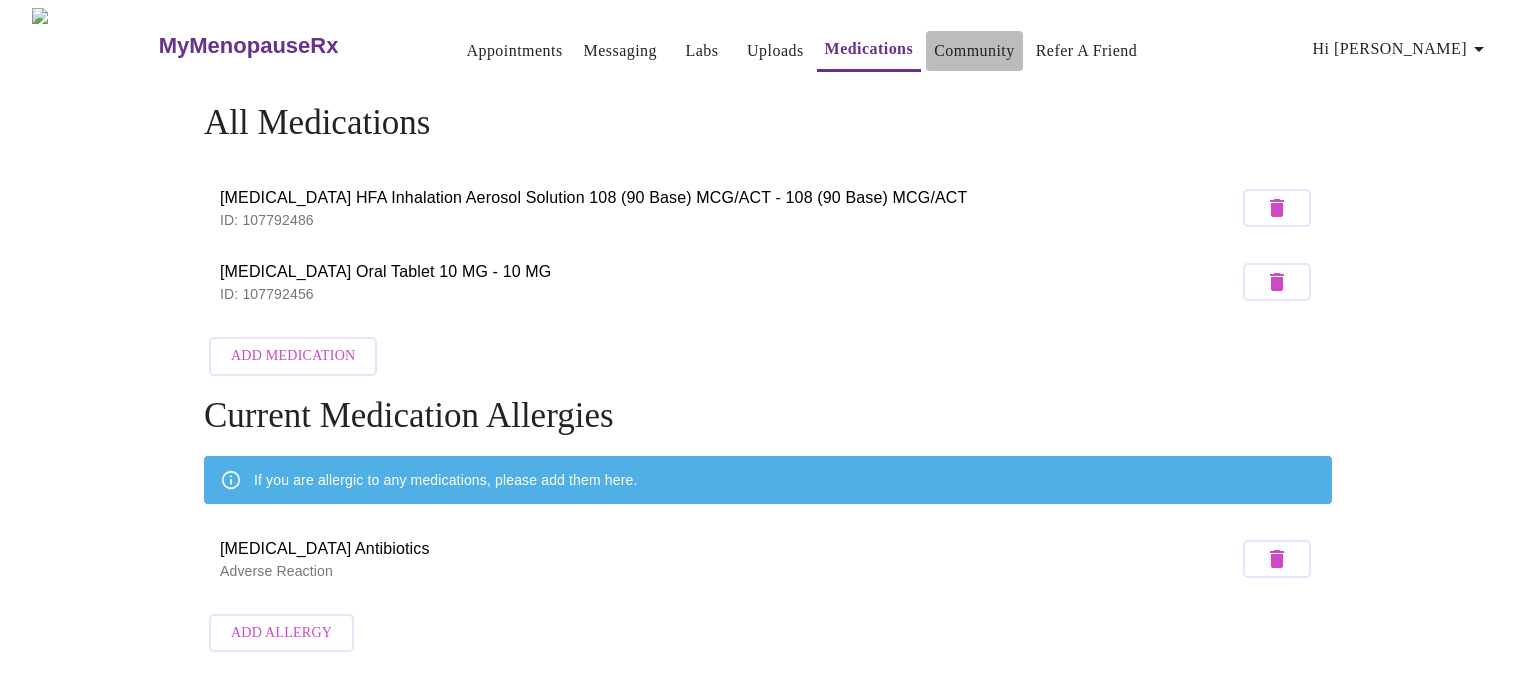 click on "Community" at bounding box center (974, 51) 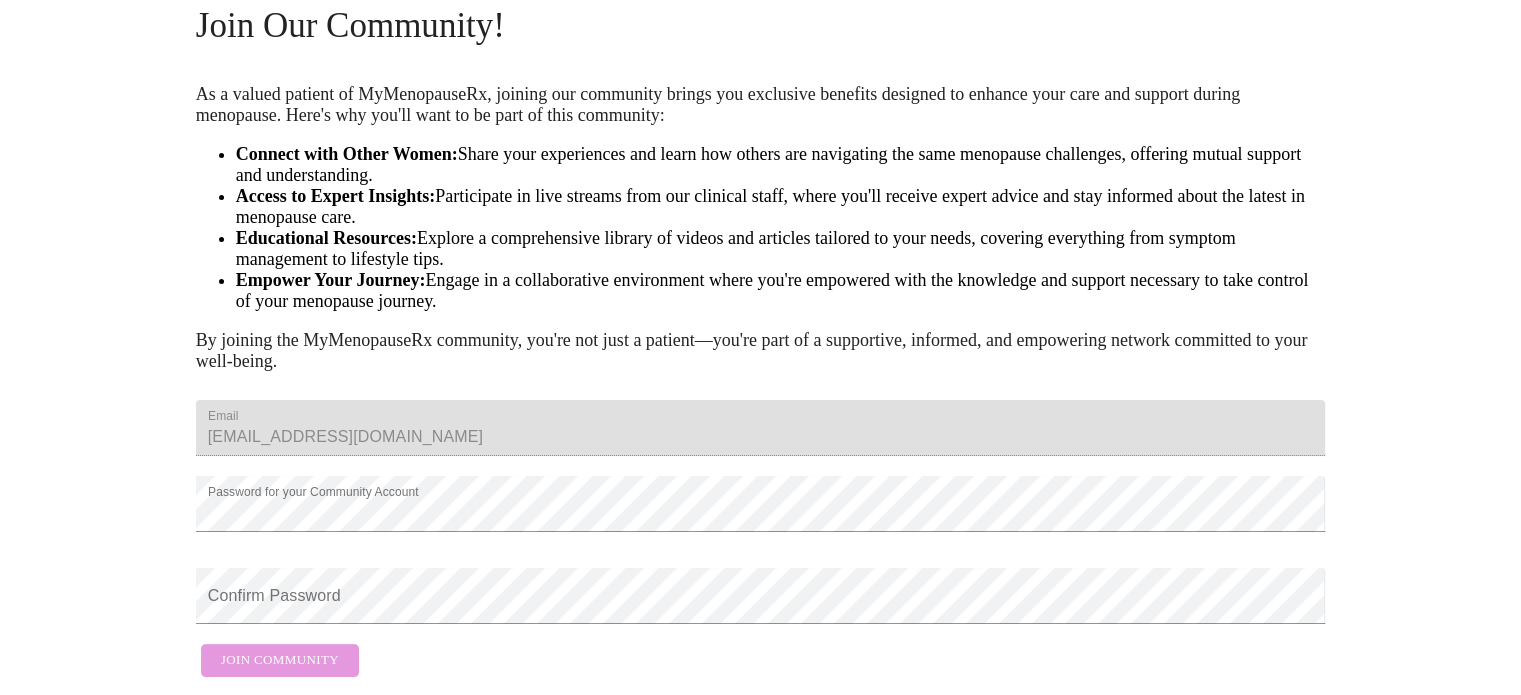 scroll, scrollTop: 0, scrollLeft: 0, axis: both 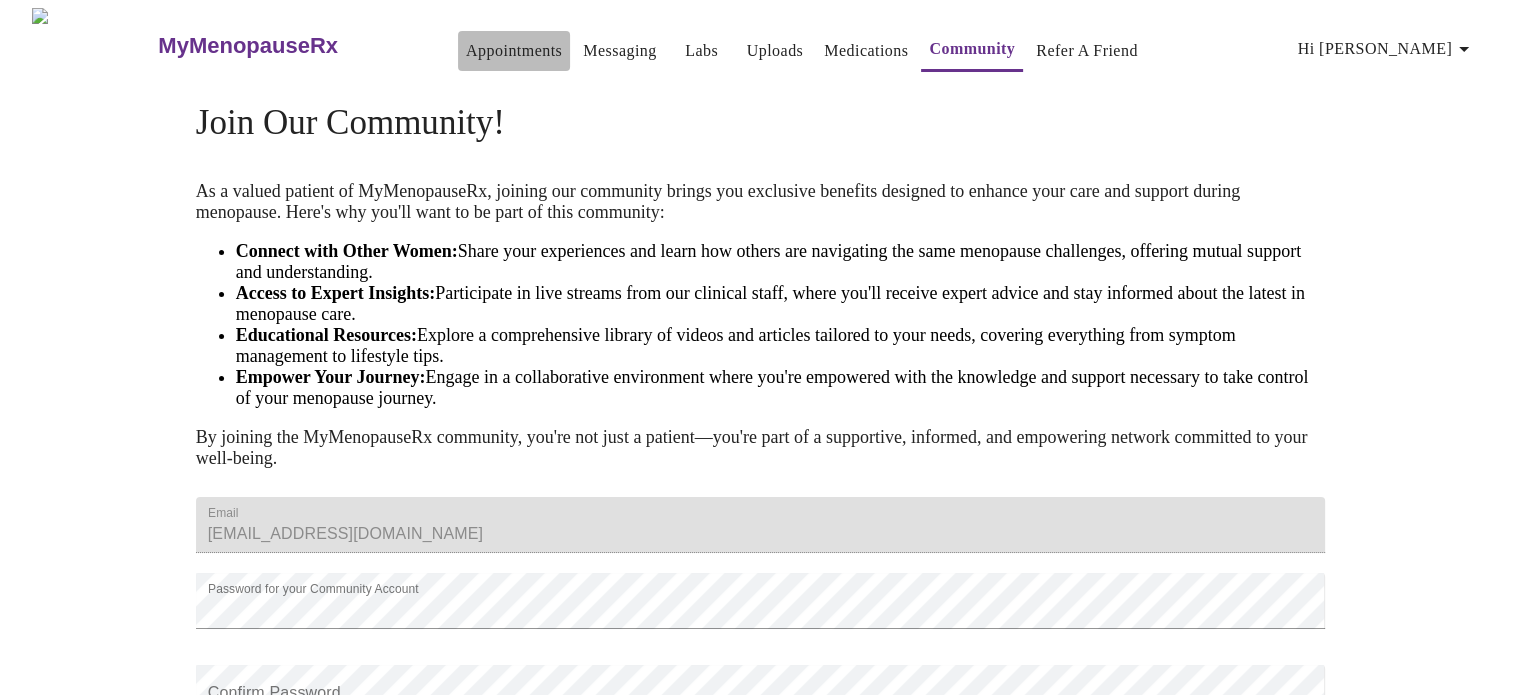 click on "Appointments" at bounding box center (514, 51) 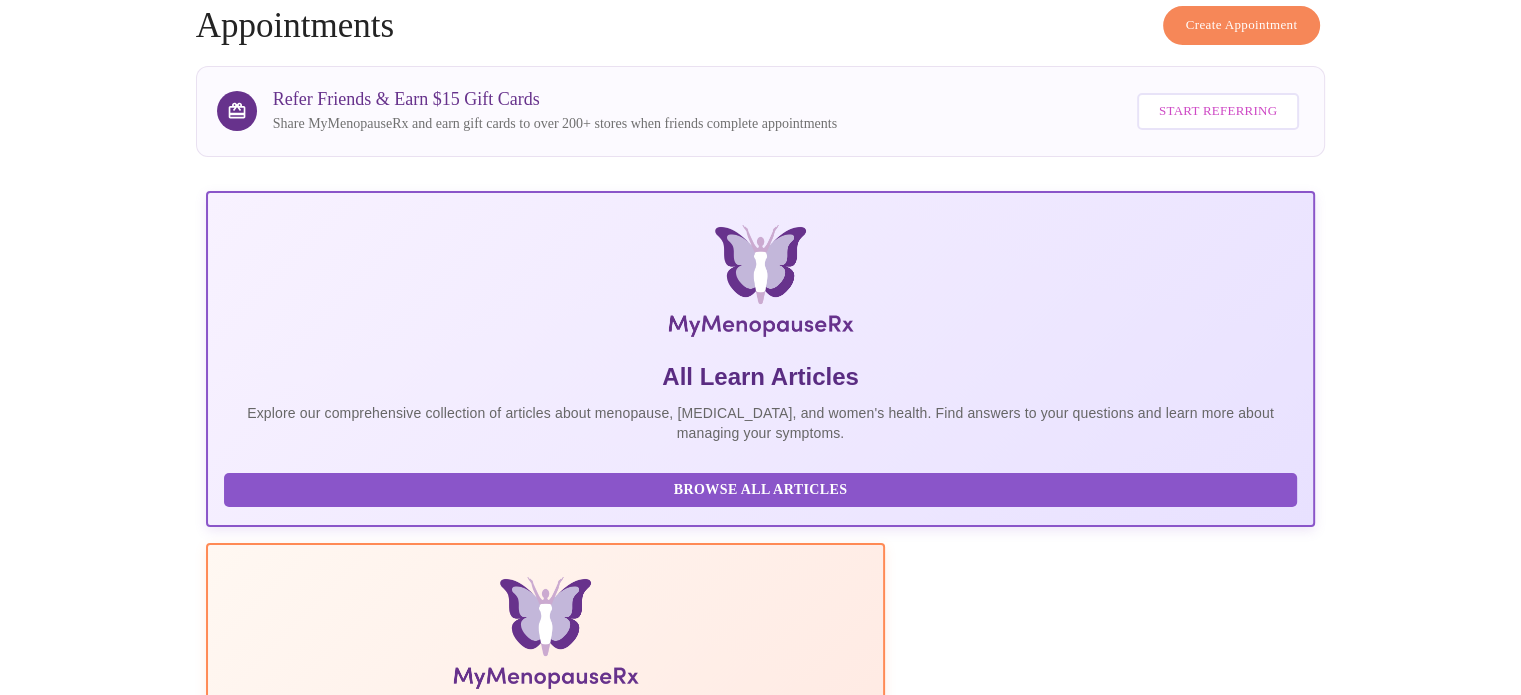 scroll, scrollTop: 0, scrollLeft: 0, axis: both 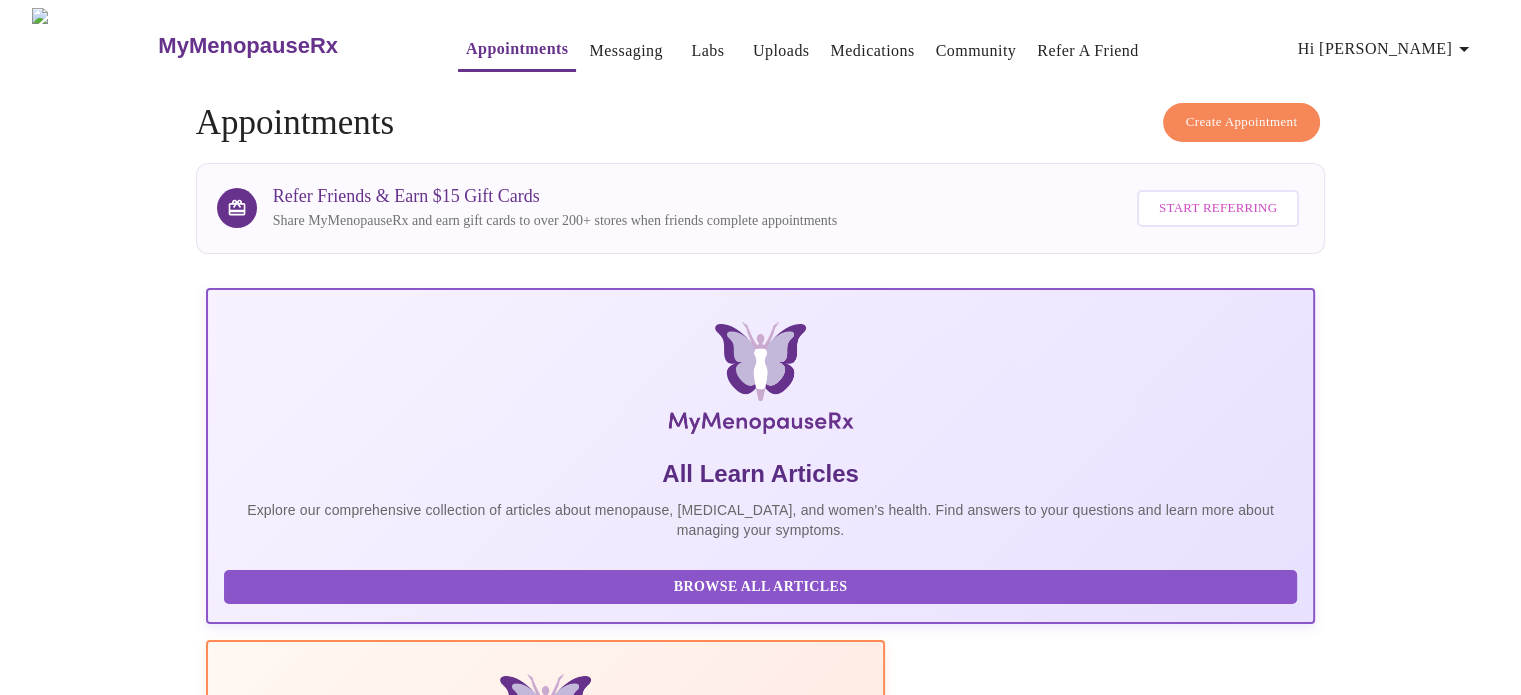 click on "Explore our comprehensive collection of articles about menopause, [MEDICAL_DATA], and women's health. Find answers to your questions and learn more about managing your symptoms." at bounding box center (761, 520) 